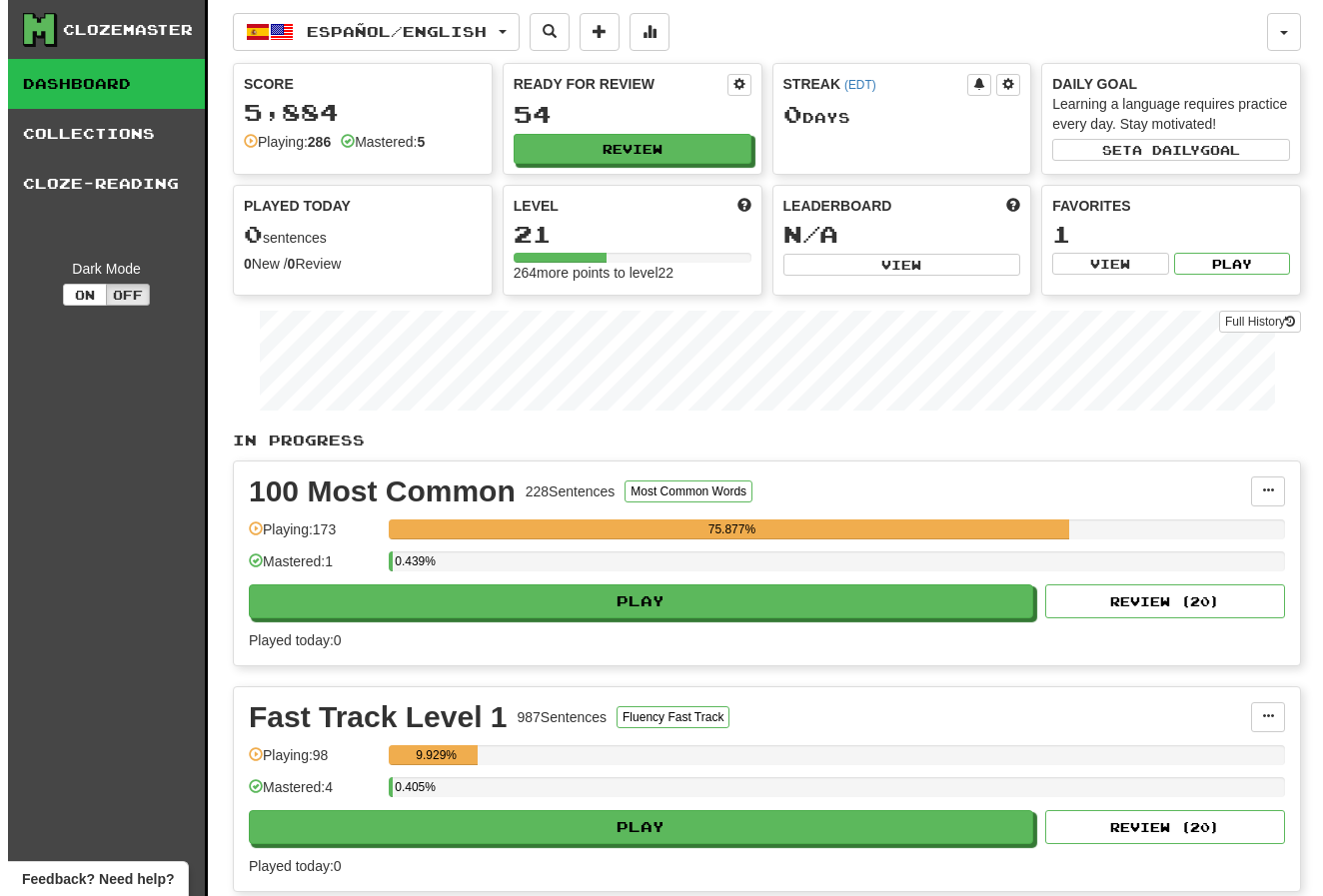 scroll, scrollTop: 0, scrollLeft: 0, axis: both 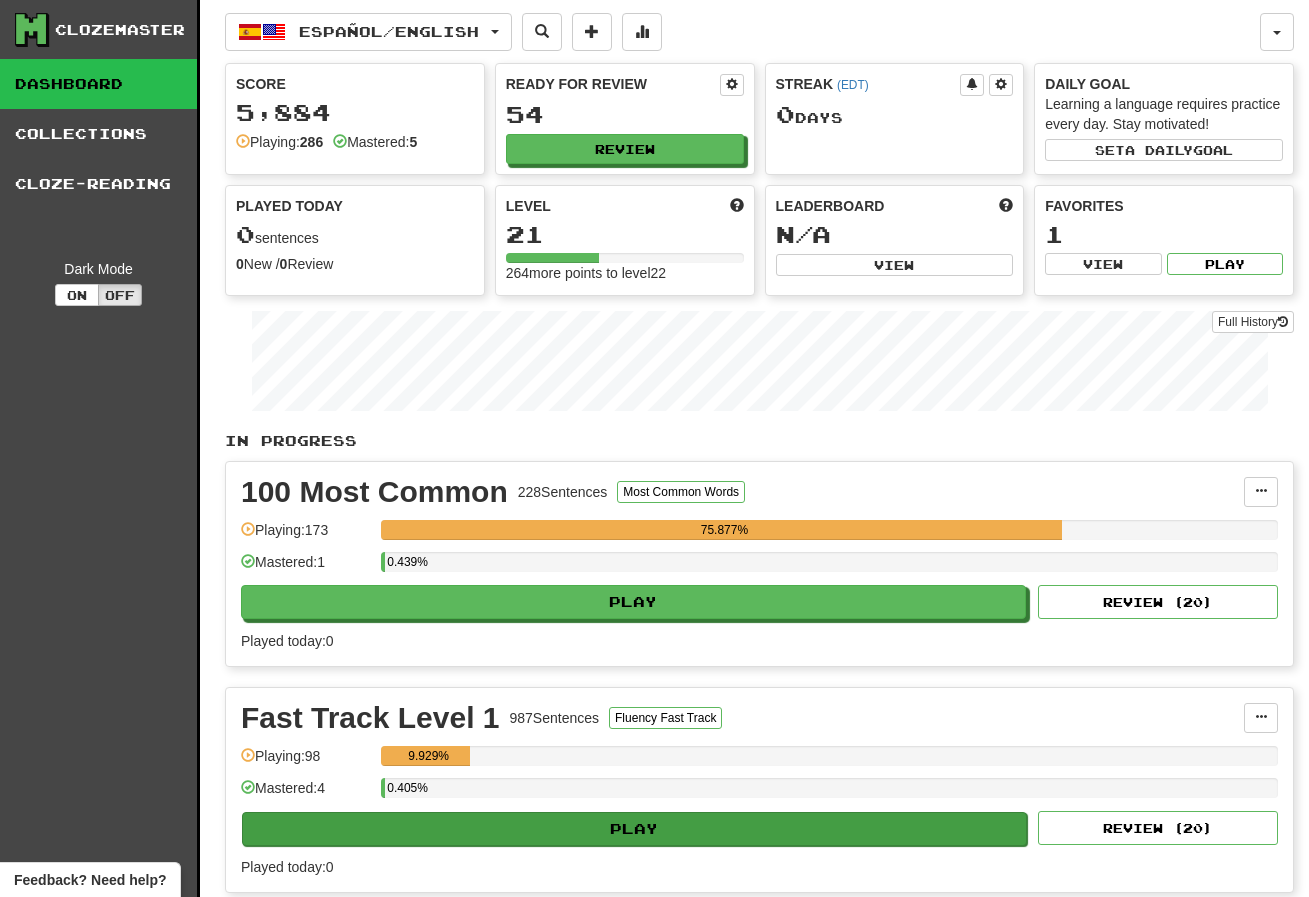 click on "Play" at bounding box center [634, 829] 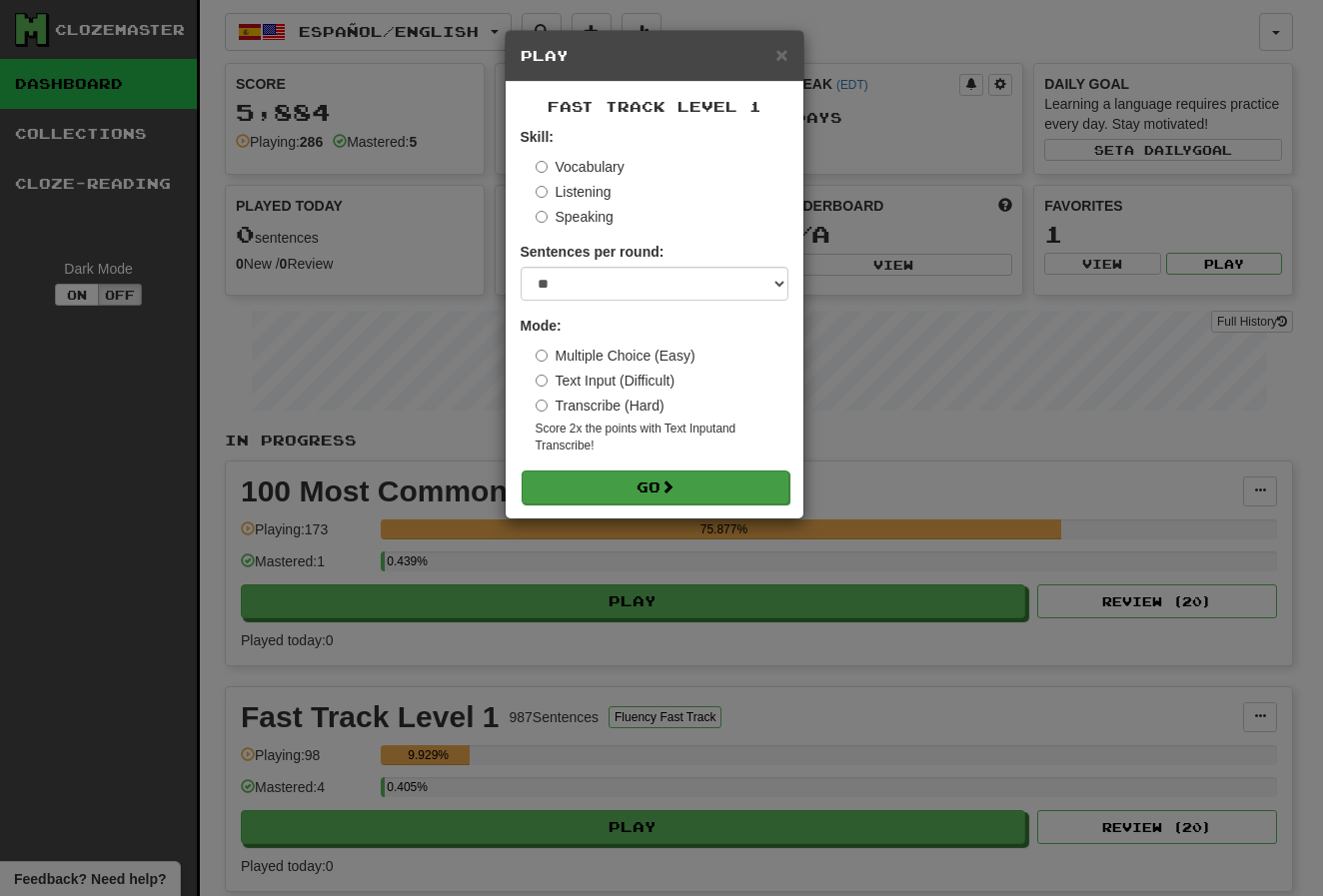 click on "Go" at bounding box center [656, 487] 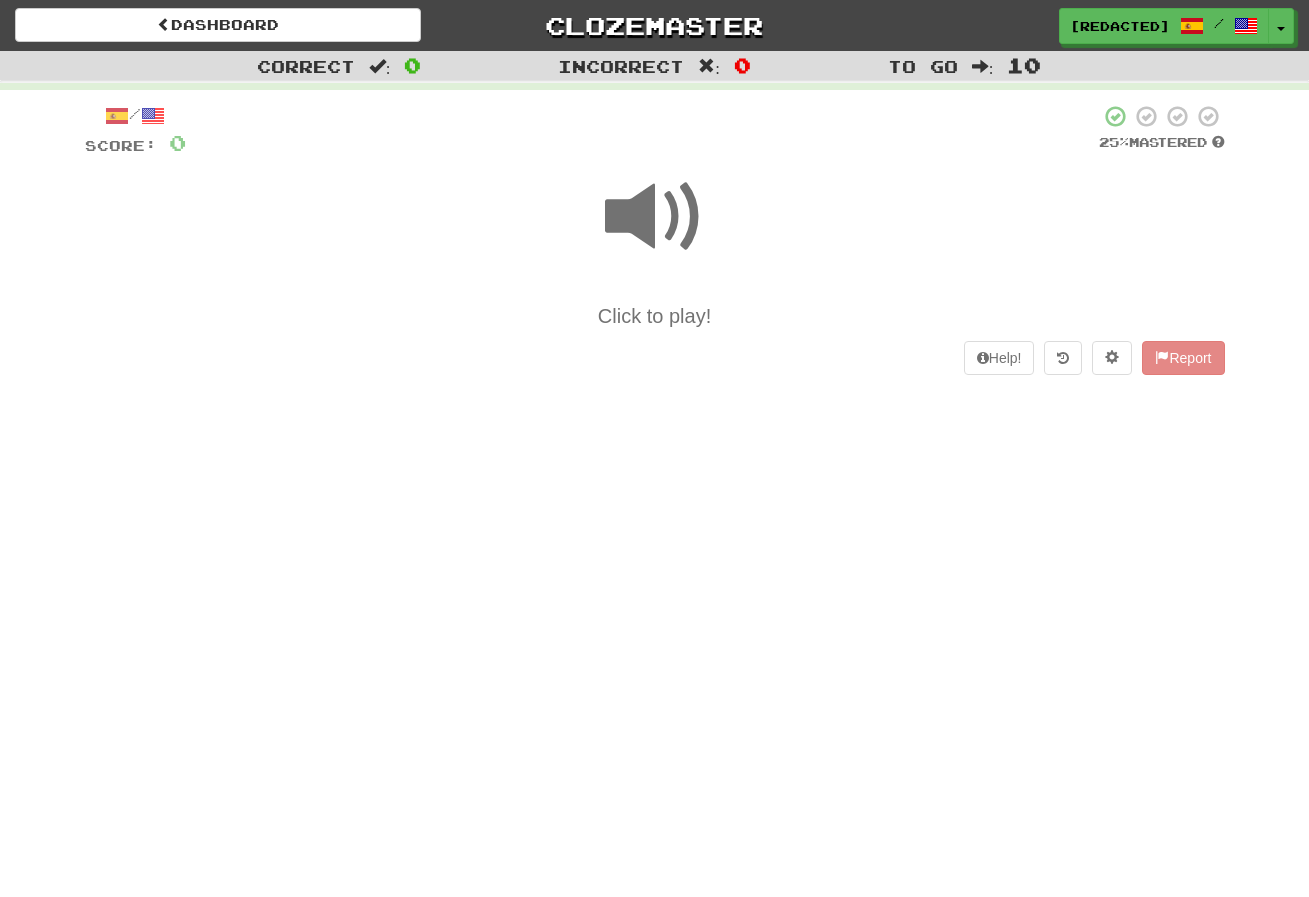 scroll, scrollTop: 0, scrollLeft: 0, axis: both 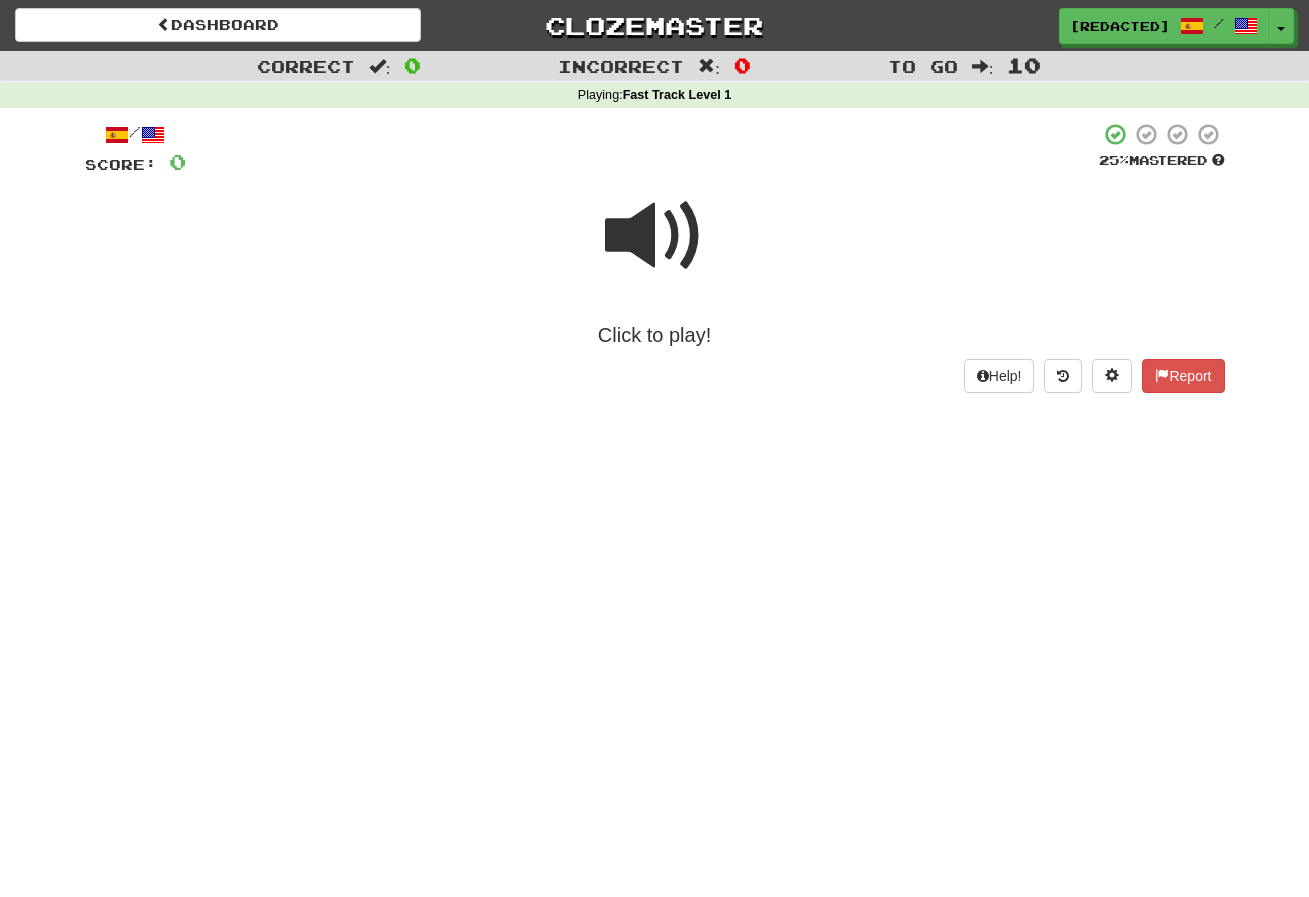 click at bounding box center (655, 236) 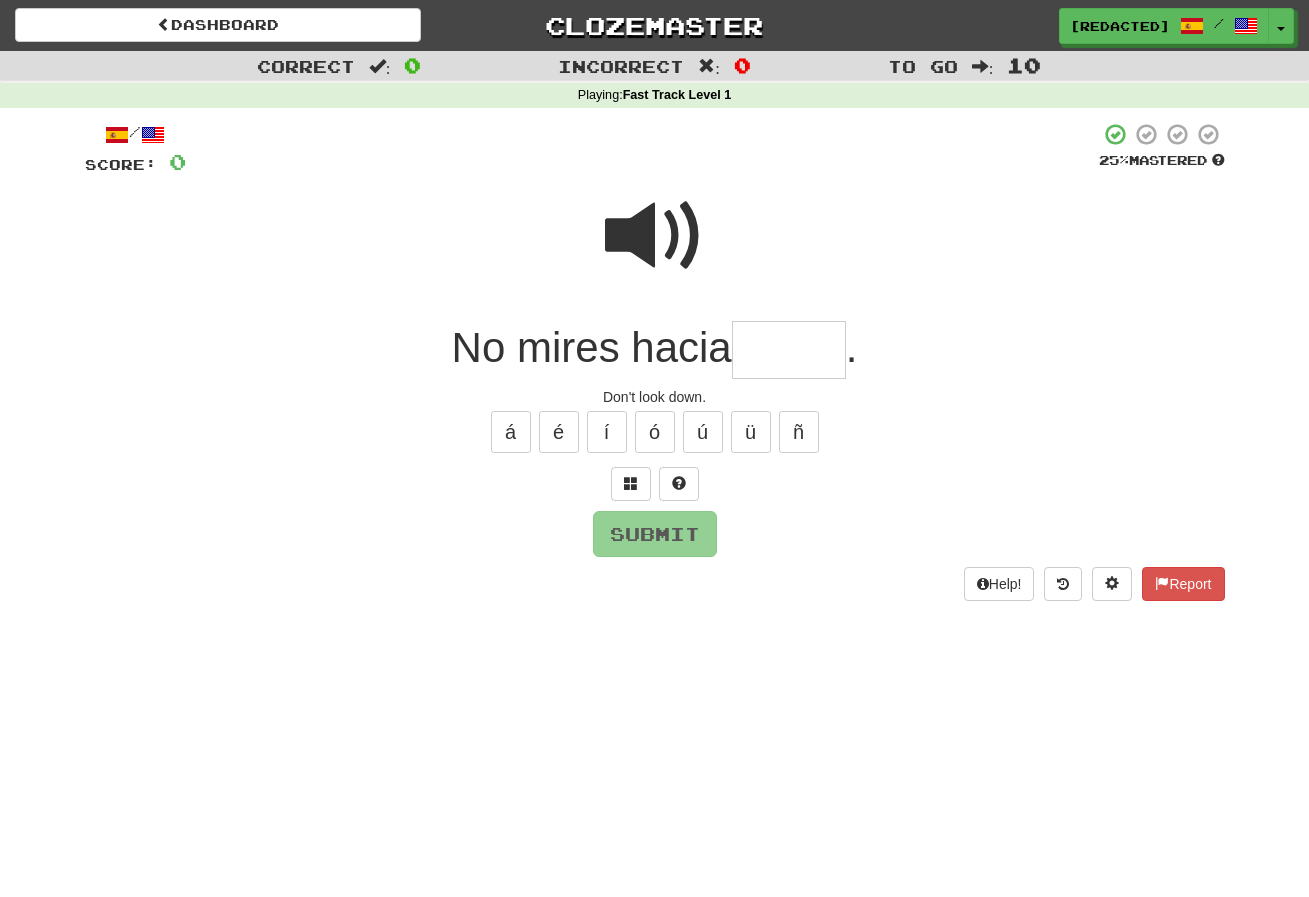 click at bounding box center (655, 236) 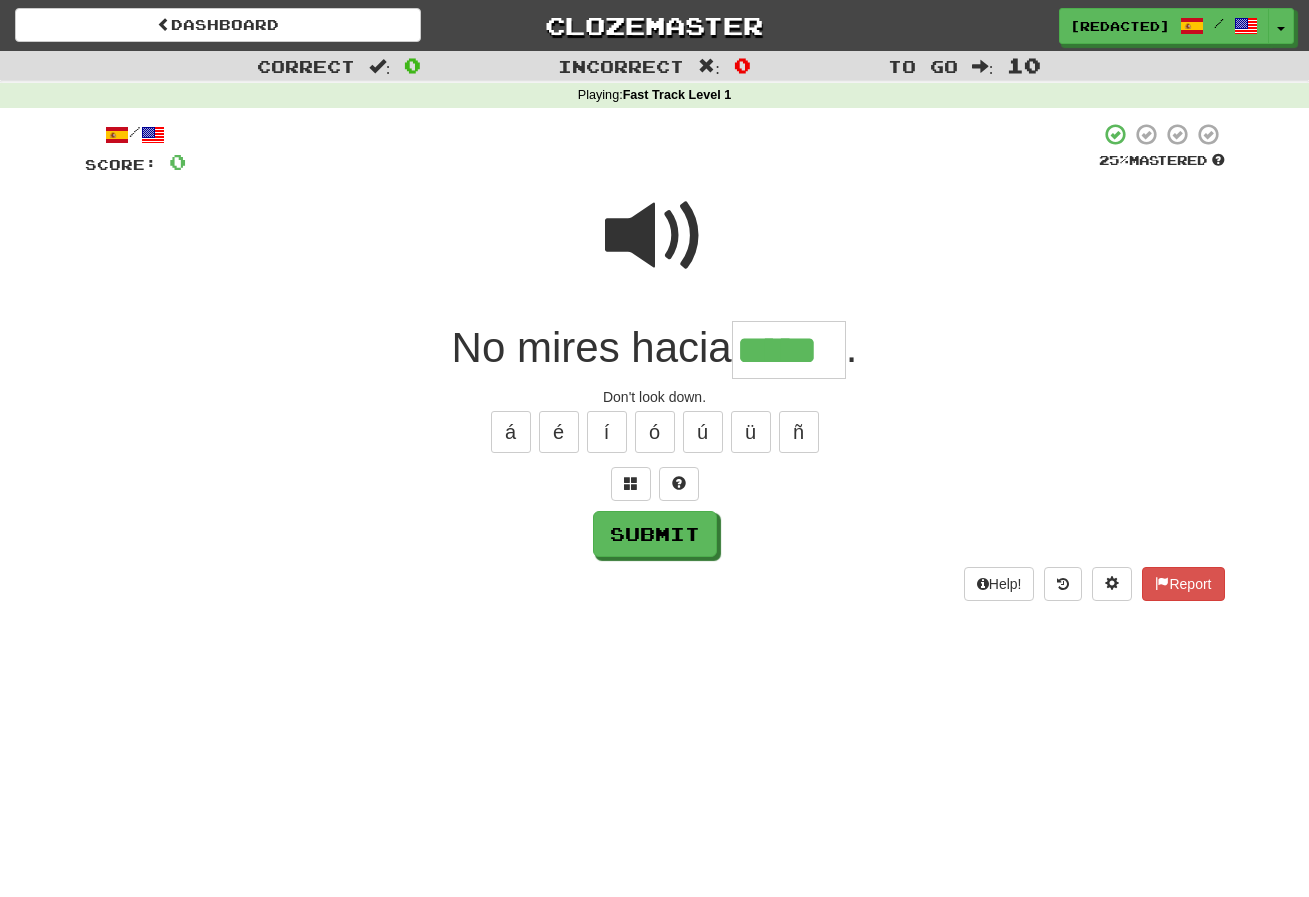 scroll, scrollTop: 4, scrollLeft: 0, axis: vertical 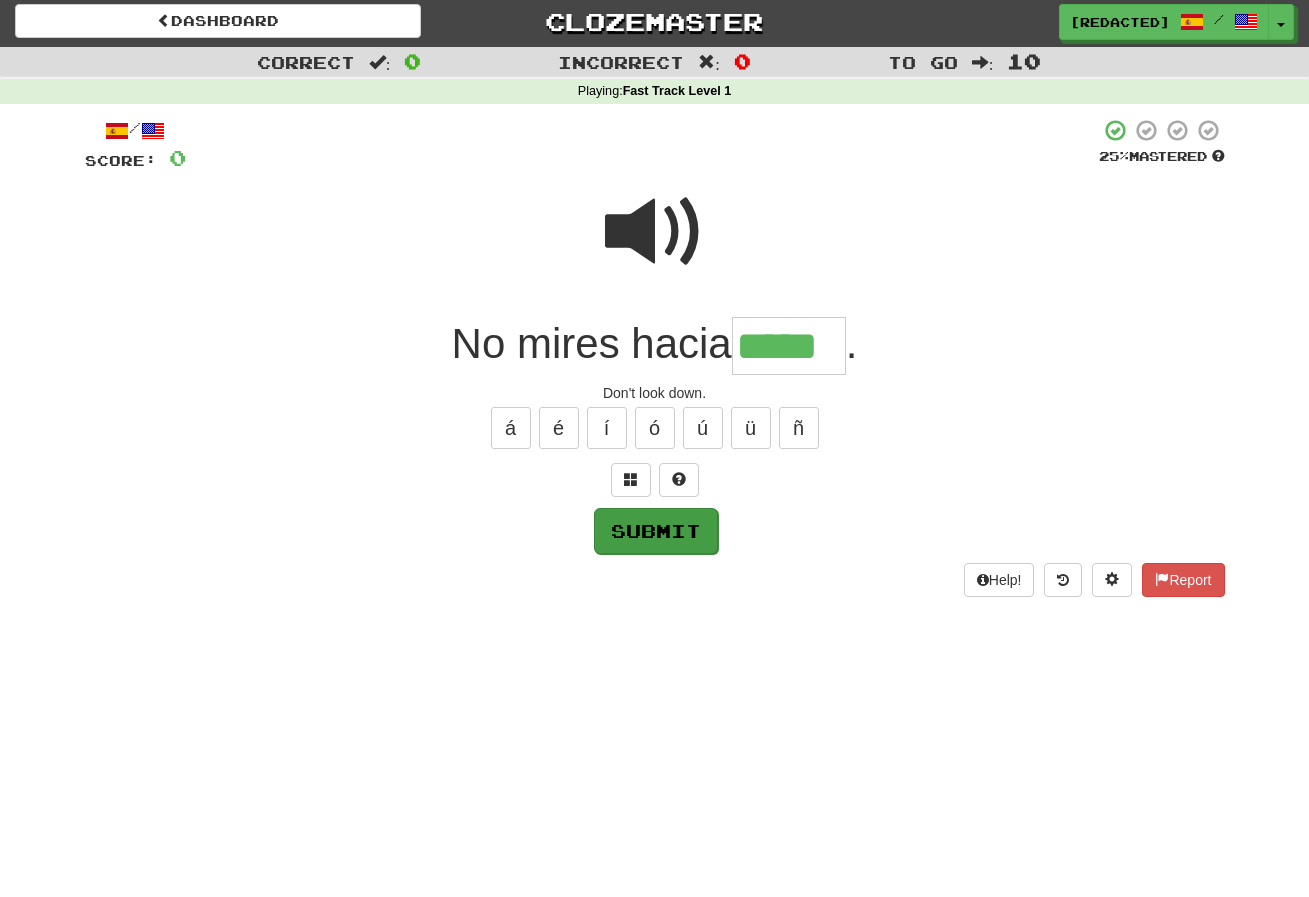 type on "*****" 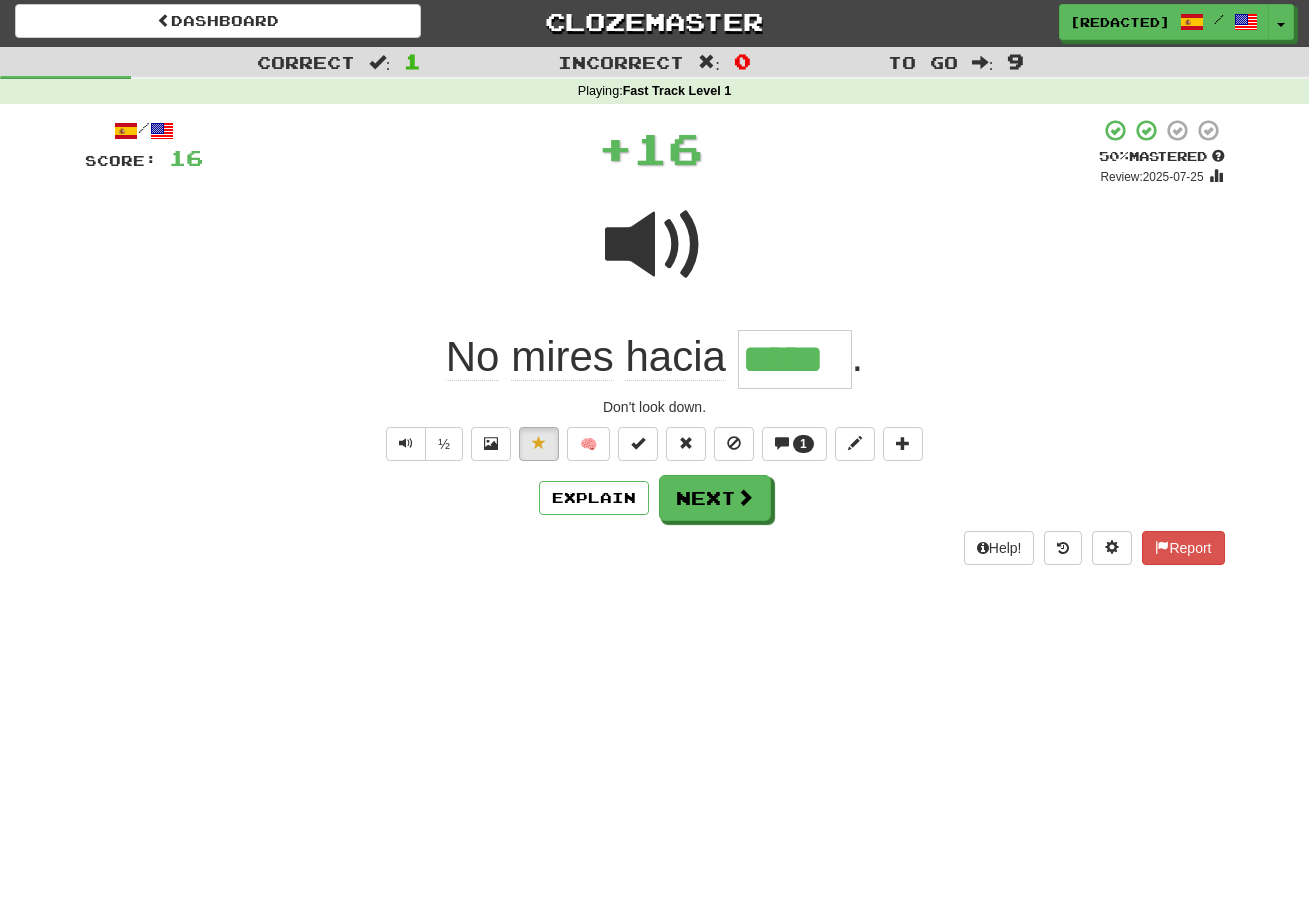 click on "Help!  Report" at bounding box center [655, 548] 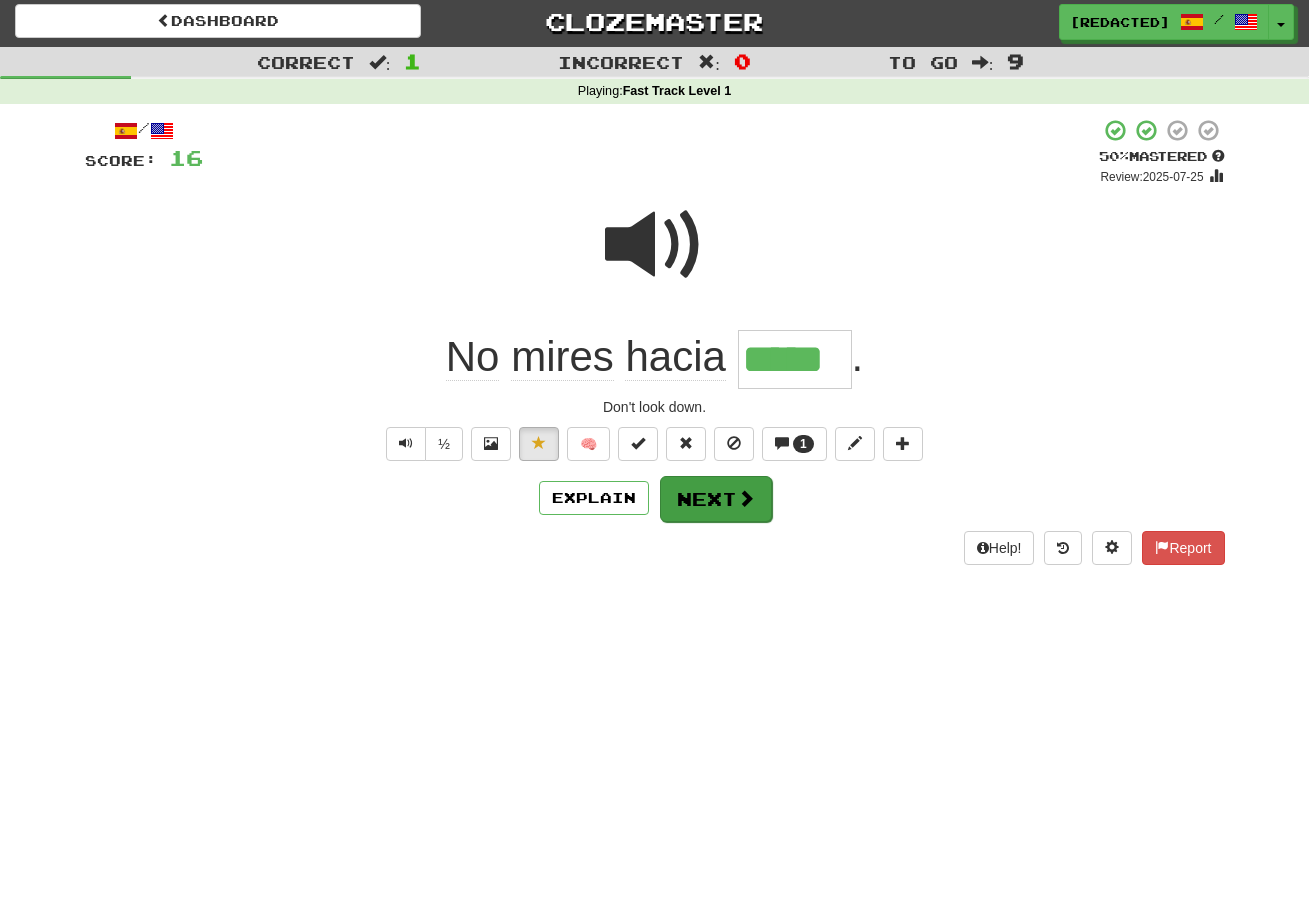 click on "Next" at bounding box center [716, 499] 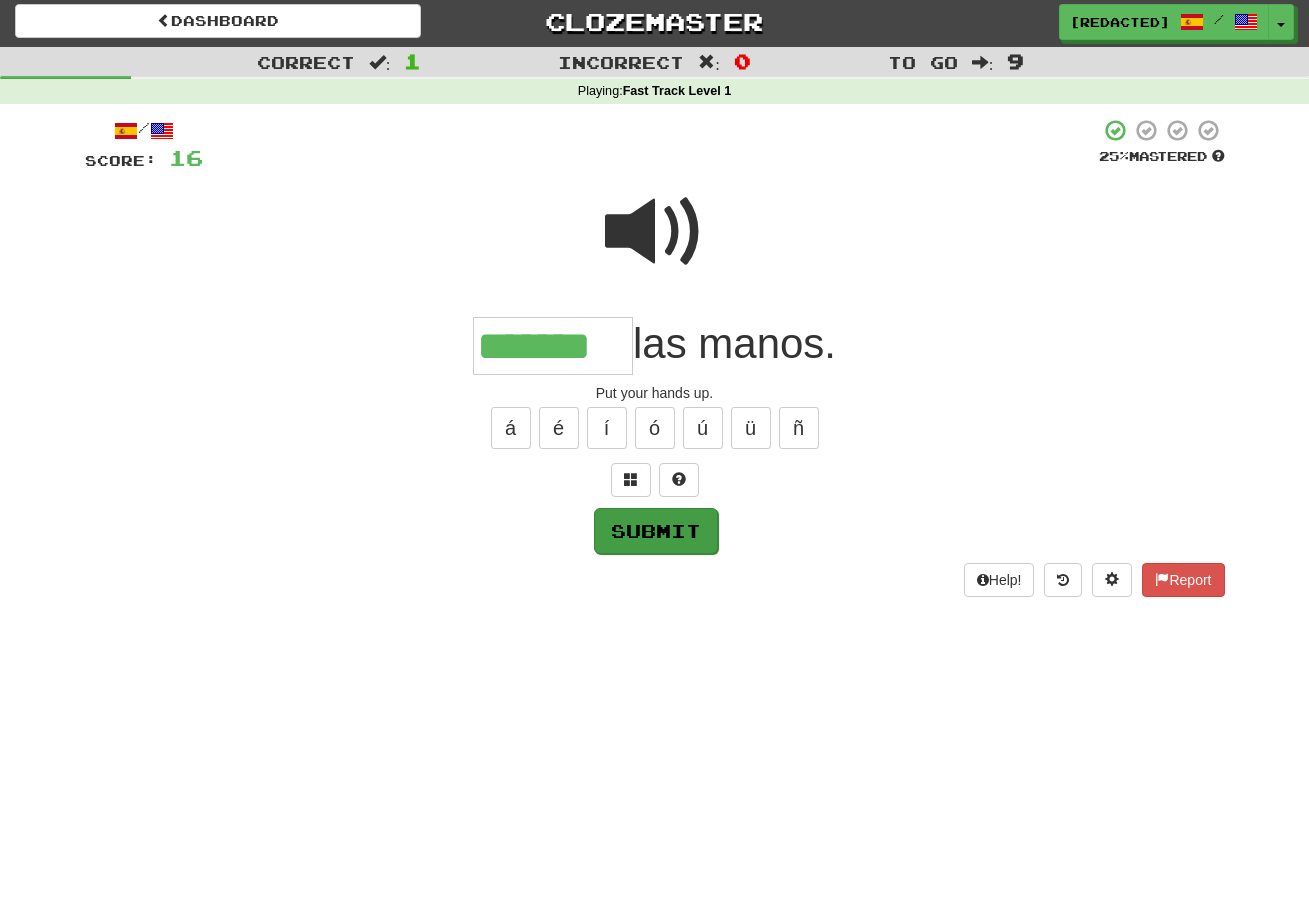 click on "Submit" at bounding box center (656, 531) 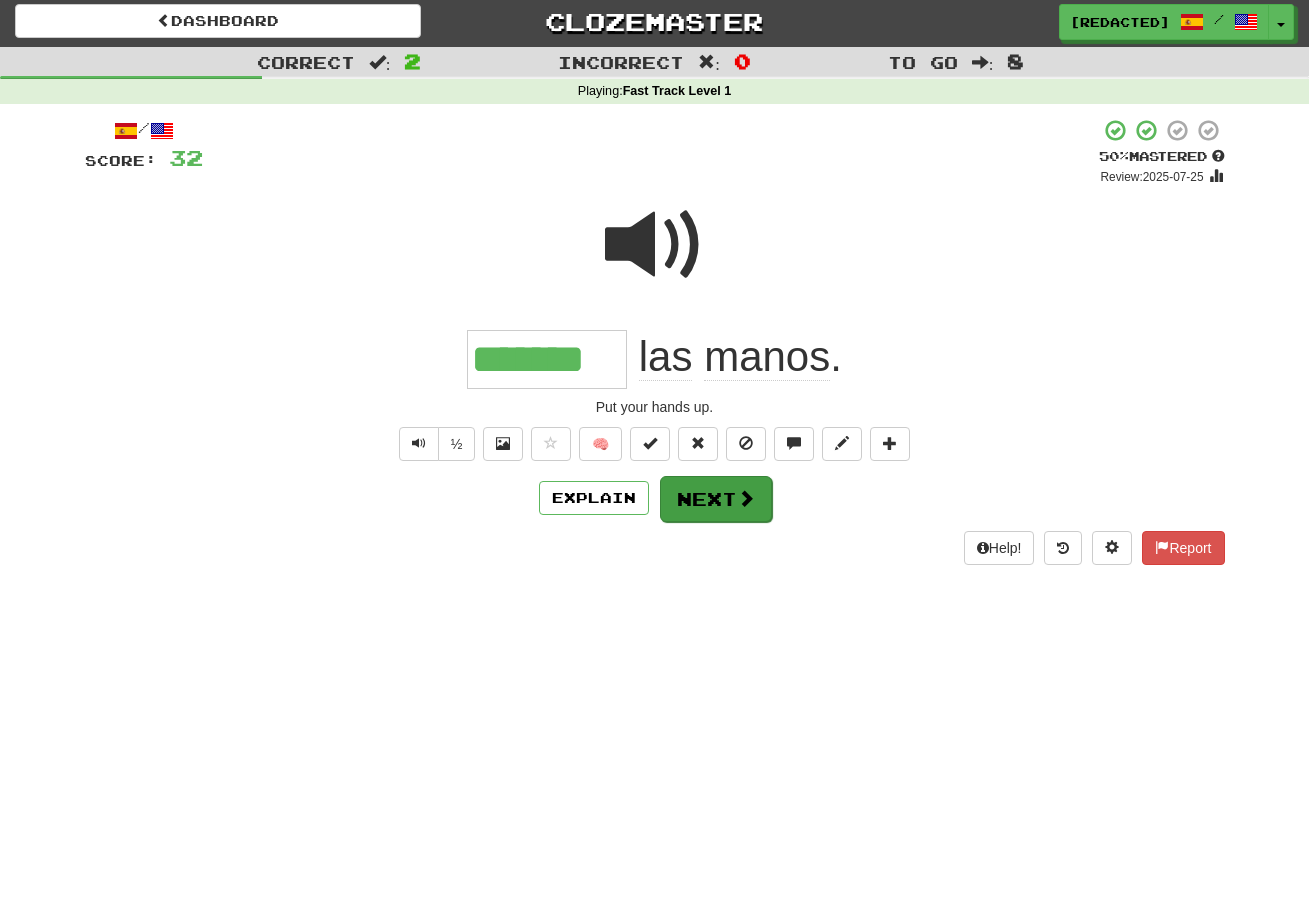 click on "Next" at bounding box center [716, 499] 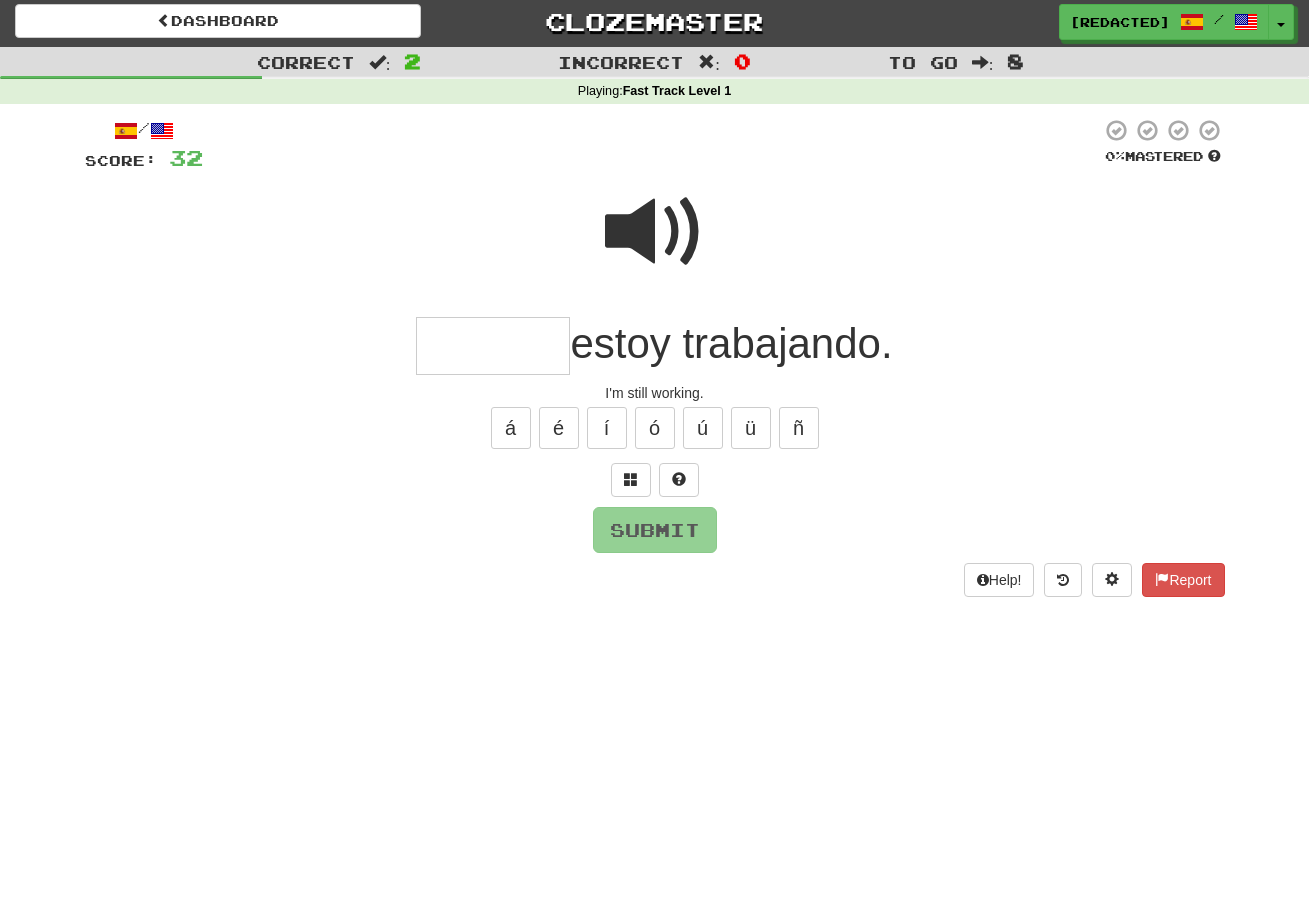click at bounding box center [655, 232] 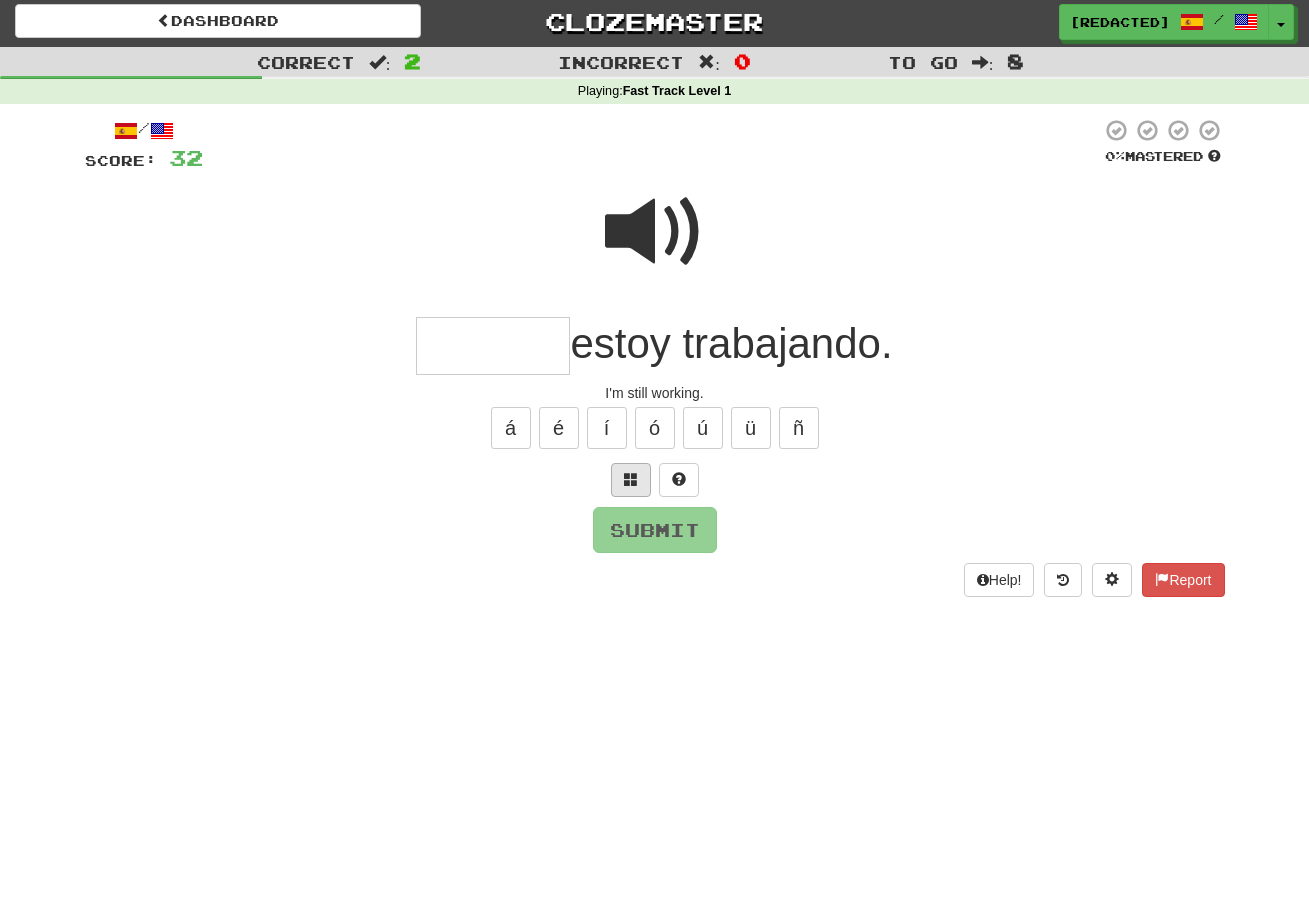 click at bounding box center (631, 479) 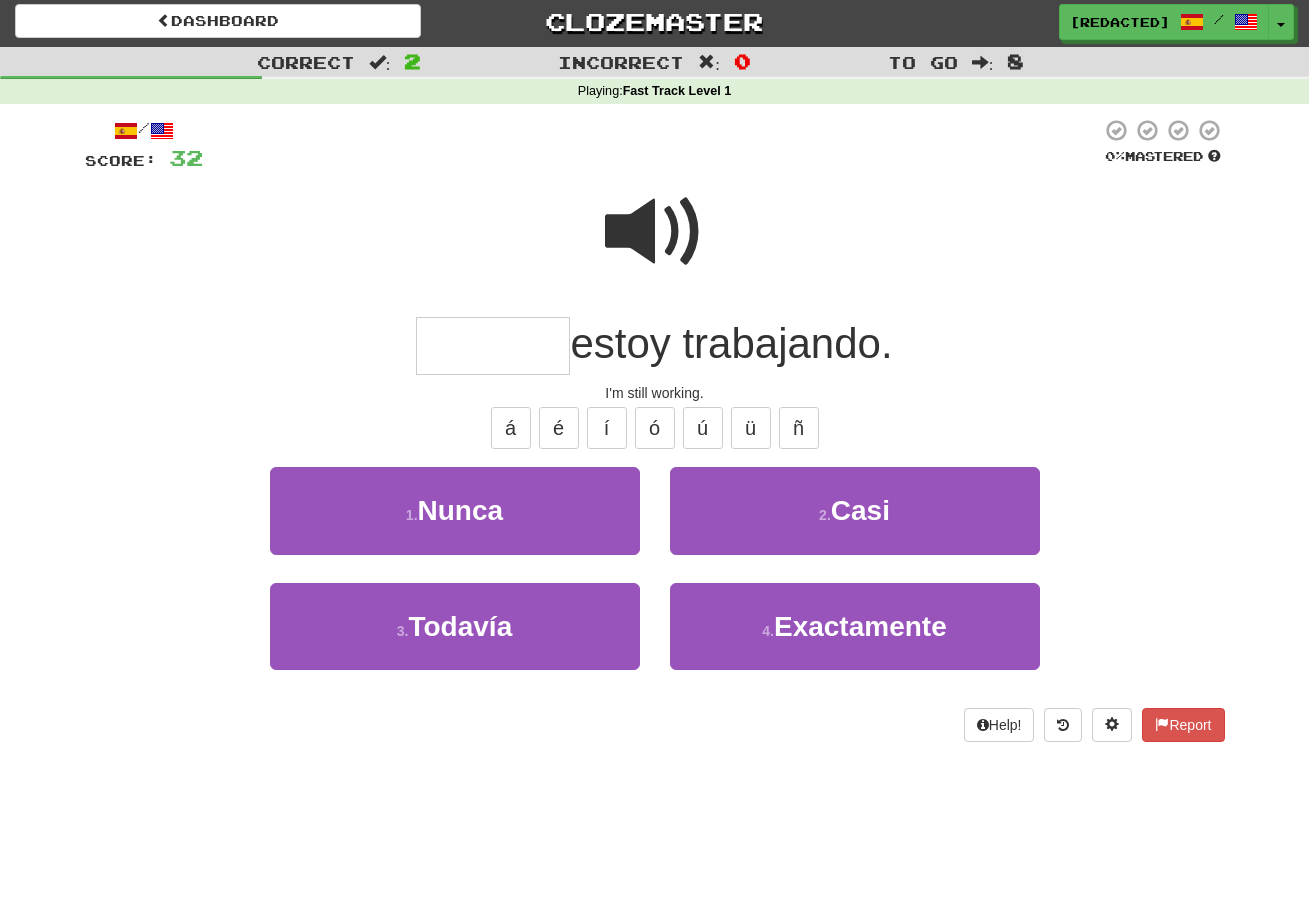 click at bounding box center [655, 232] 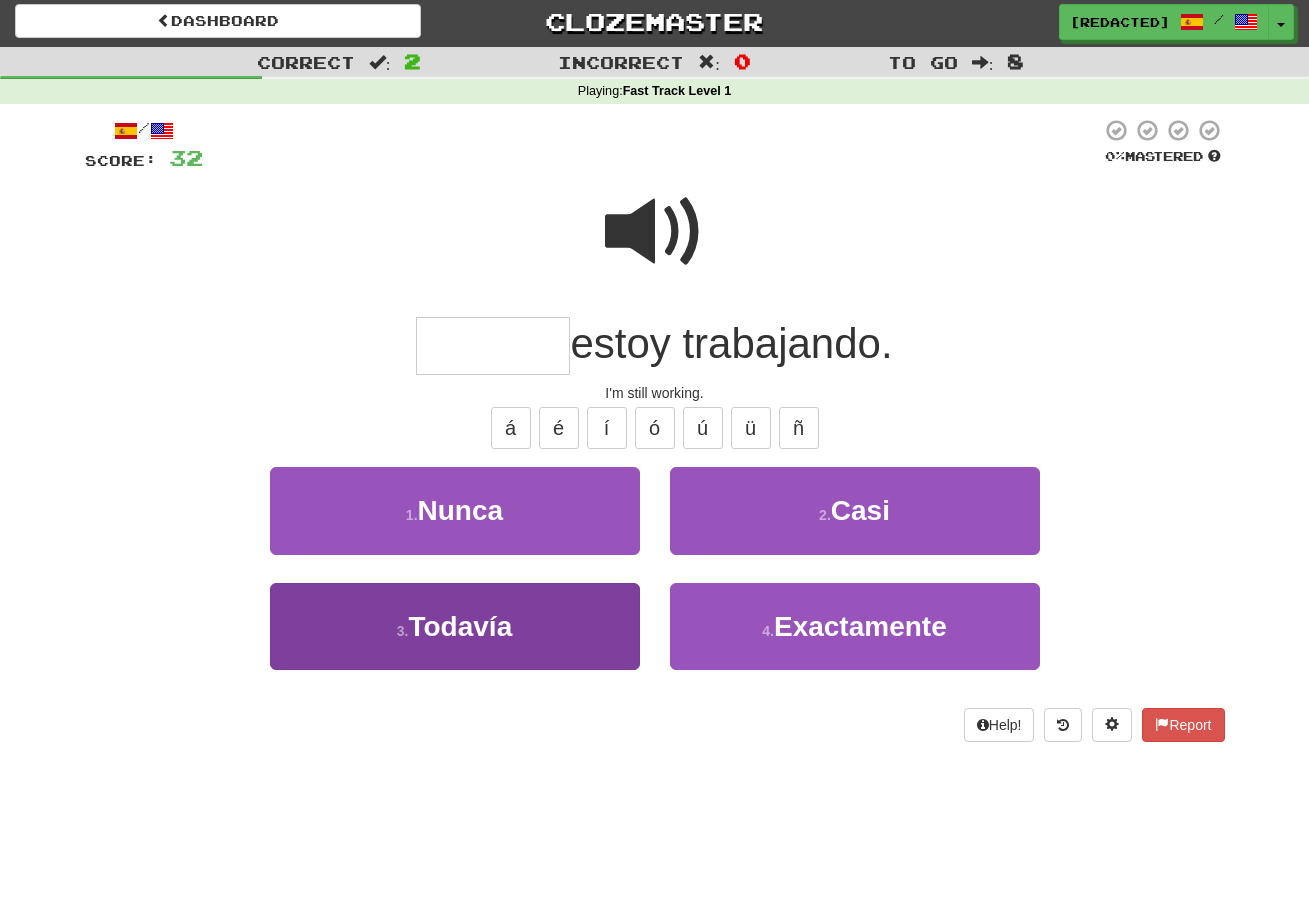click on "3 .  Todavía" at bounding box center (455, 626) 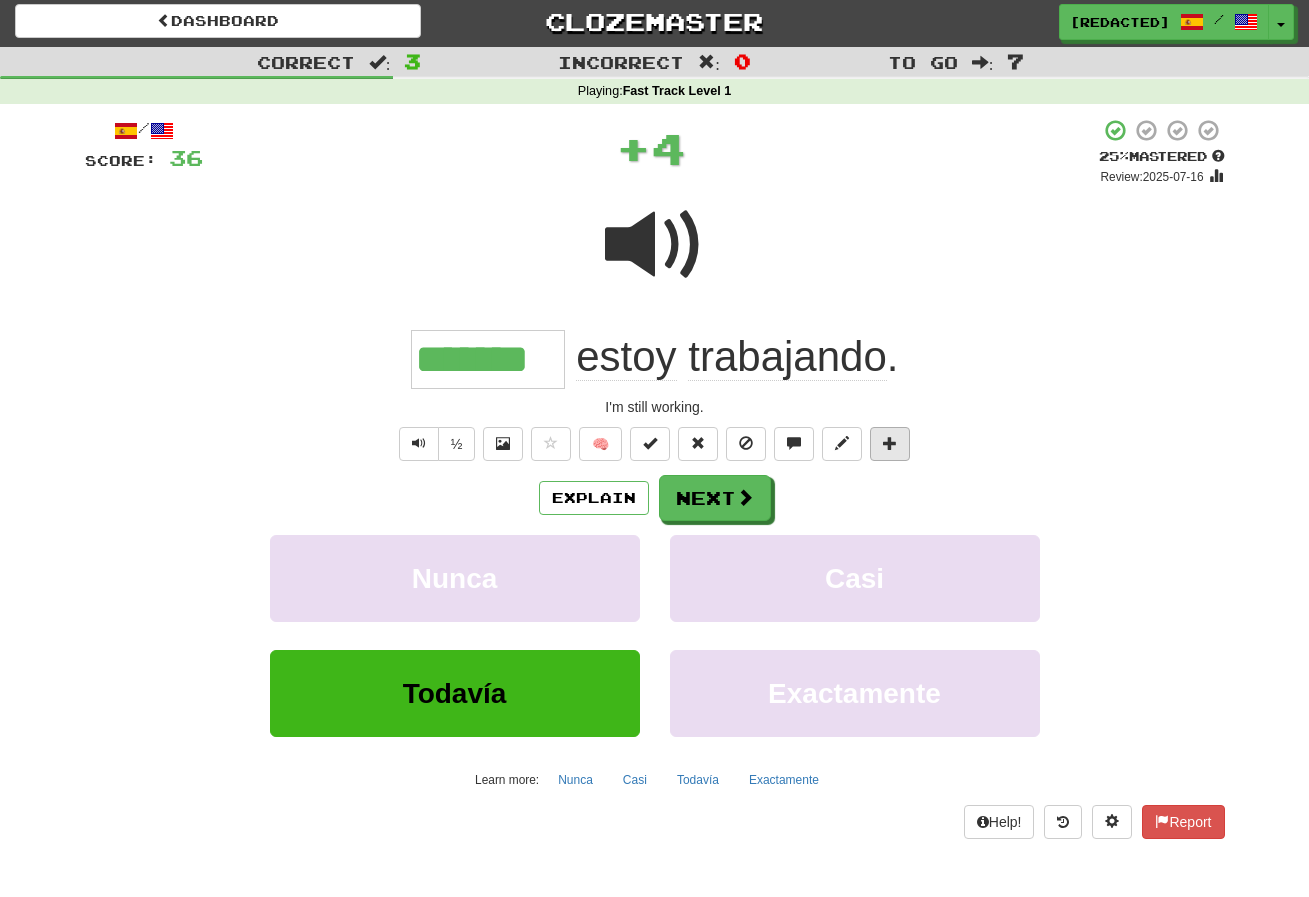 click at bounding box center (890, 443) 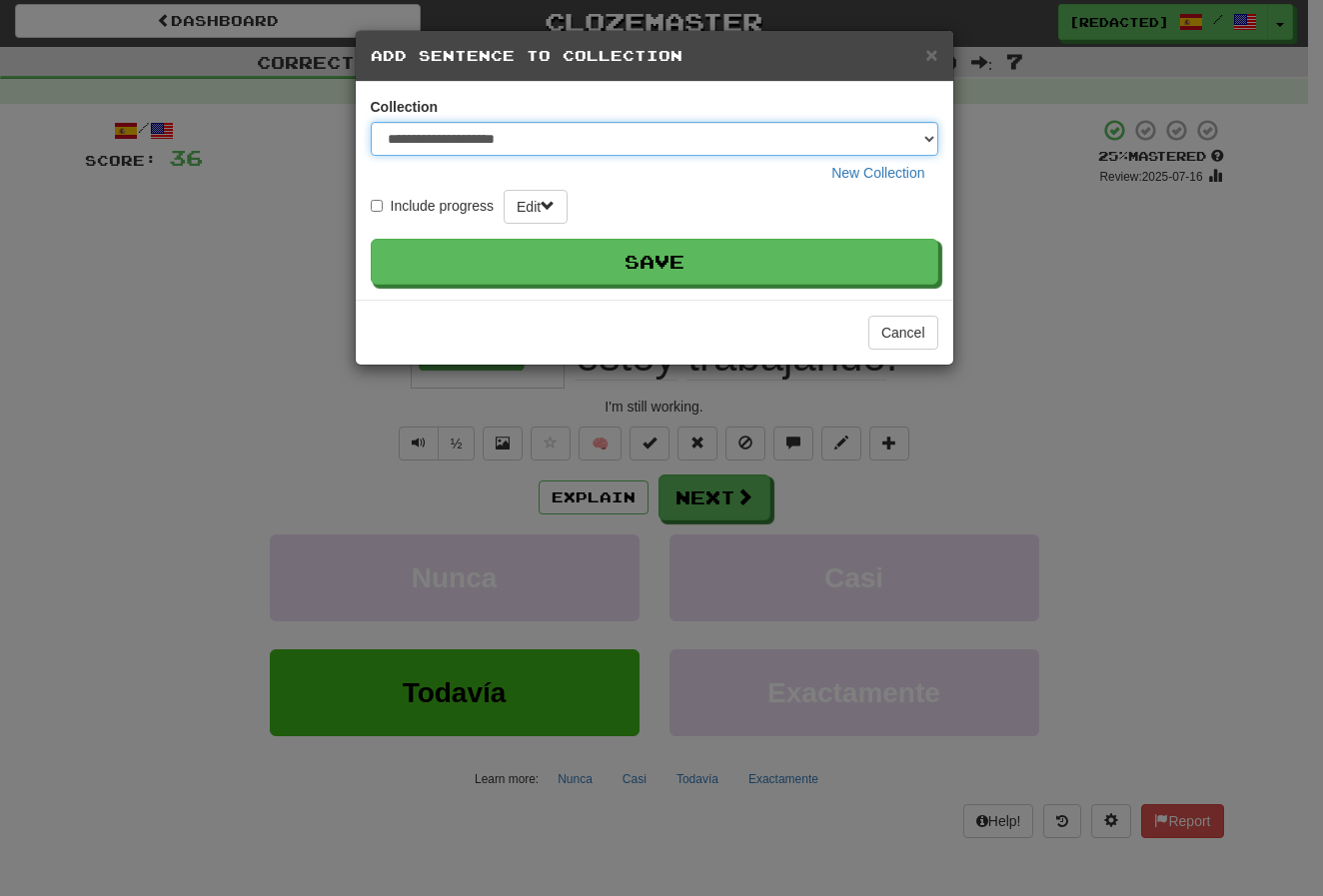 select on "*****" 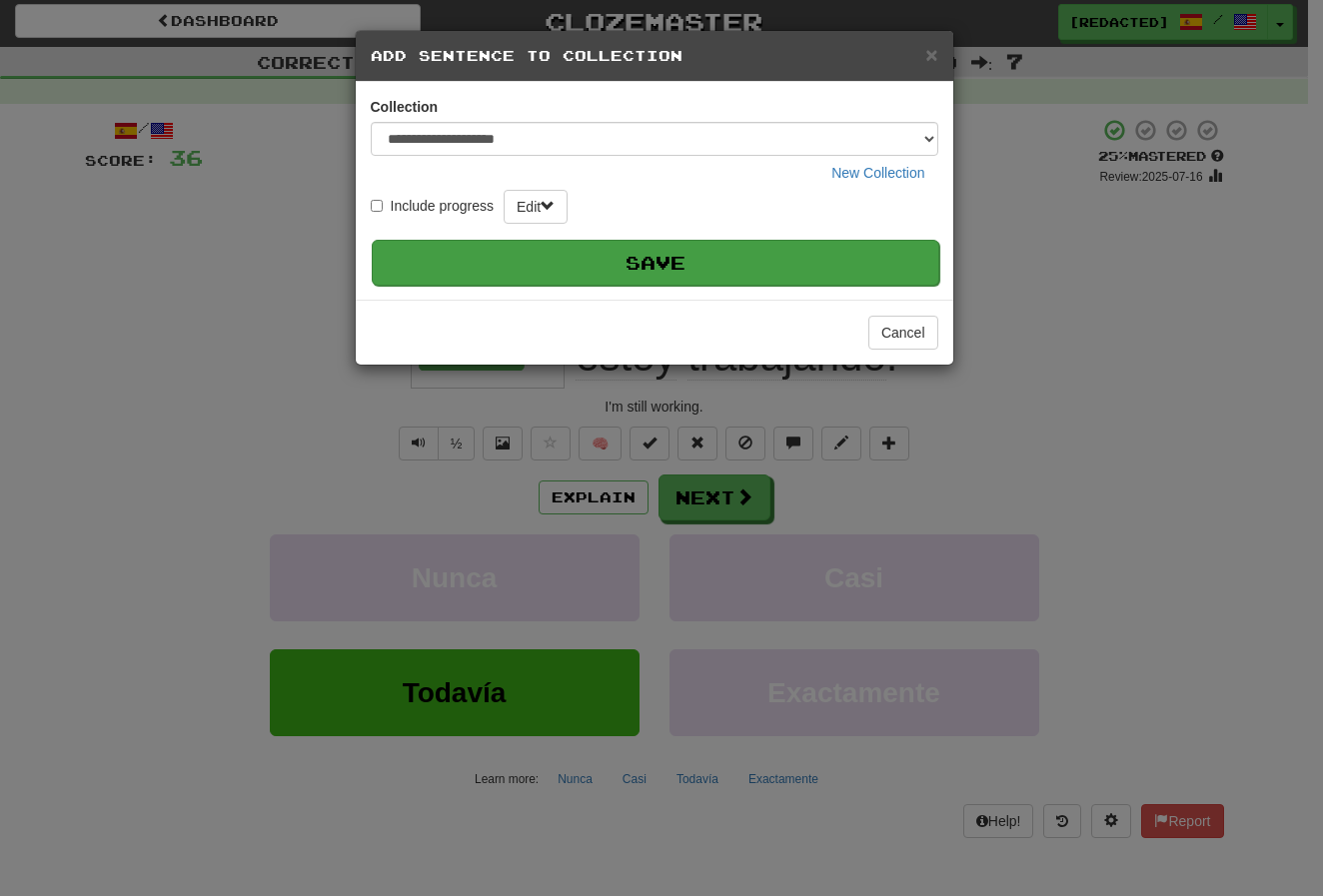 click on "Save" at bounding box center (656, 263) 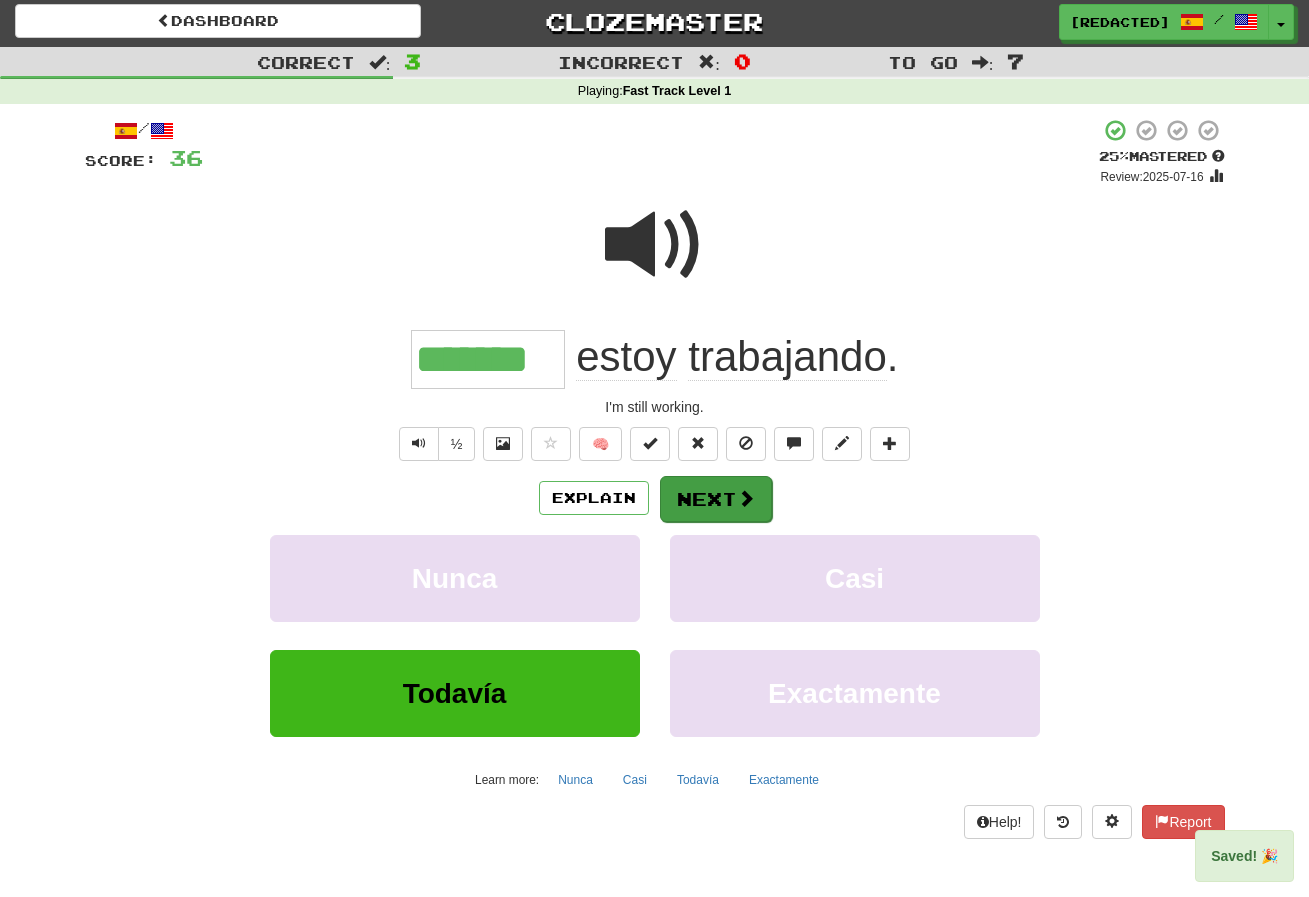 click on "Next" at bounding box center (716, 499) 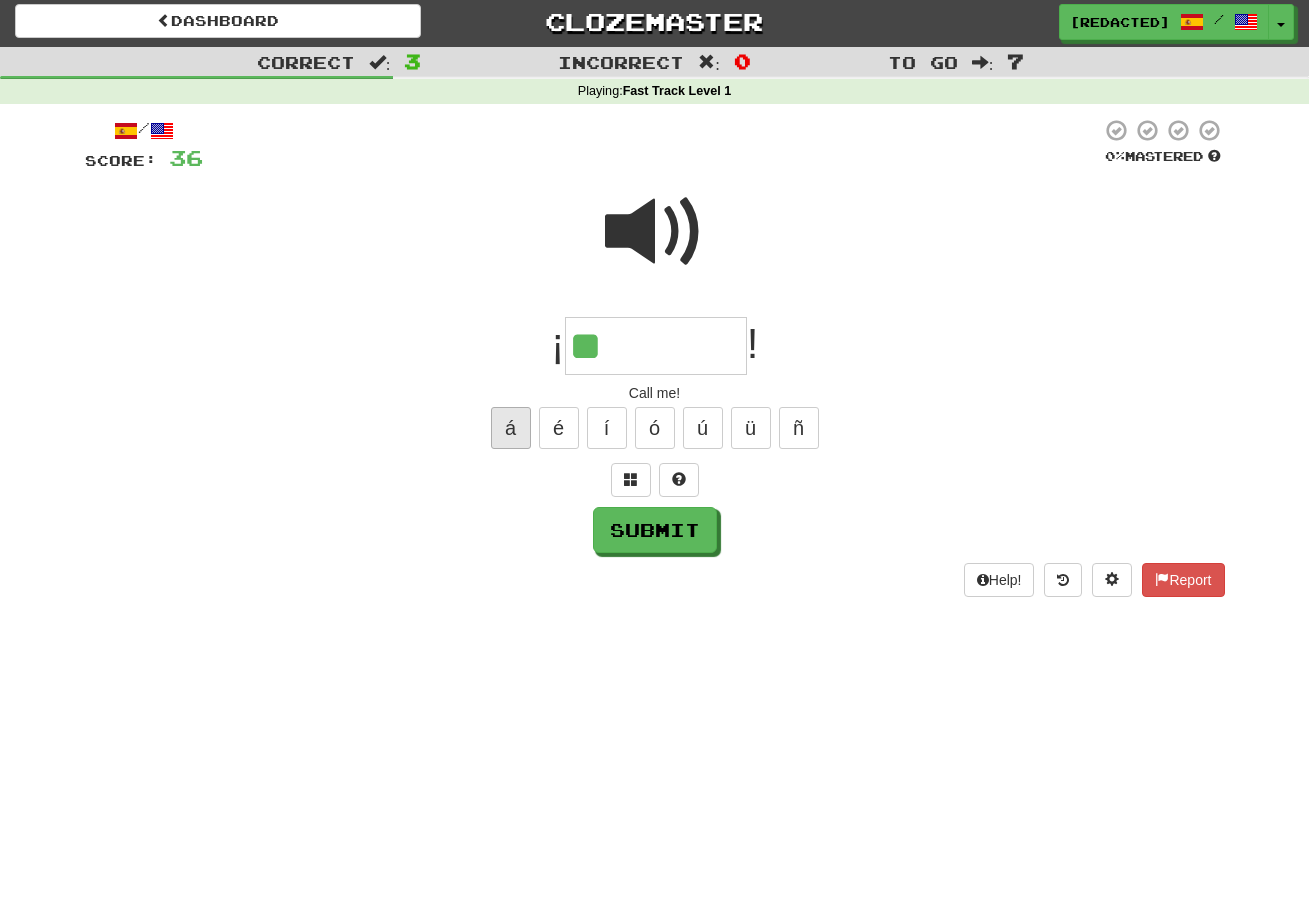 click on "á" at bounding box center [511, 428] 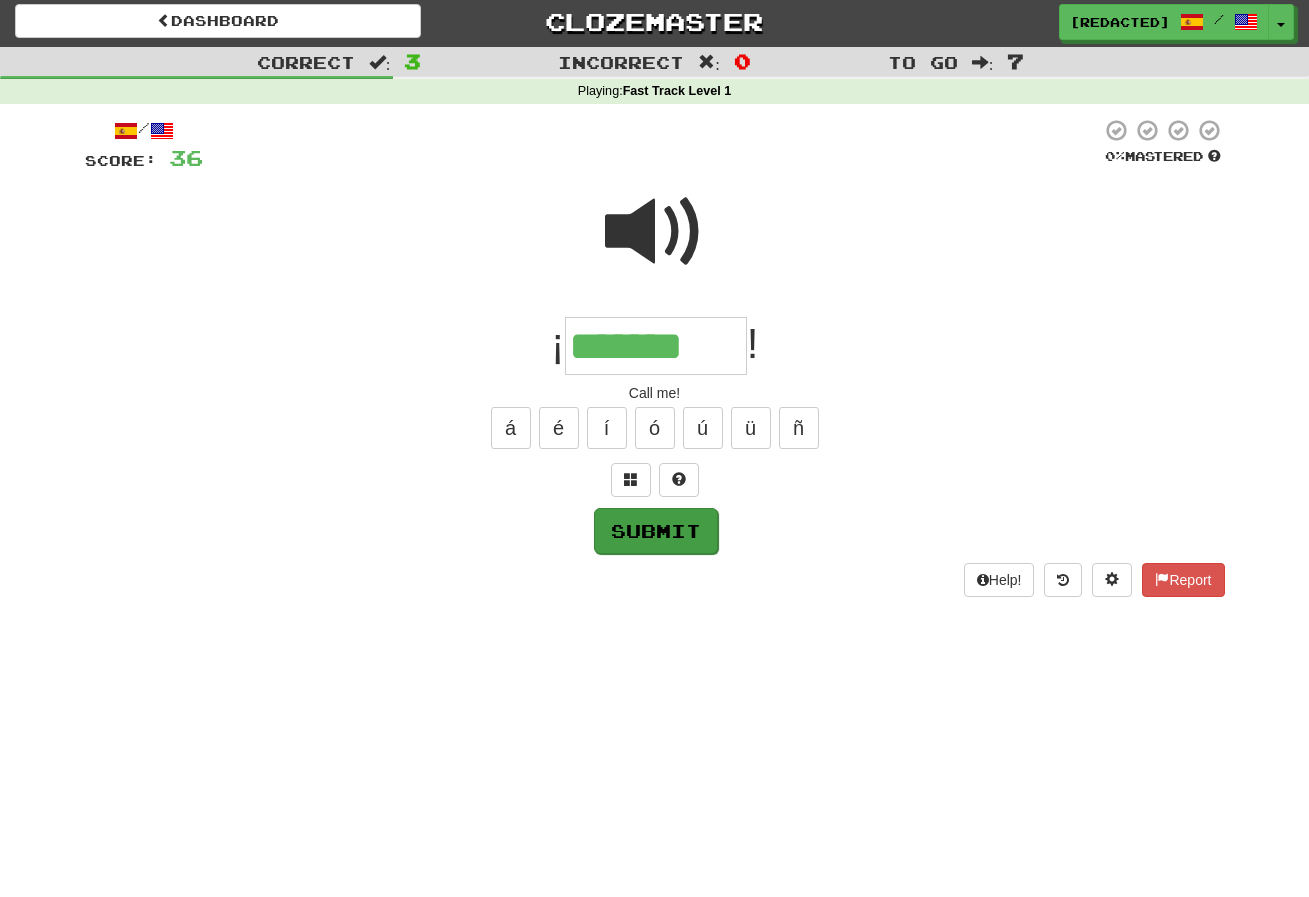 click on "Submit" at bounding box center [656, 531] 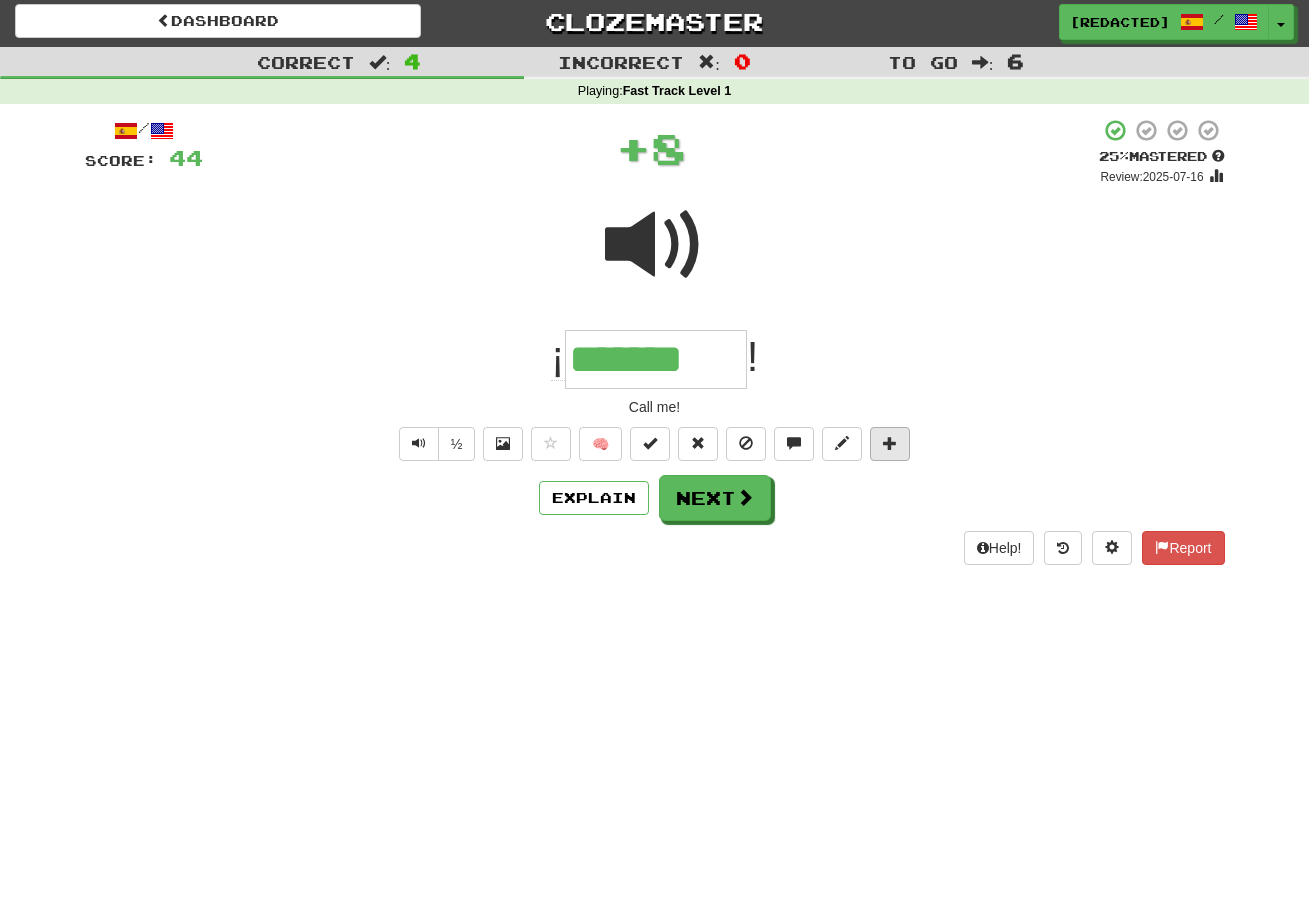 click at bounding box center [890, 443] 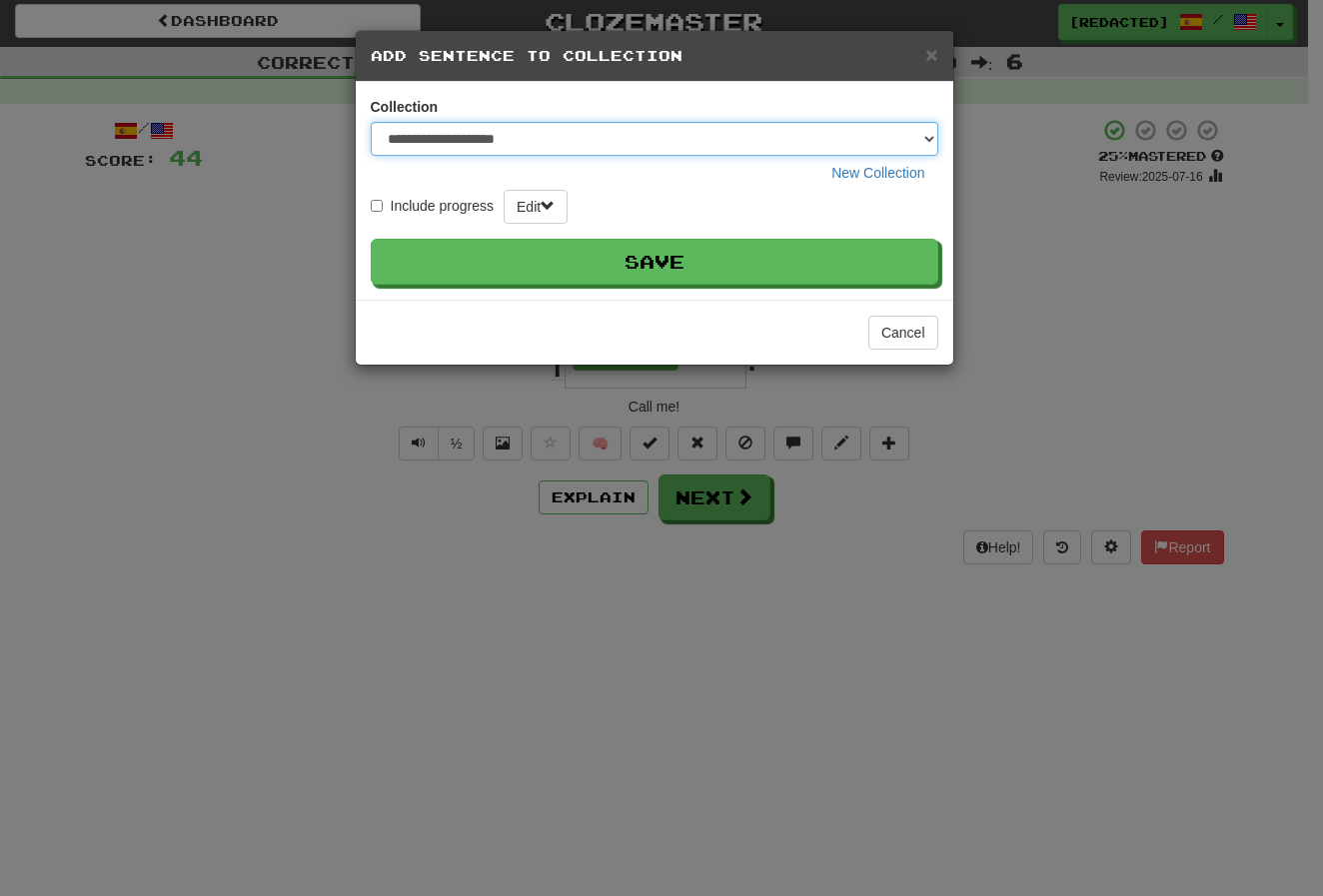 select on "*****" 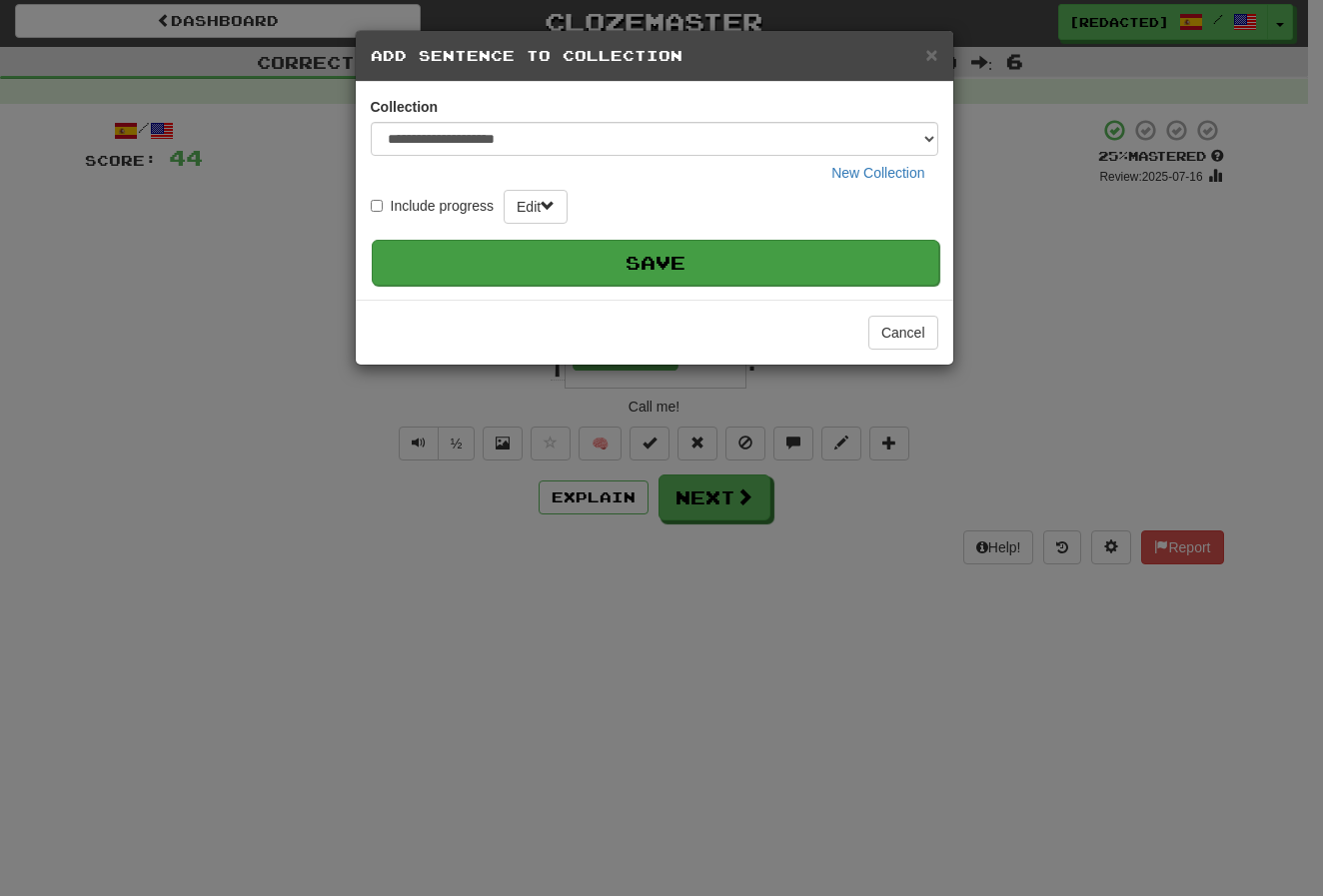 click on "Save" at bounding box center (656, 263) 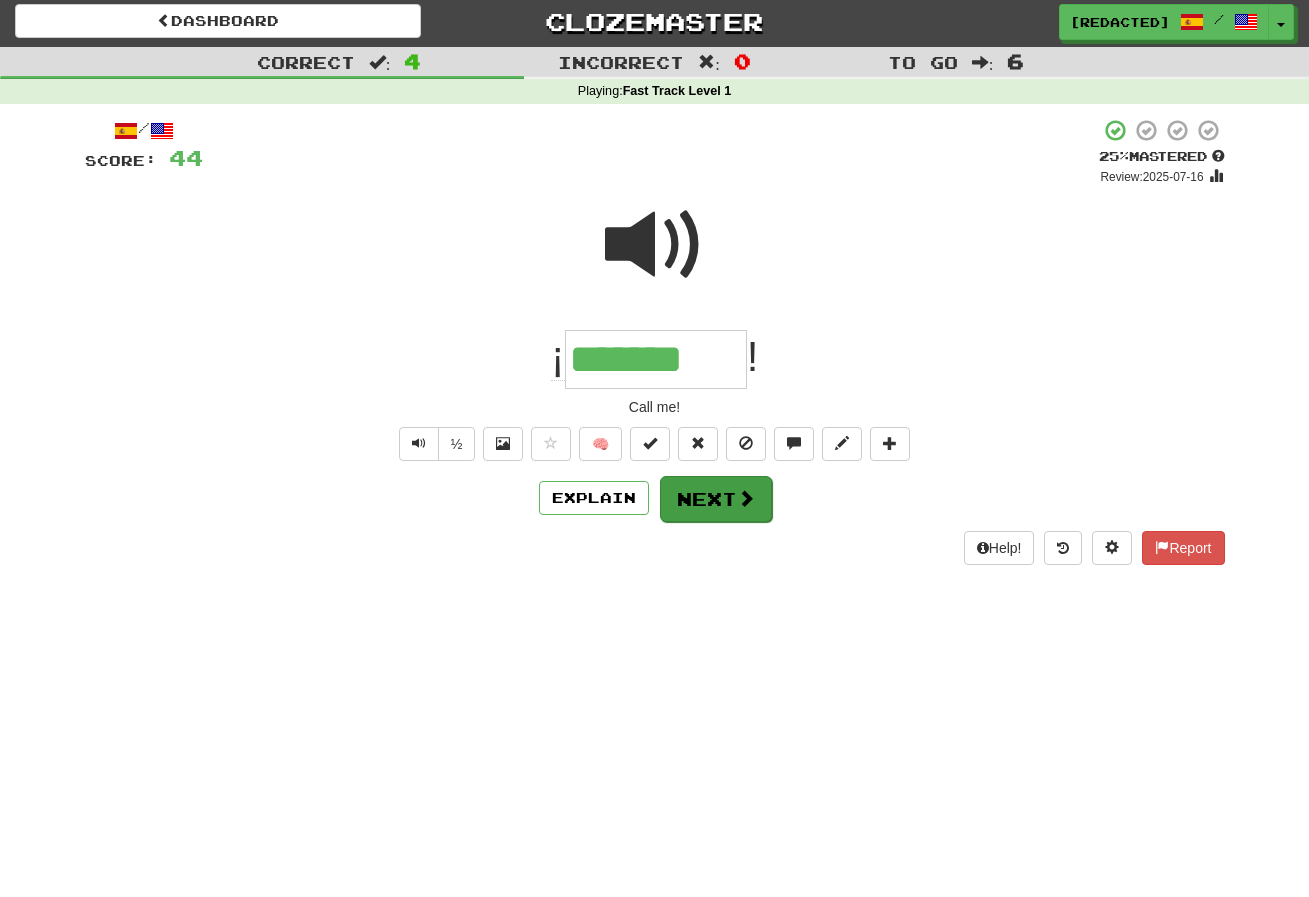 click at bounding box center [746, 498] 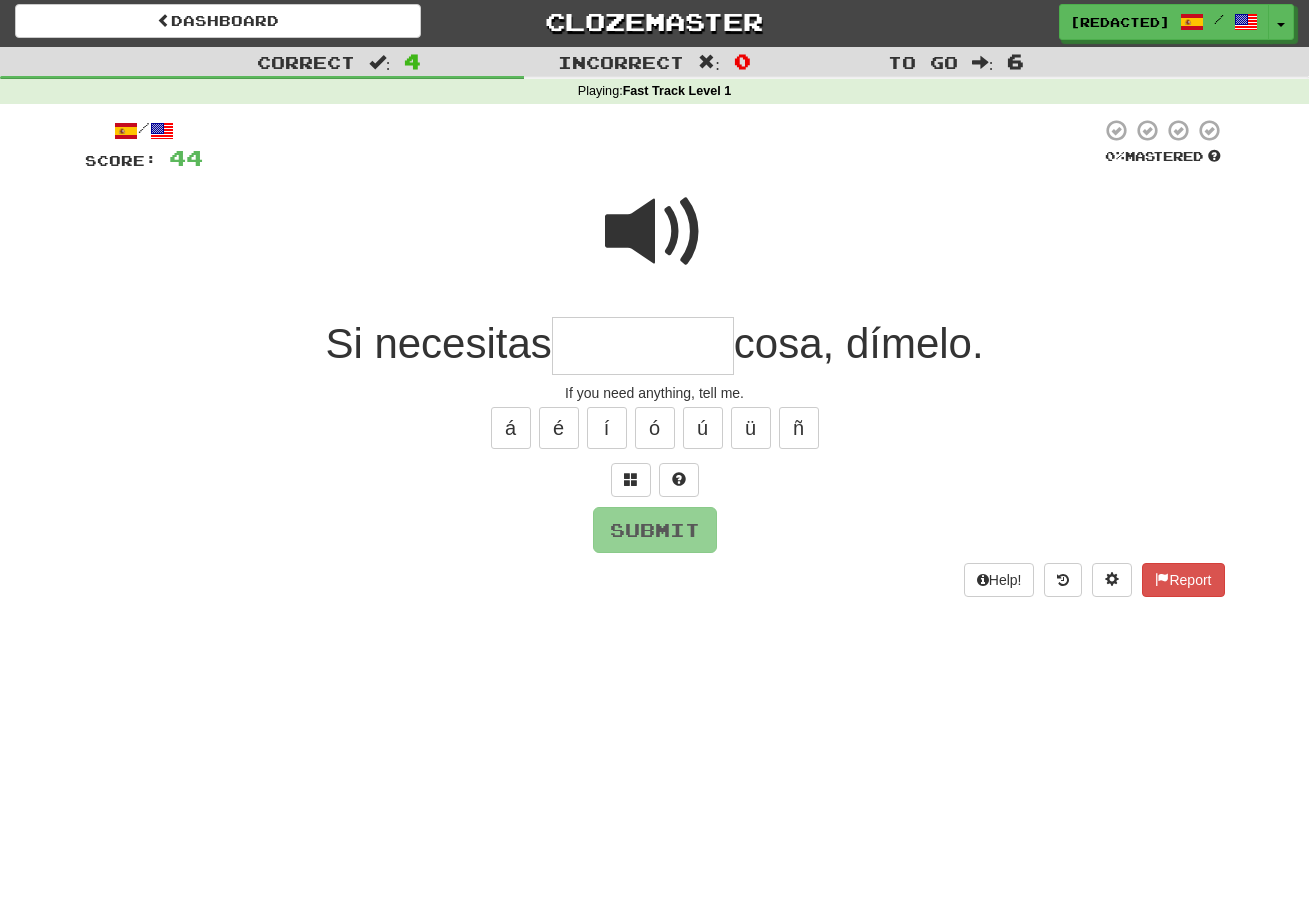 click at bounding box center (655, 232) 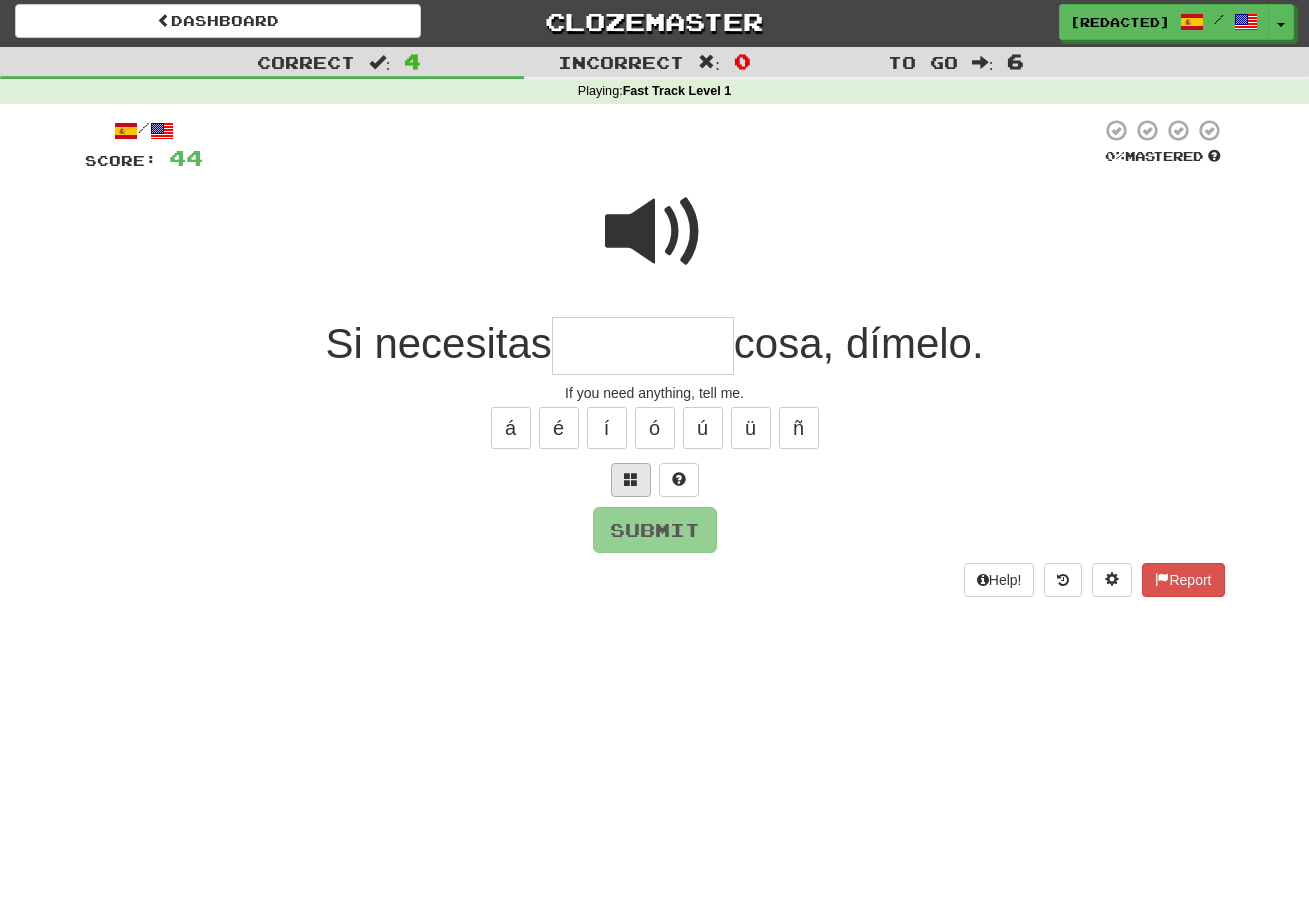 click at bounding box center (631, 479) 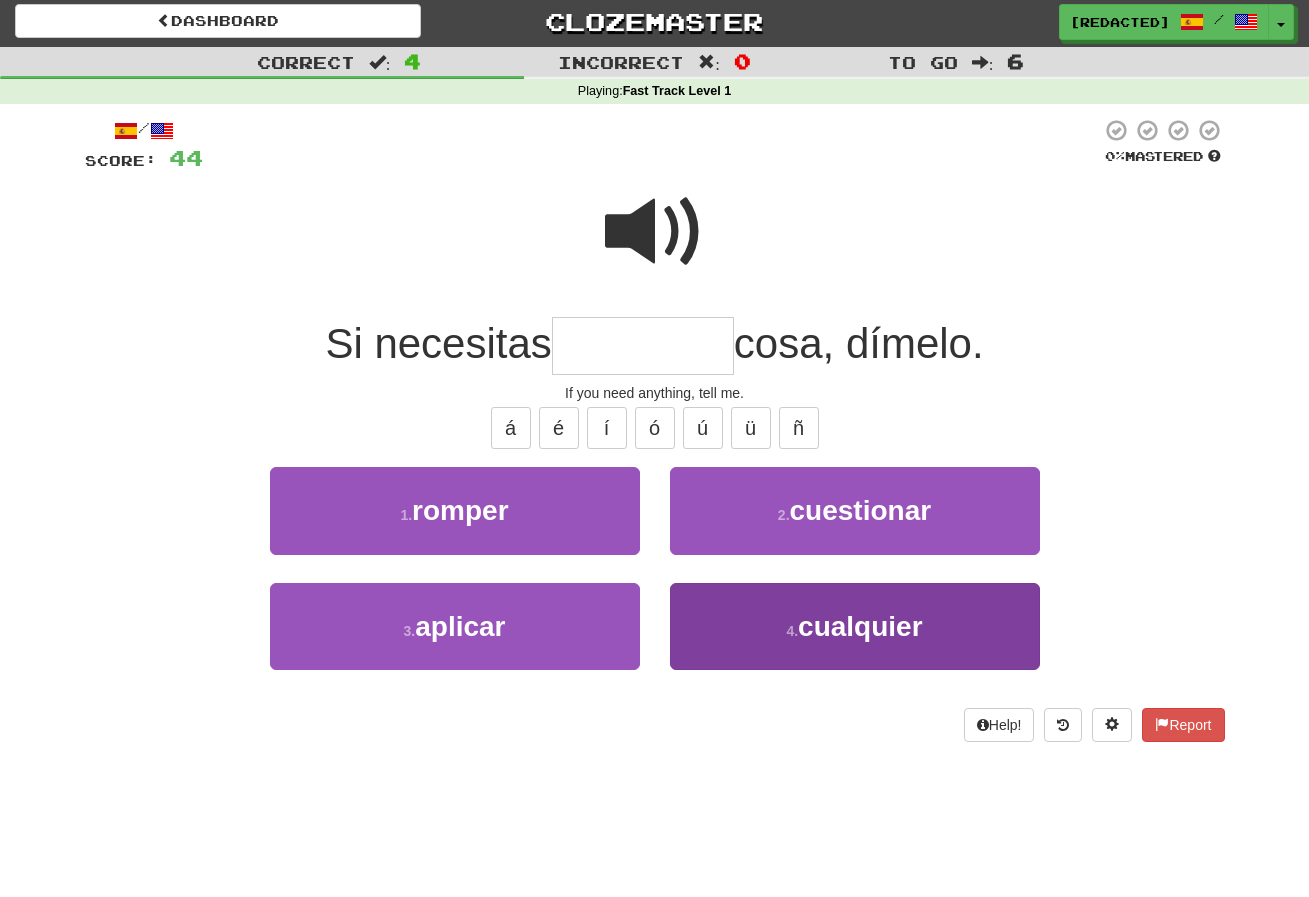click on "cualquier" at bounding box center [860, 626] 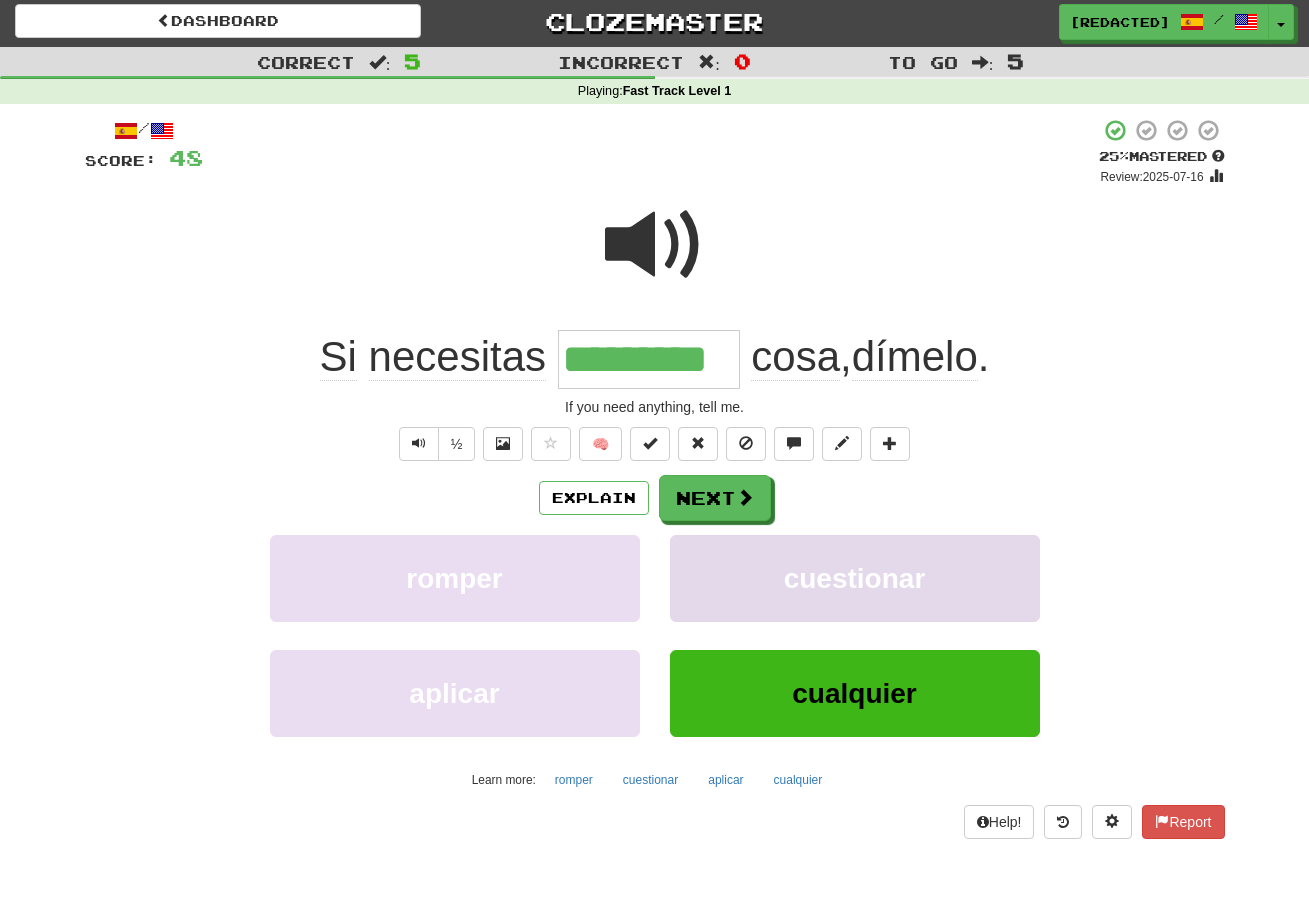 scroll, scrollTop: 8, scrollLeft: 0, axis: vertical 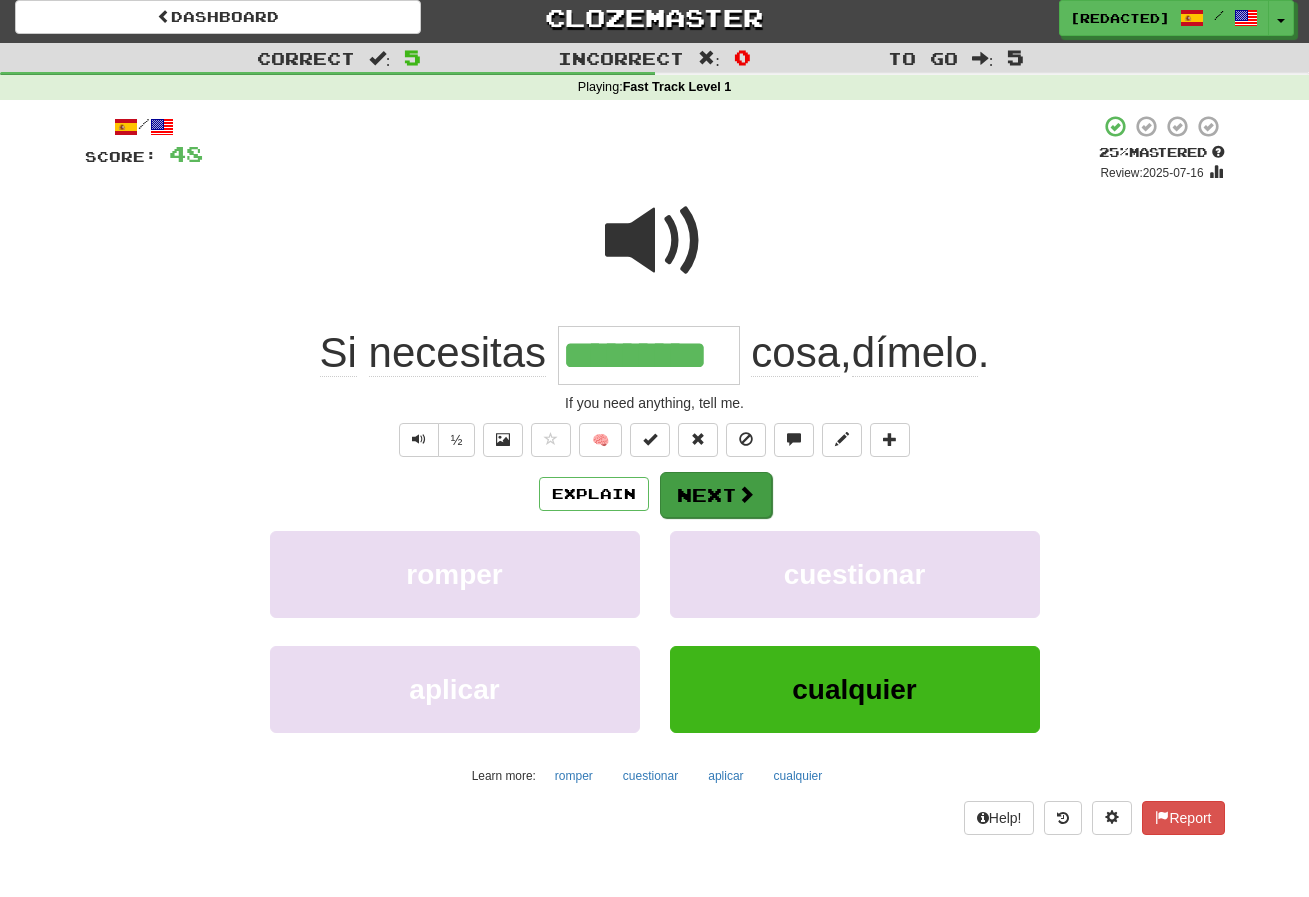click on "Next" at bounding box center [716, 495] 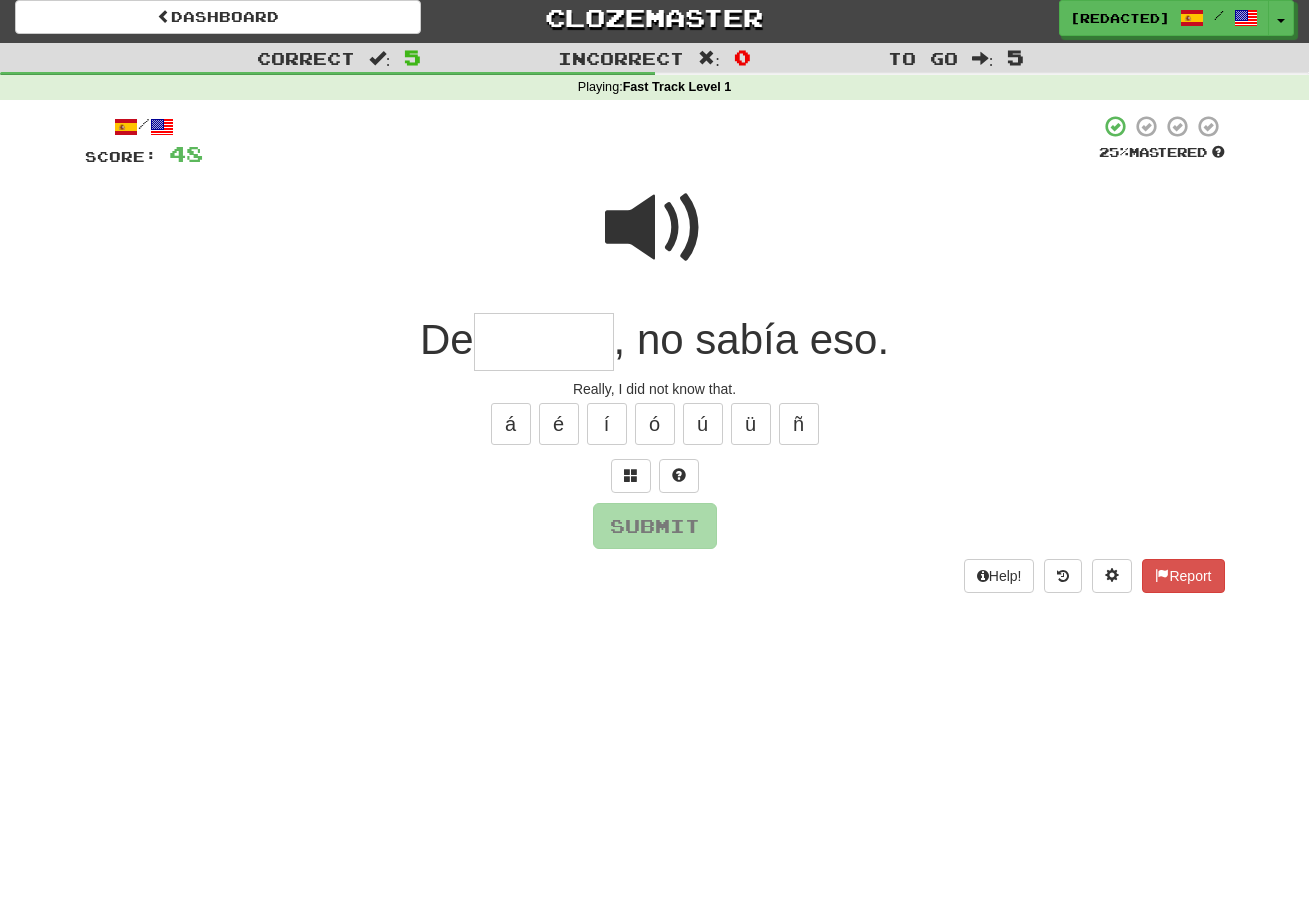 click at bounding box center (655, 228) 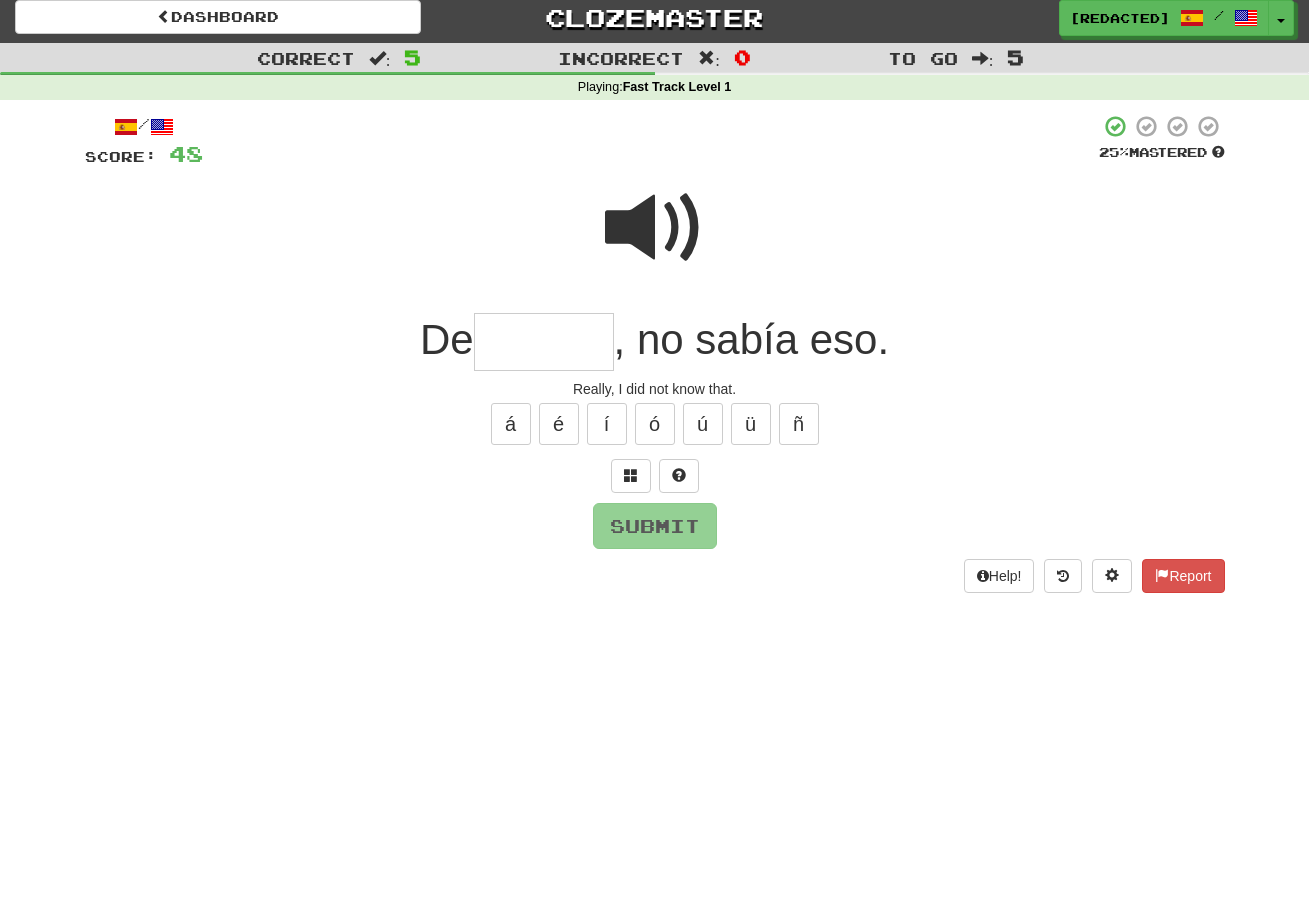 click at bounding box center [544, 342] 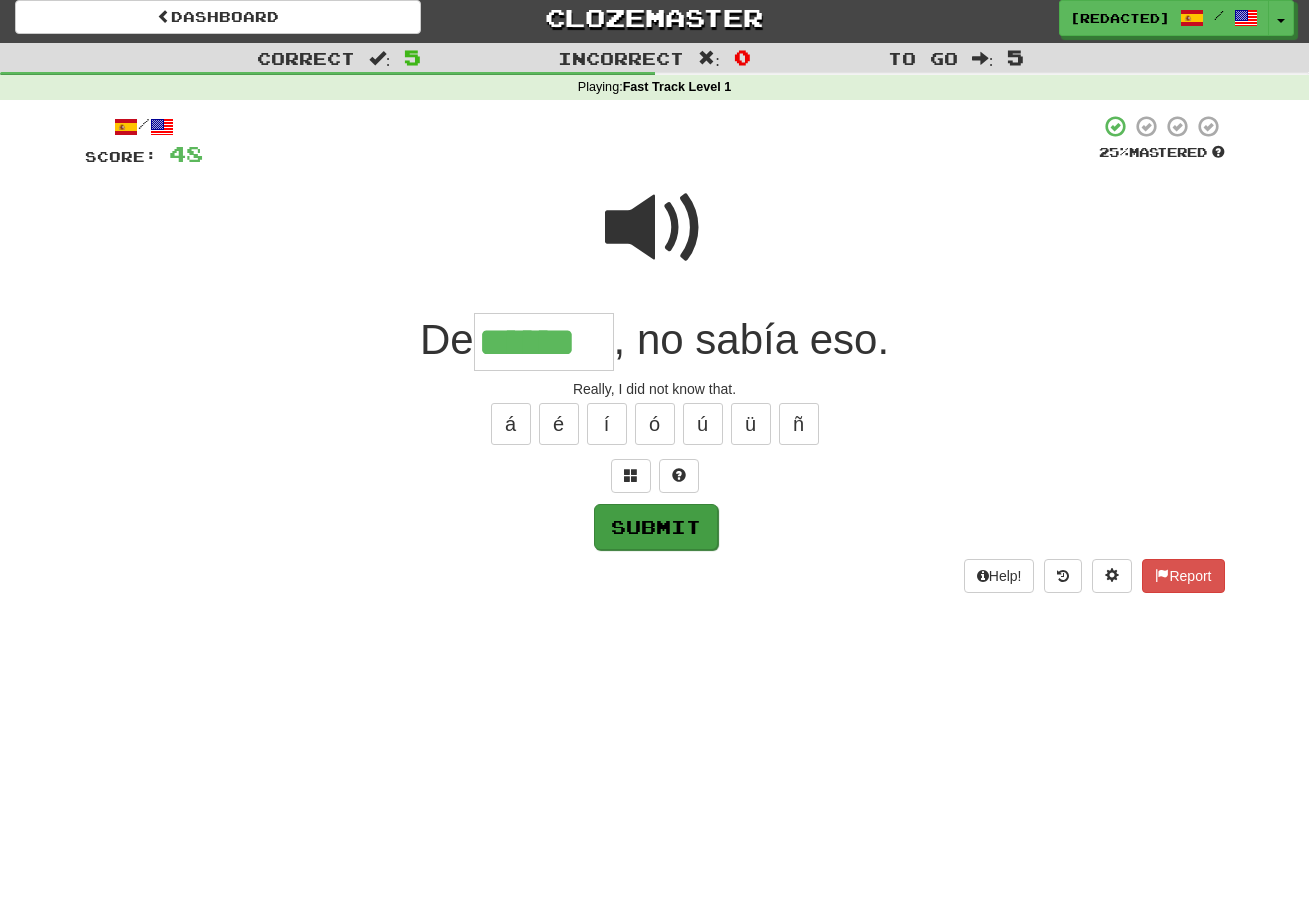 type on "******" 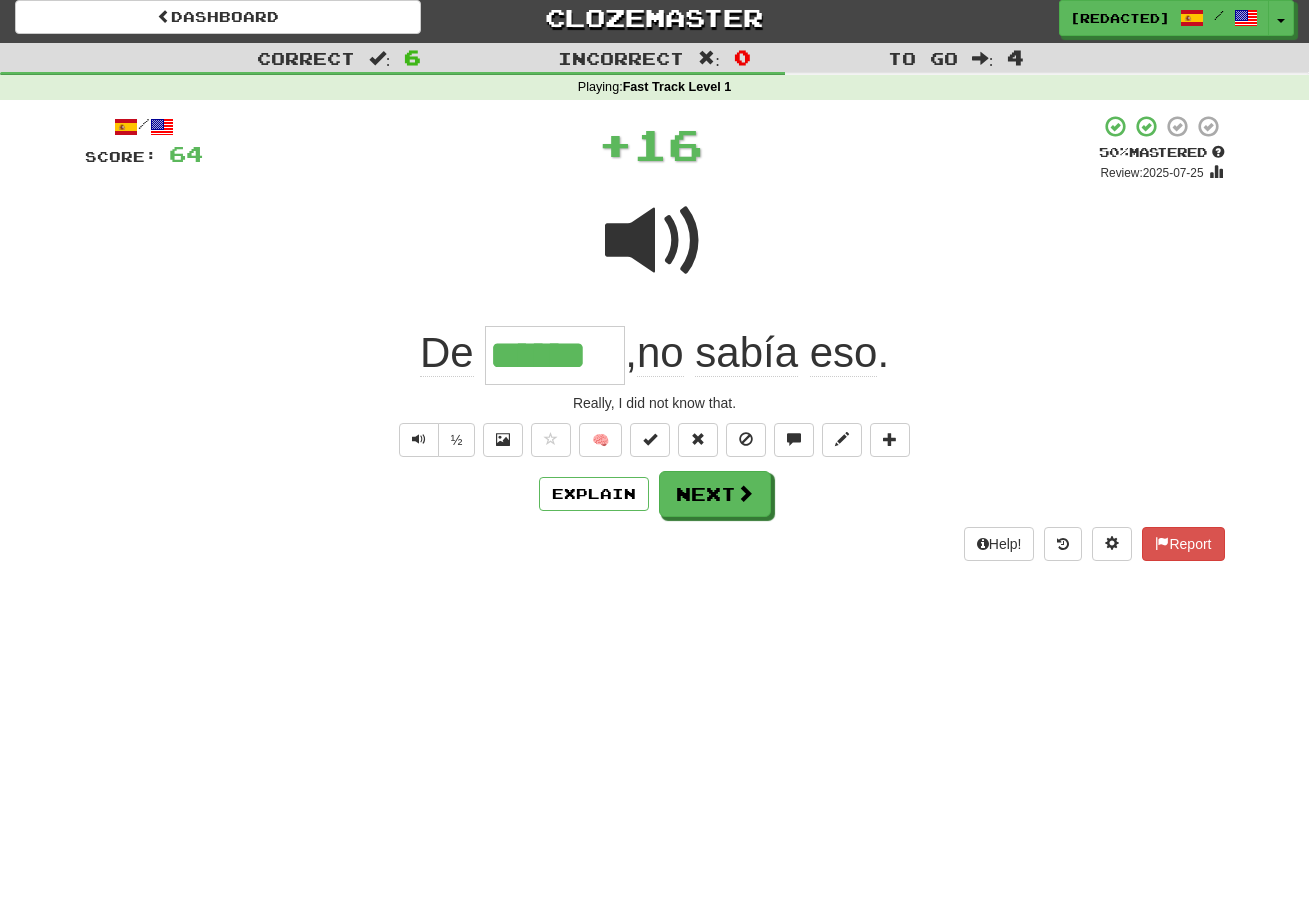 click on "/  Score:   64 + 16 50 %  Mastered Review:  2025-07-25 De   ****** ,  no   sabía   eso . Really, I did not know that. ½ 🧠 Explain Next  Help!  Report" at bounding box center [655, 337] 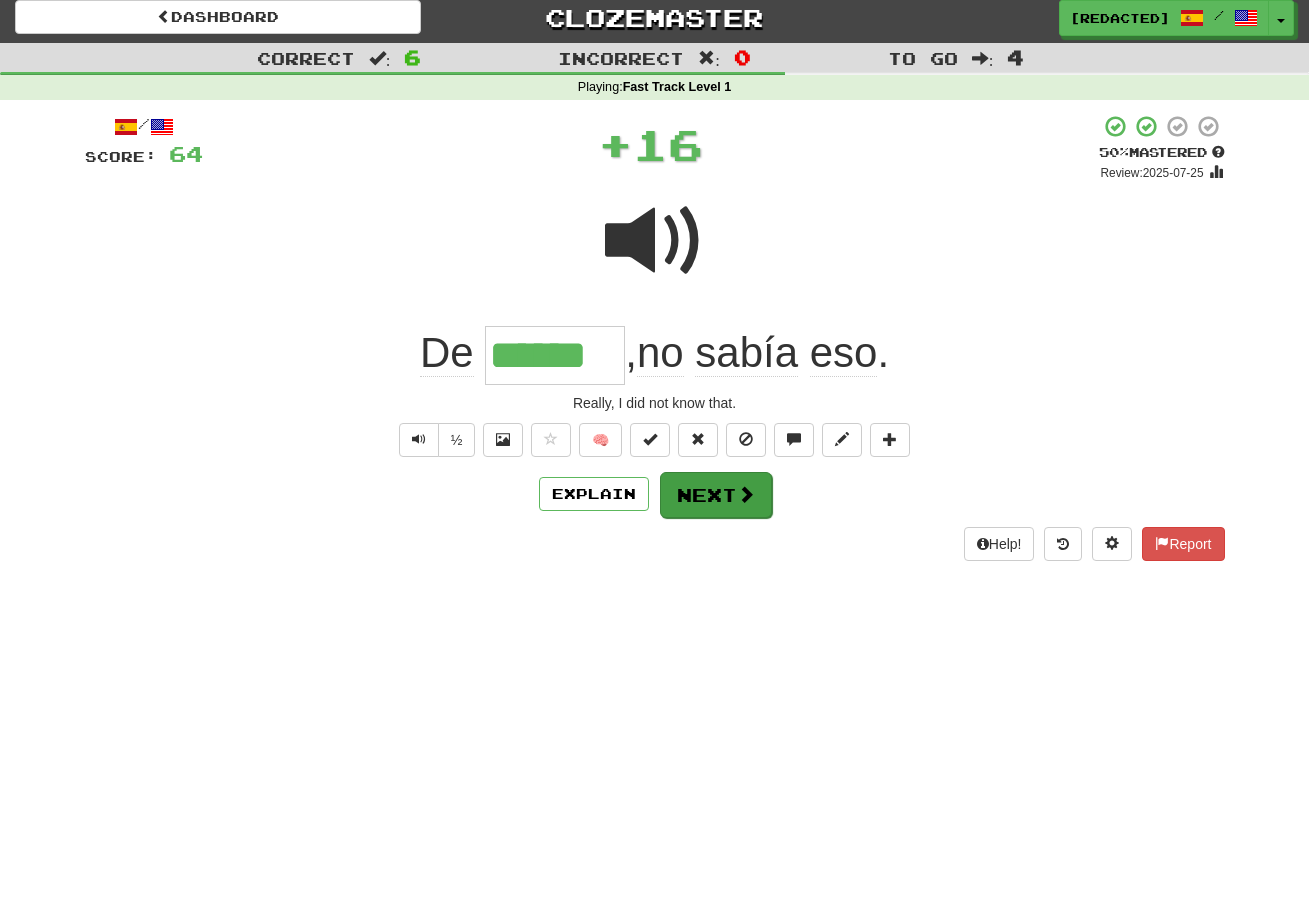 click on "Next" at bounding box center [716, 495] 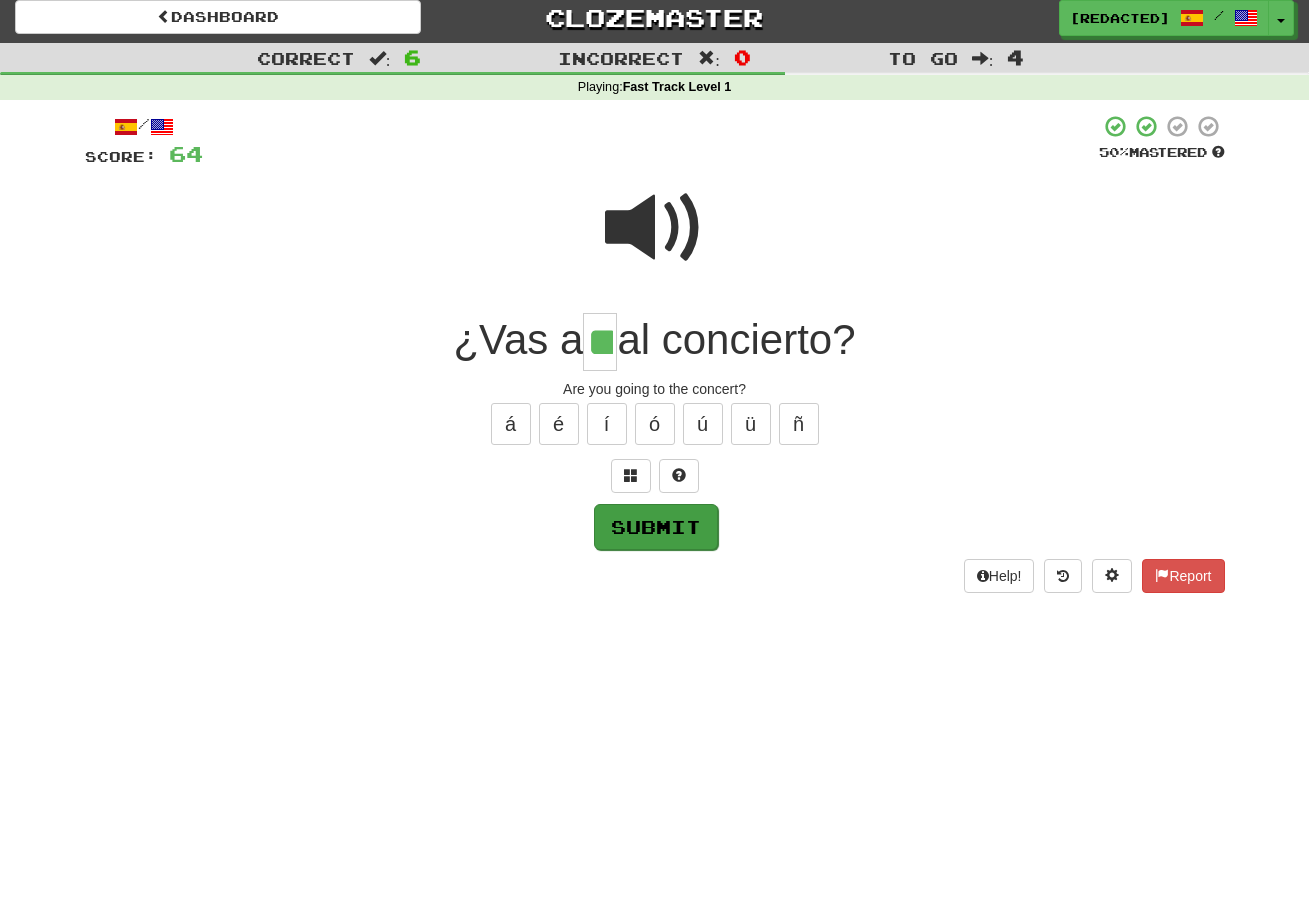 type on "**" 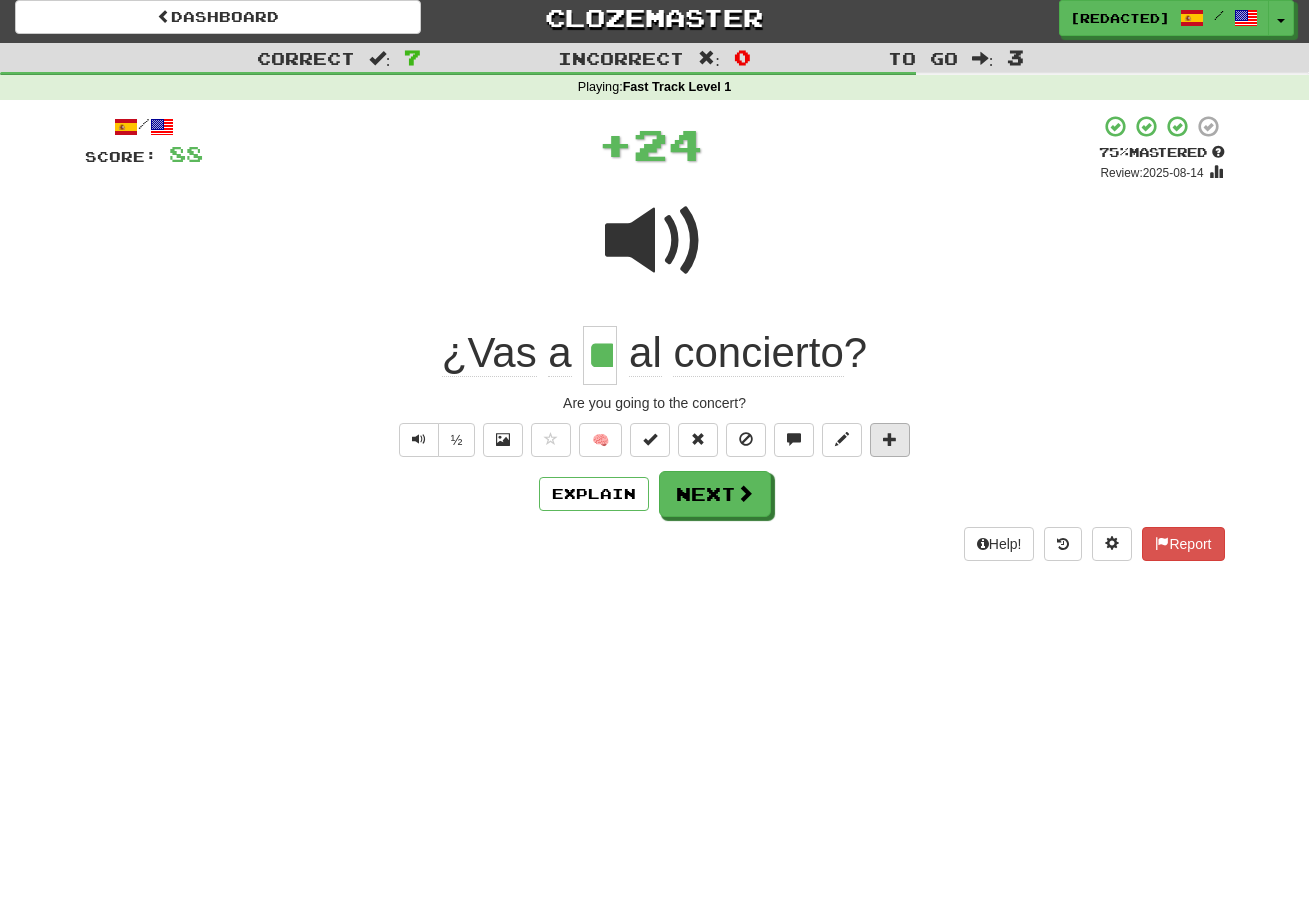 click at bounding box center [890, 439] 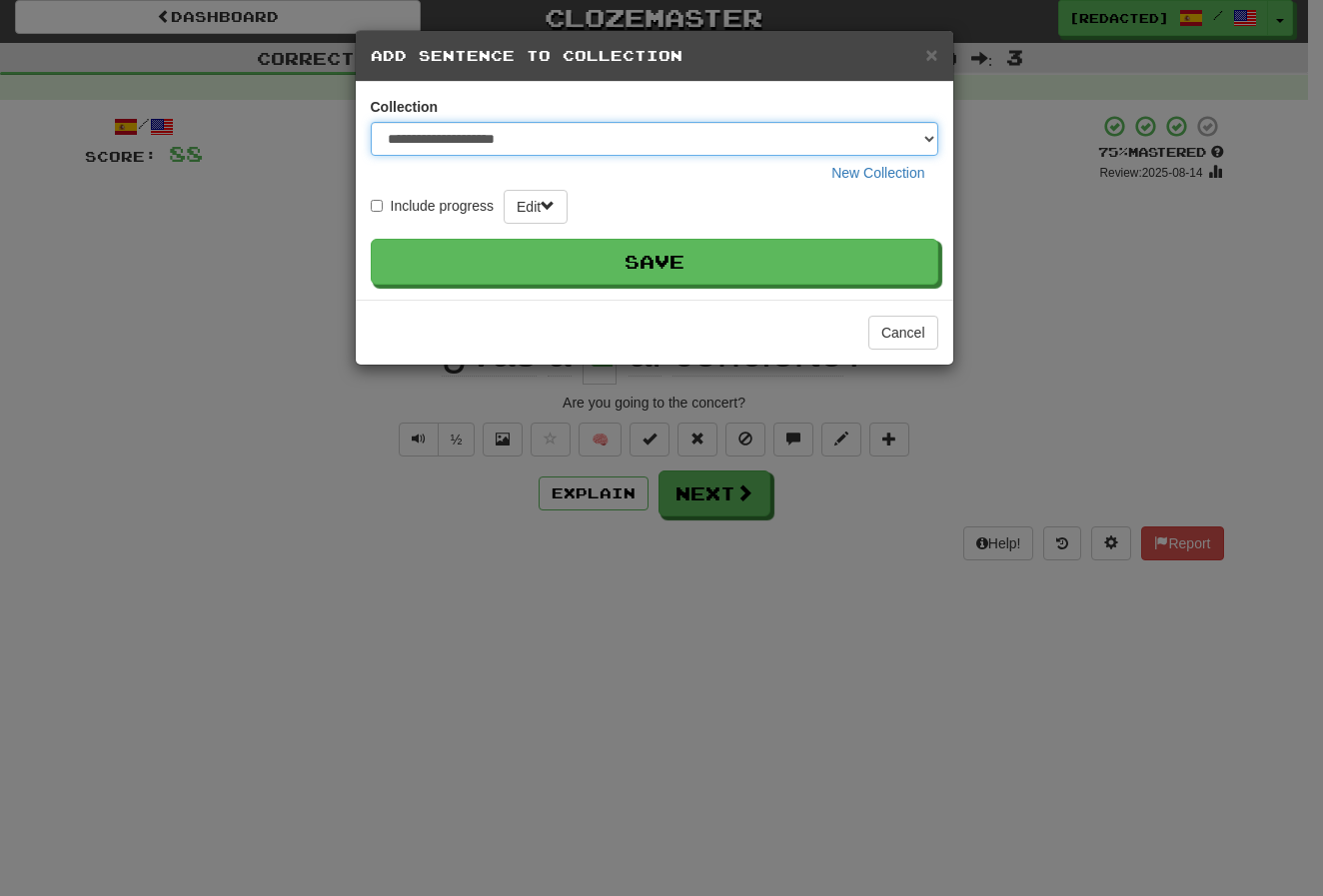 select on "*****" 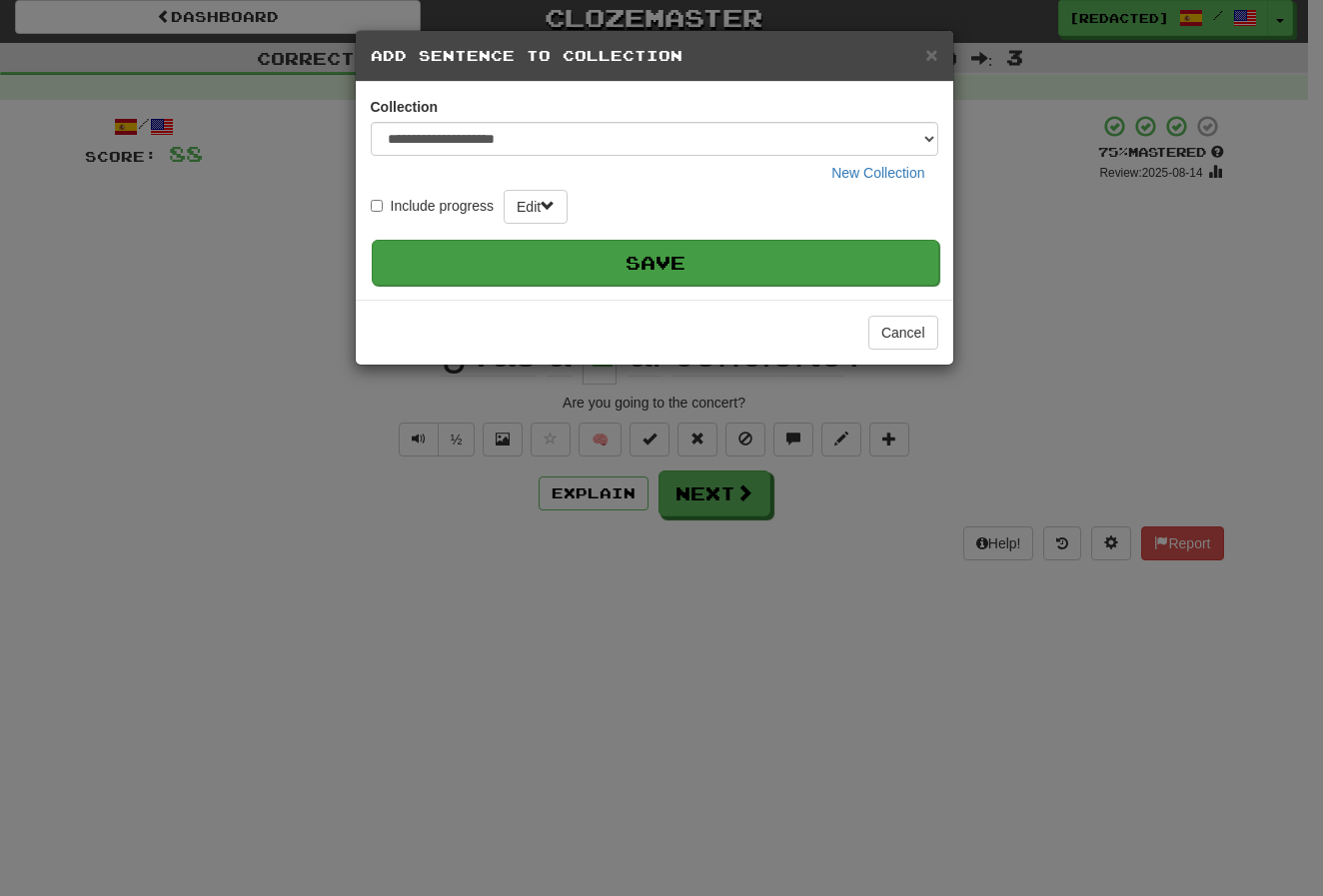 click on "Save" at bounding box center (656, 263) 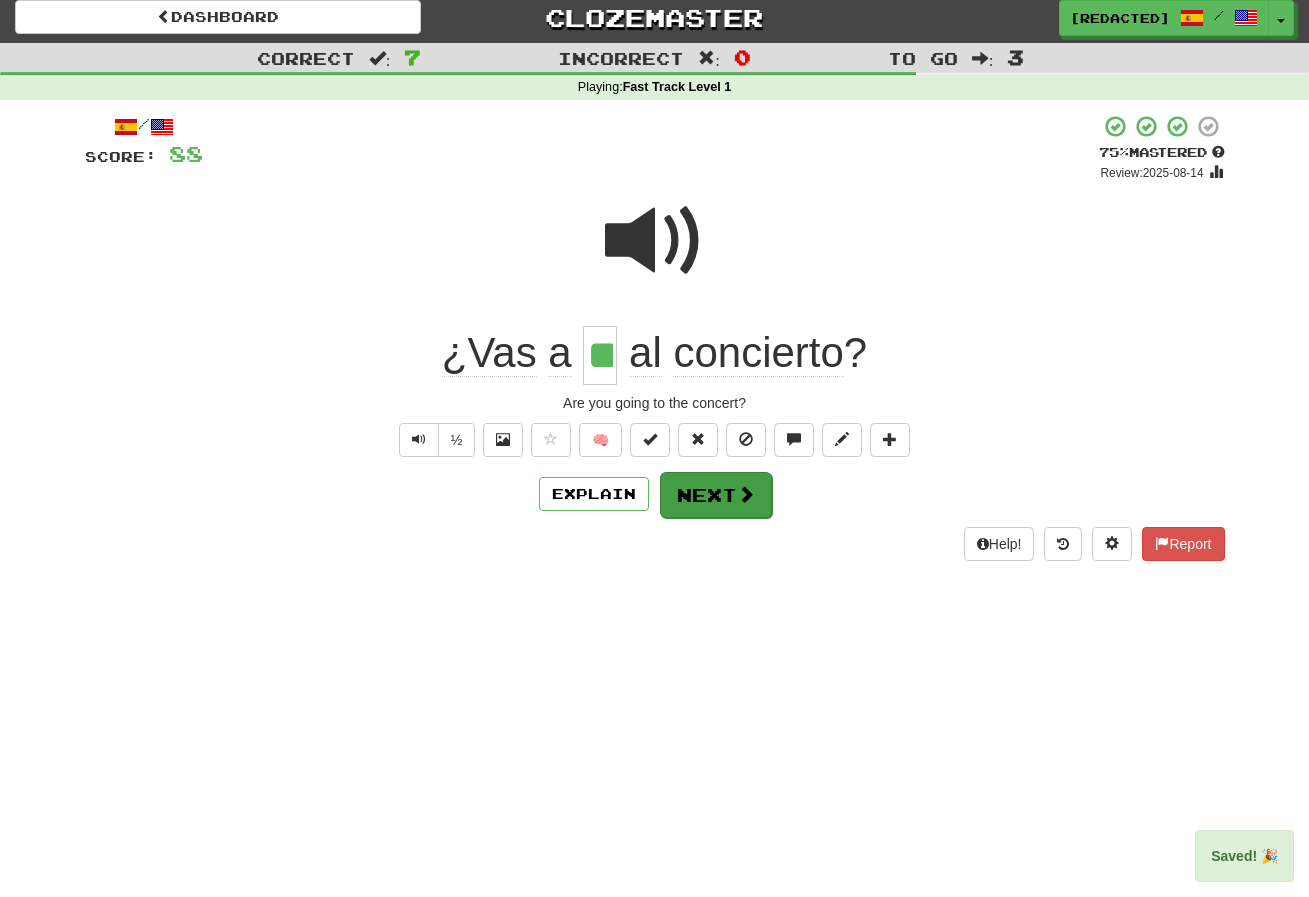 click on "Next" at bounding box center (716, 495) 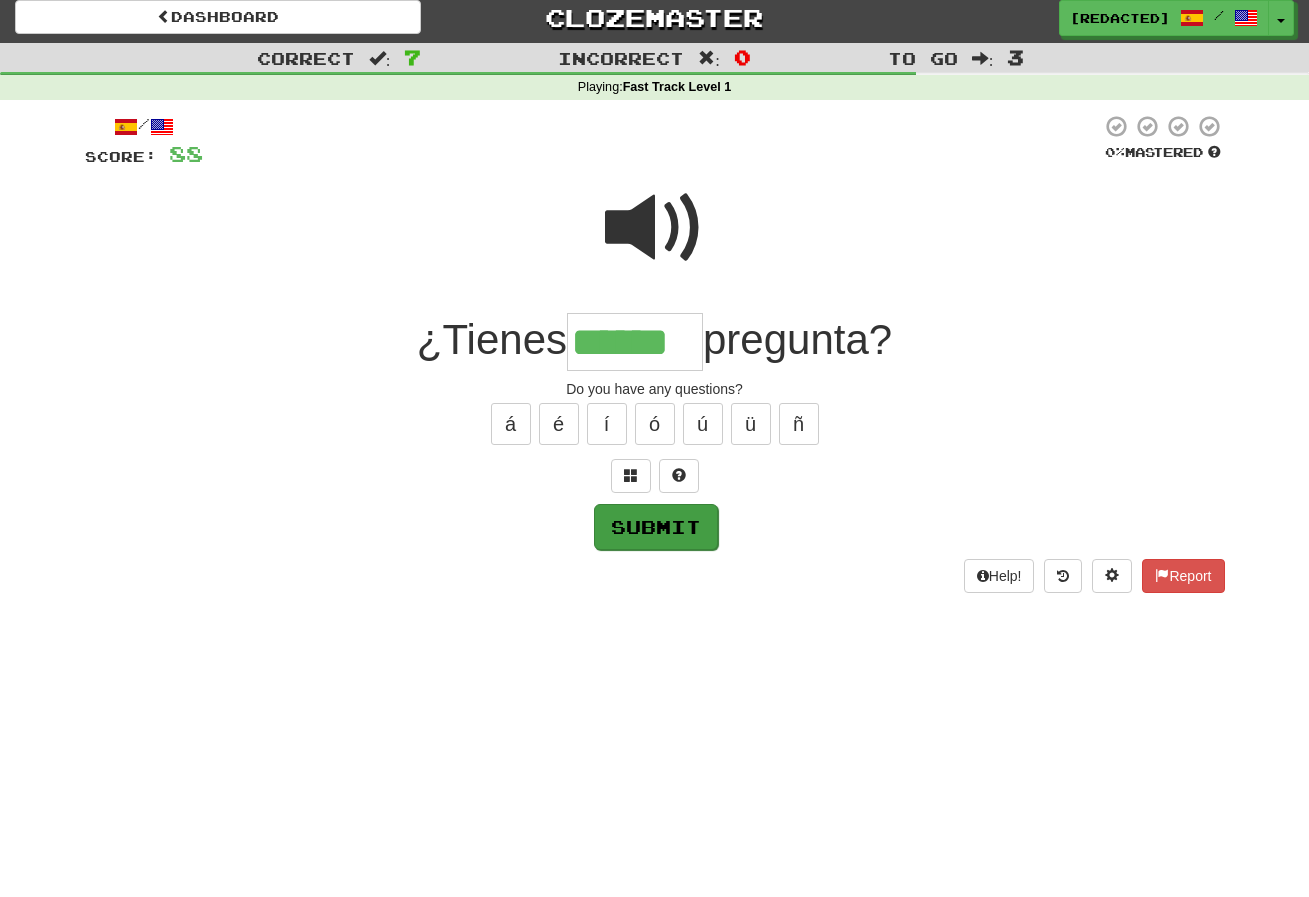 type on "******" 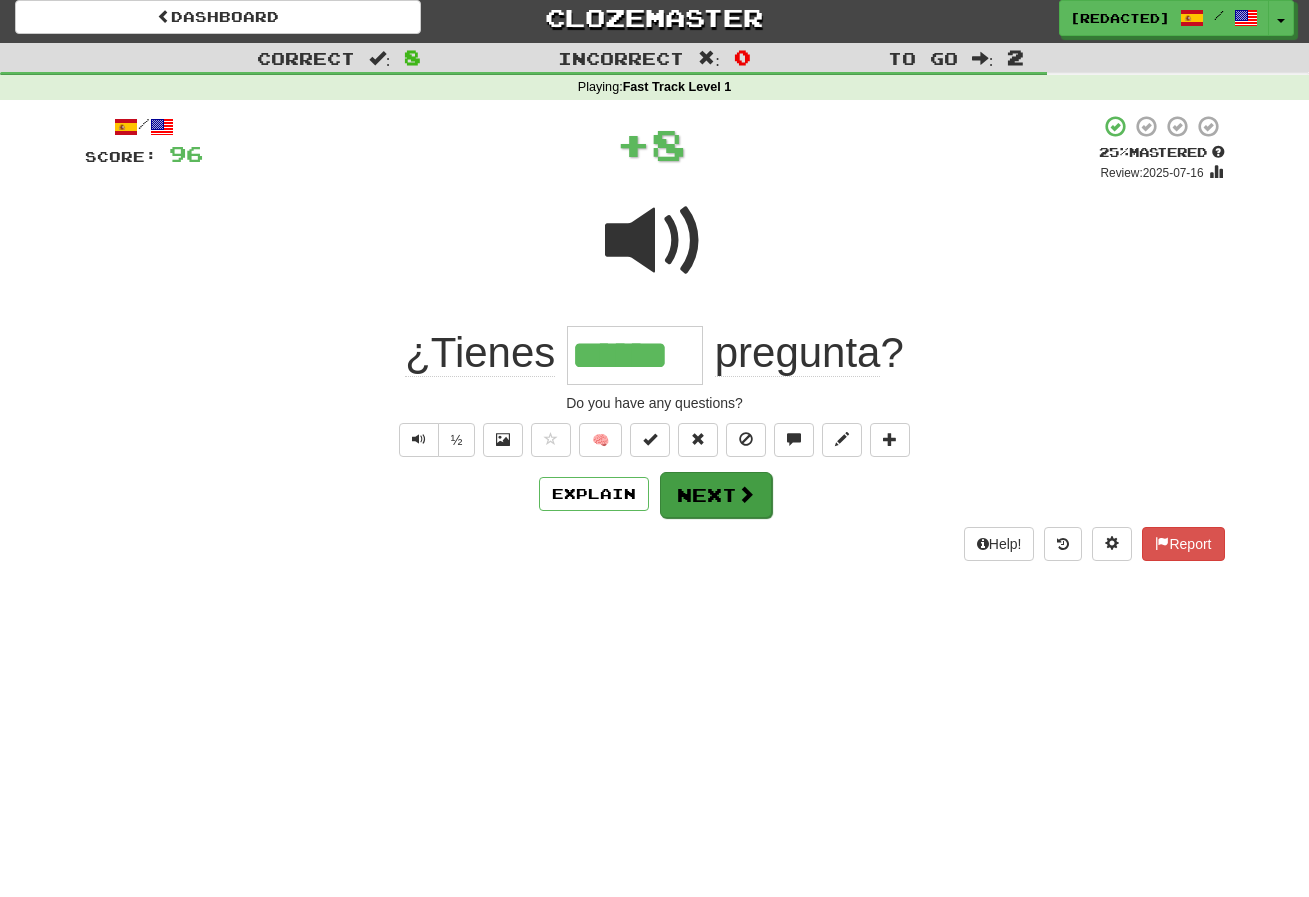 click on "Next" at bounding box center [716, 495] 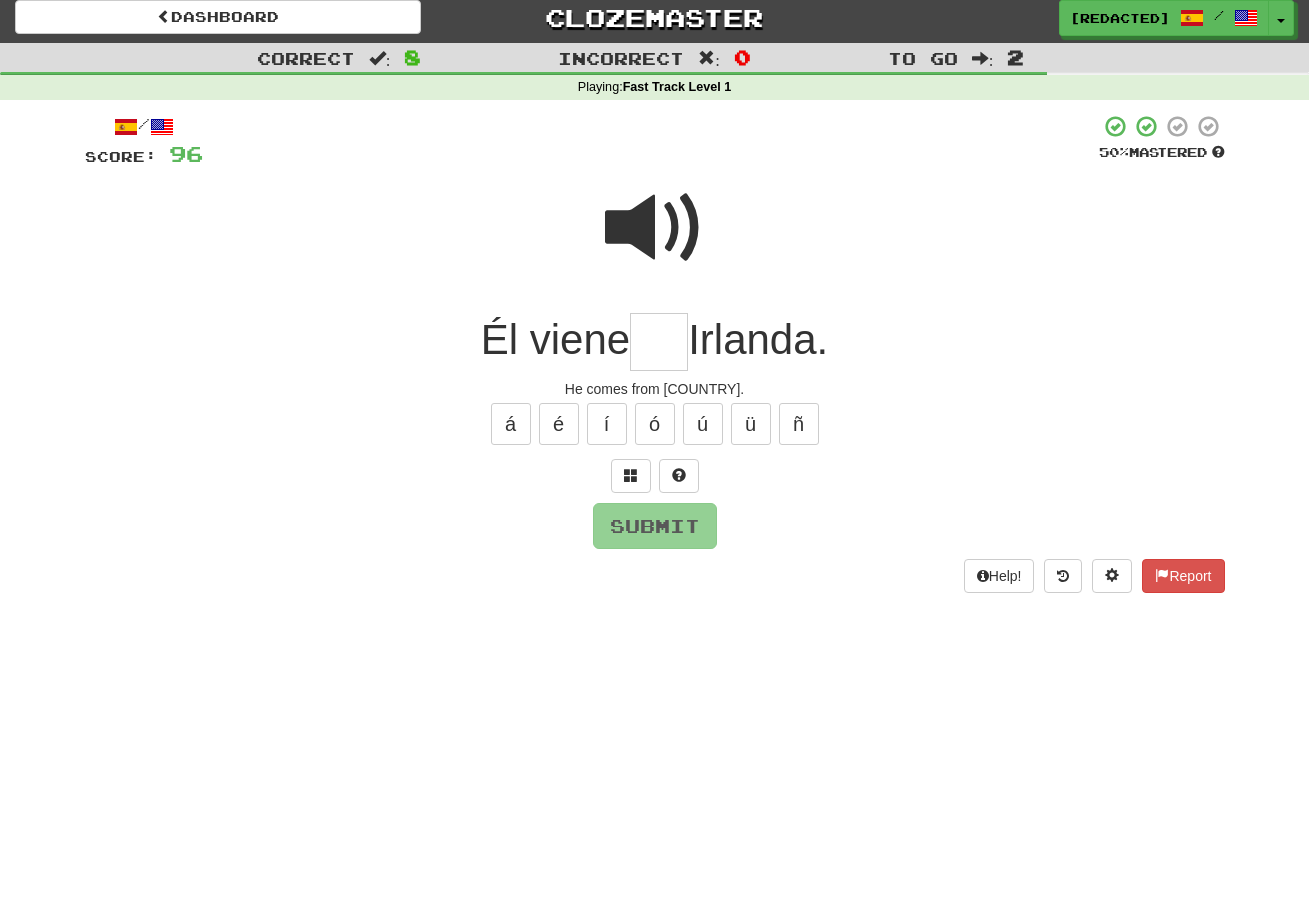 click at bounding box center (655, 228) 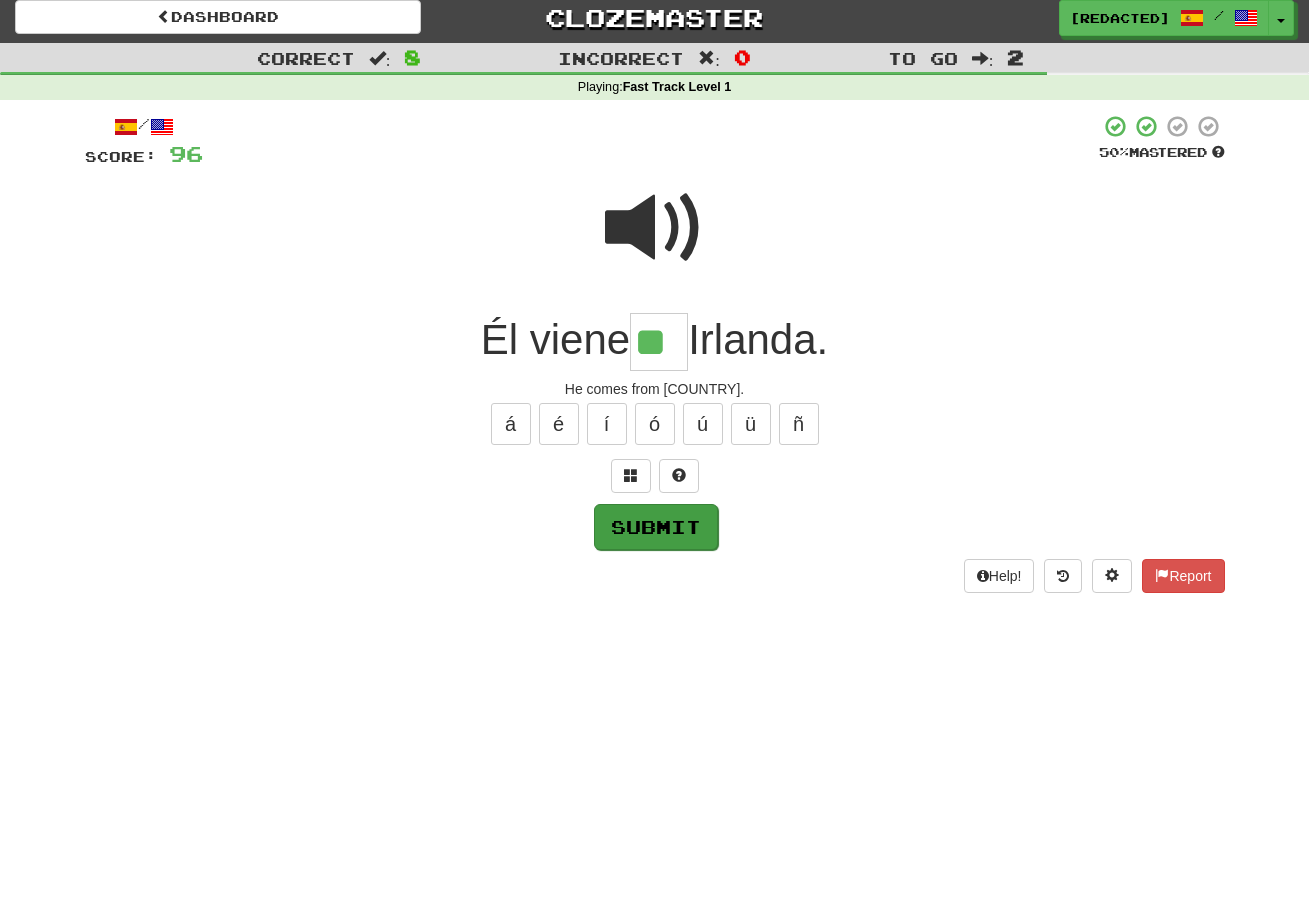type on "**" 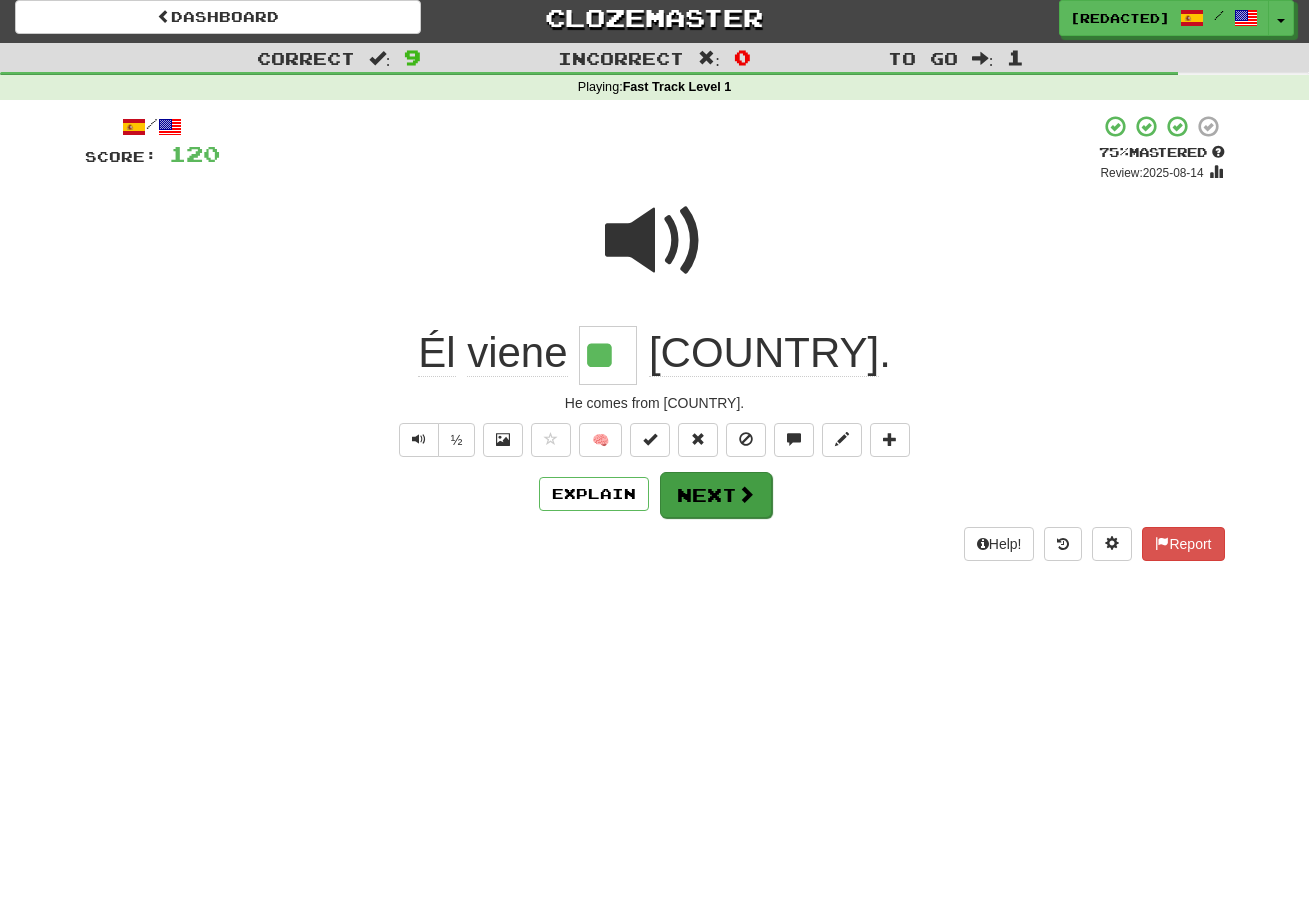 click on "Next" at bounding box center (716, 495) 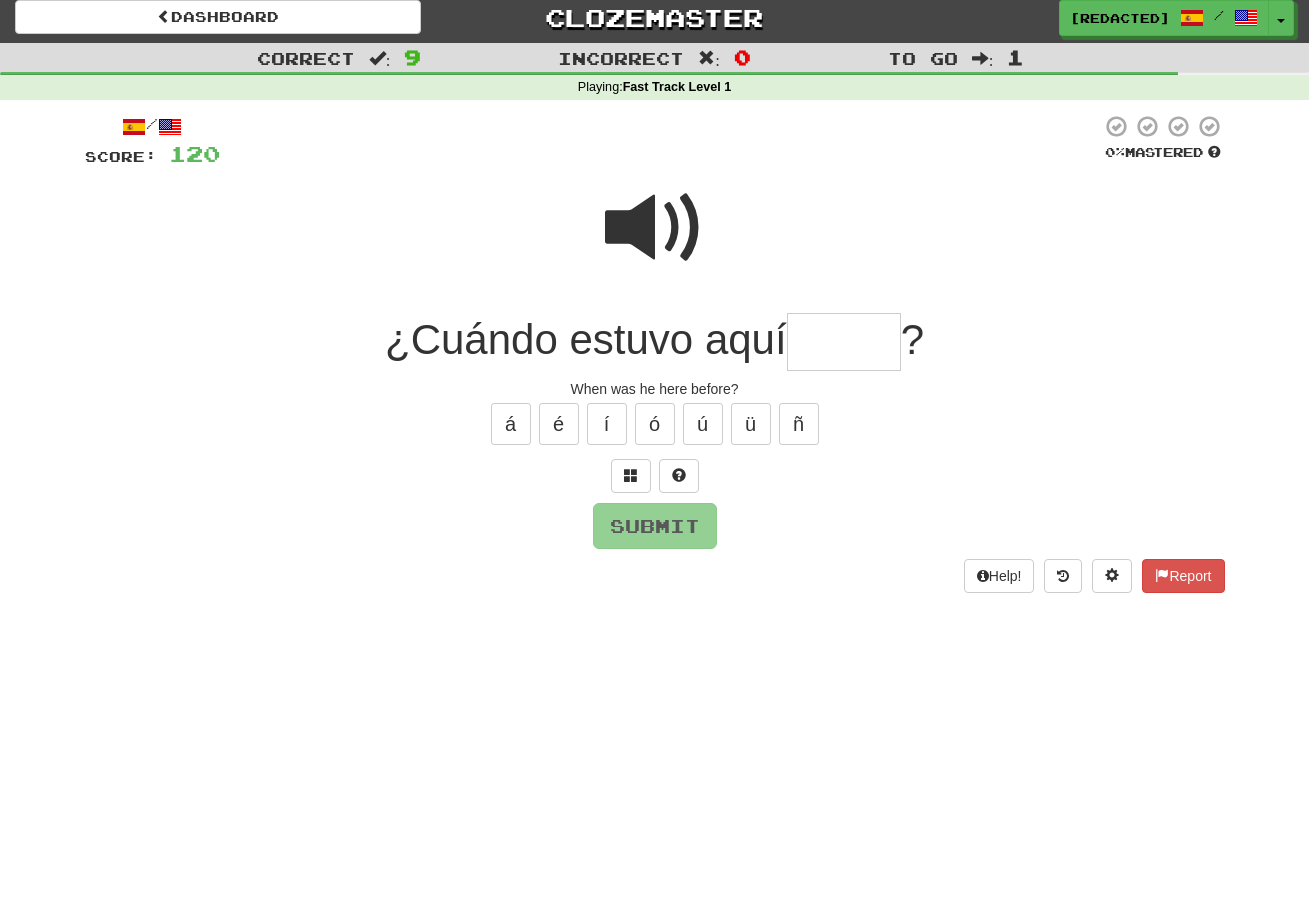 click at bounding box center [655, 228] 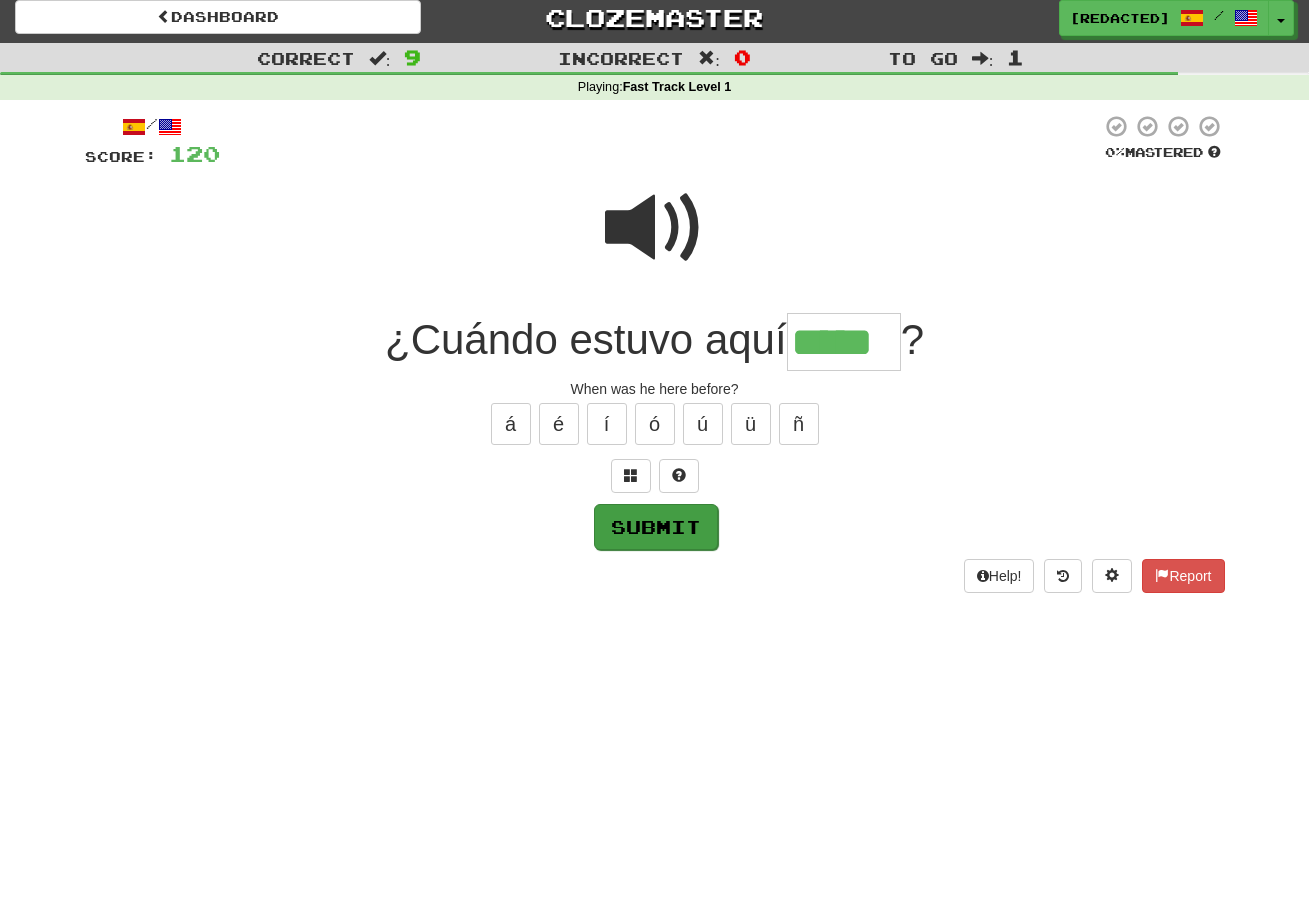 type on "*****" 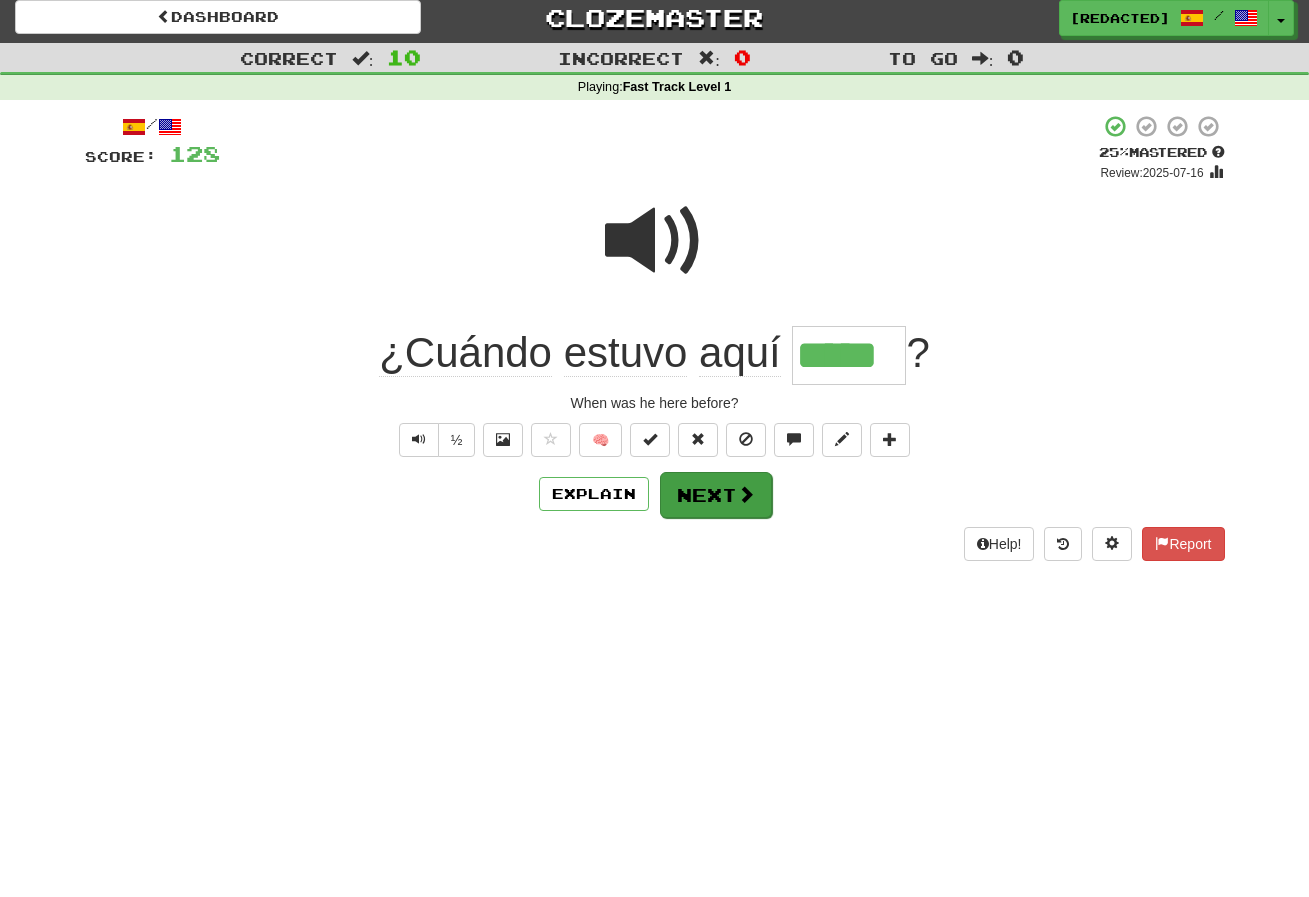 click on "Next" at bounding box center (716, 495) 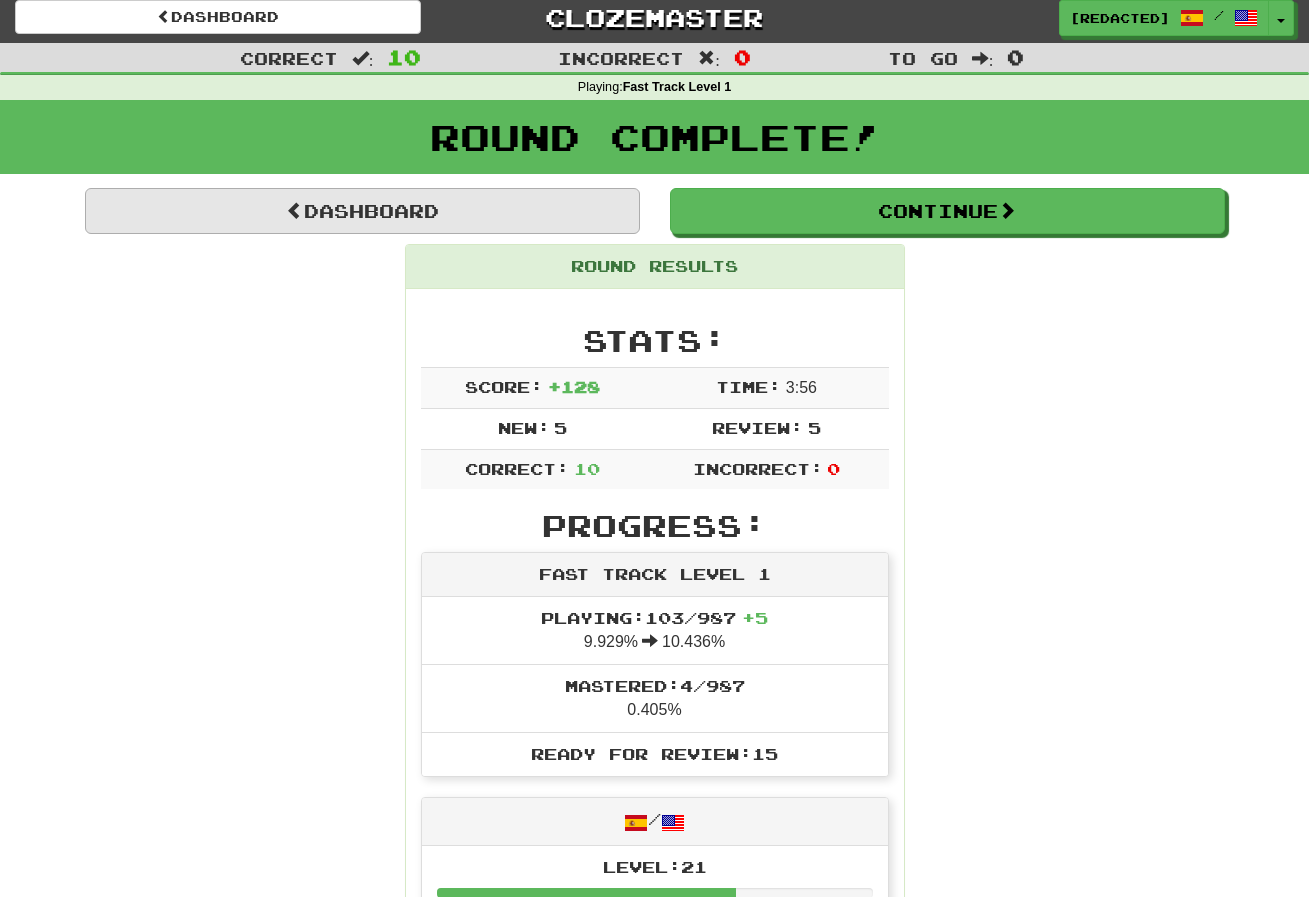 click on "Dashboard" at bounding box center (362, 211) 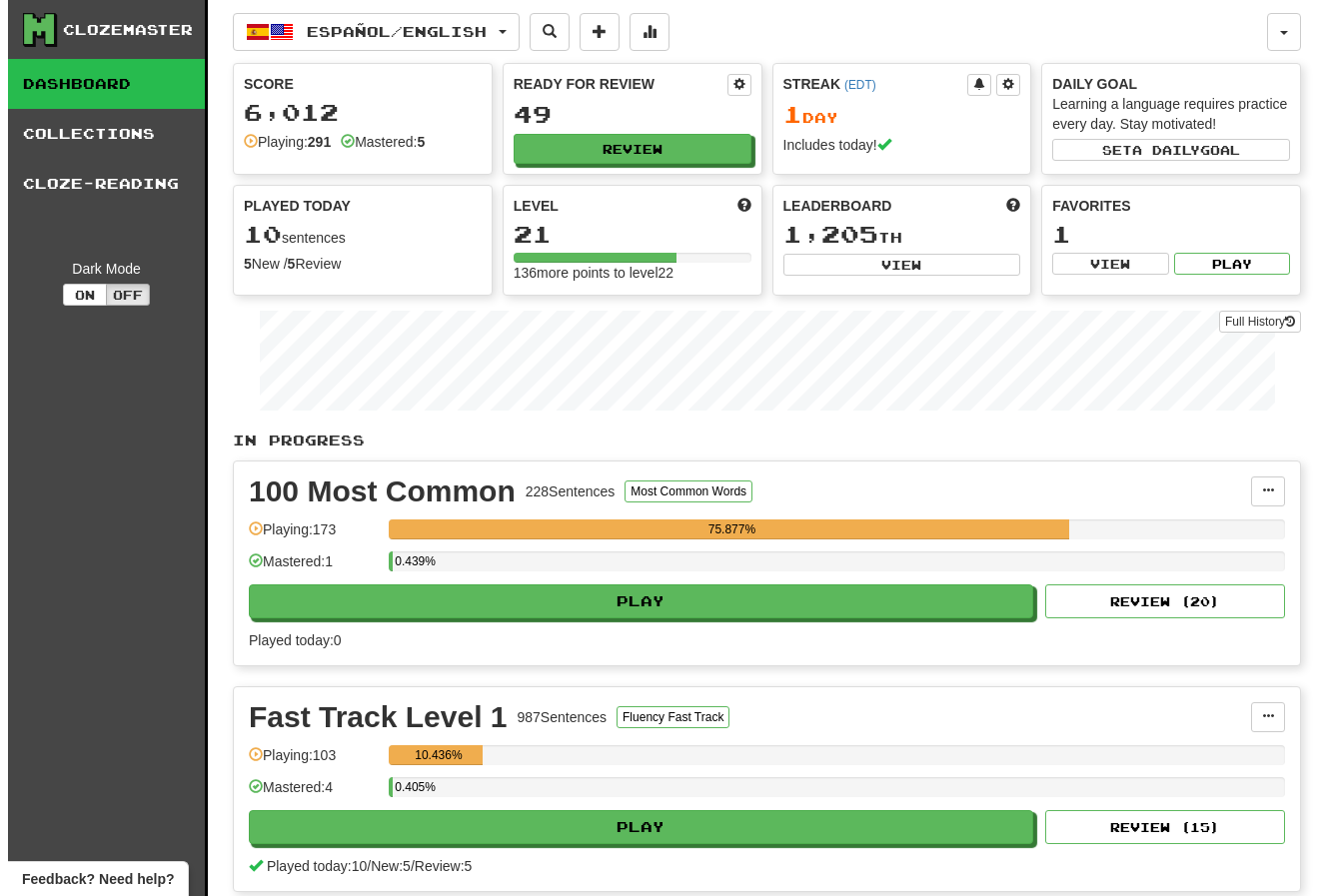 scroll, scrollTop: 0, scrollLeft: 0, axis: both 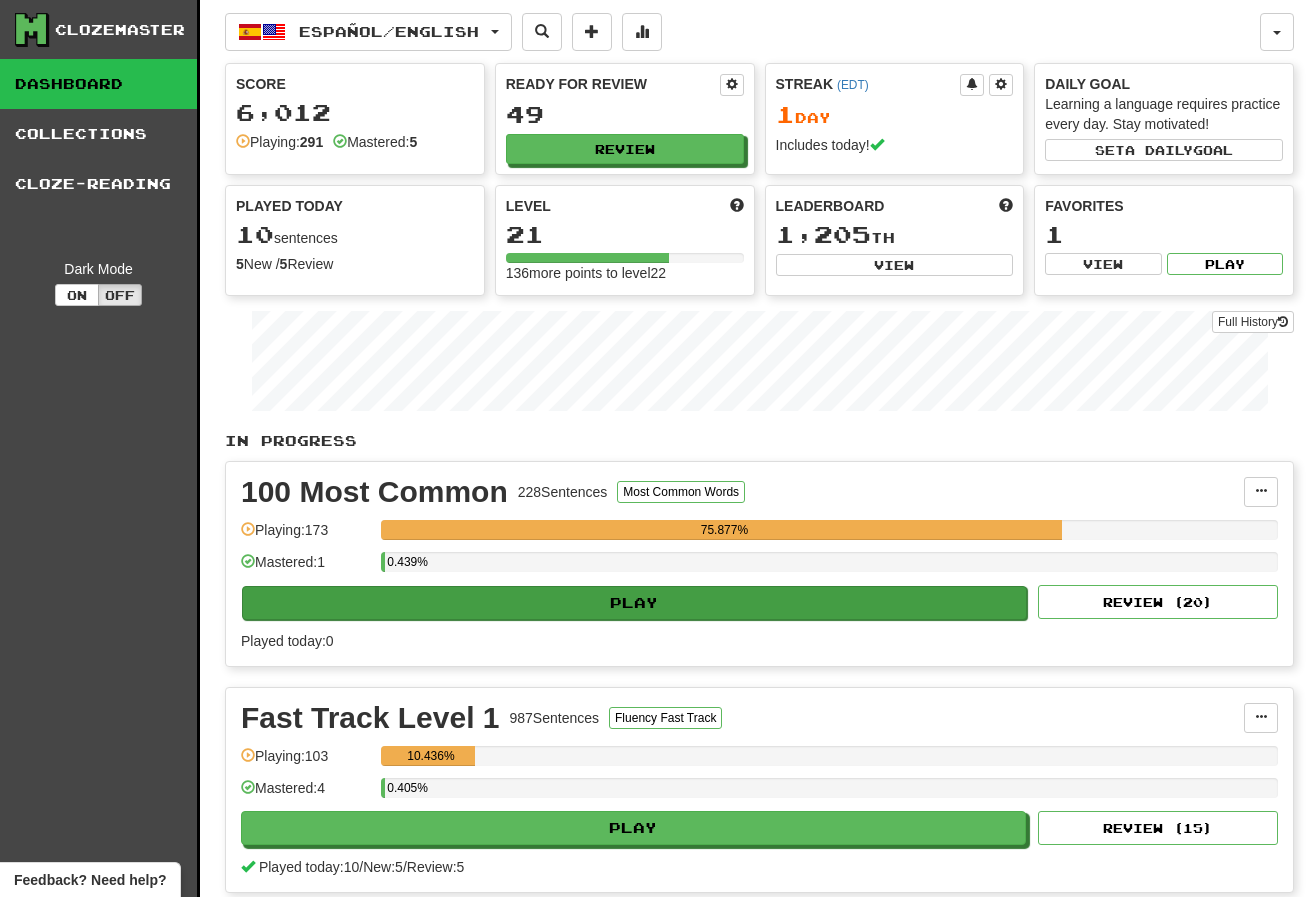 click on "Play" at bounding box center [634, 603] 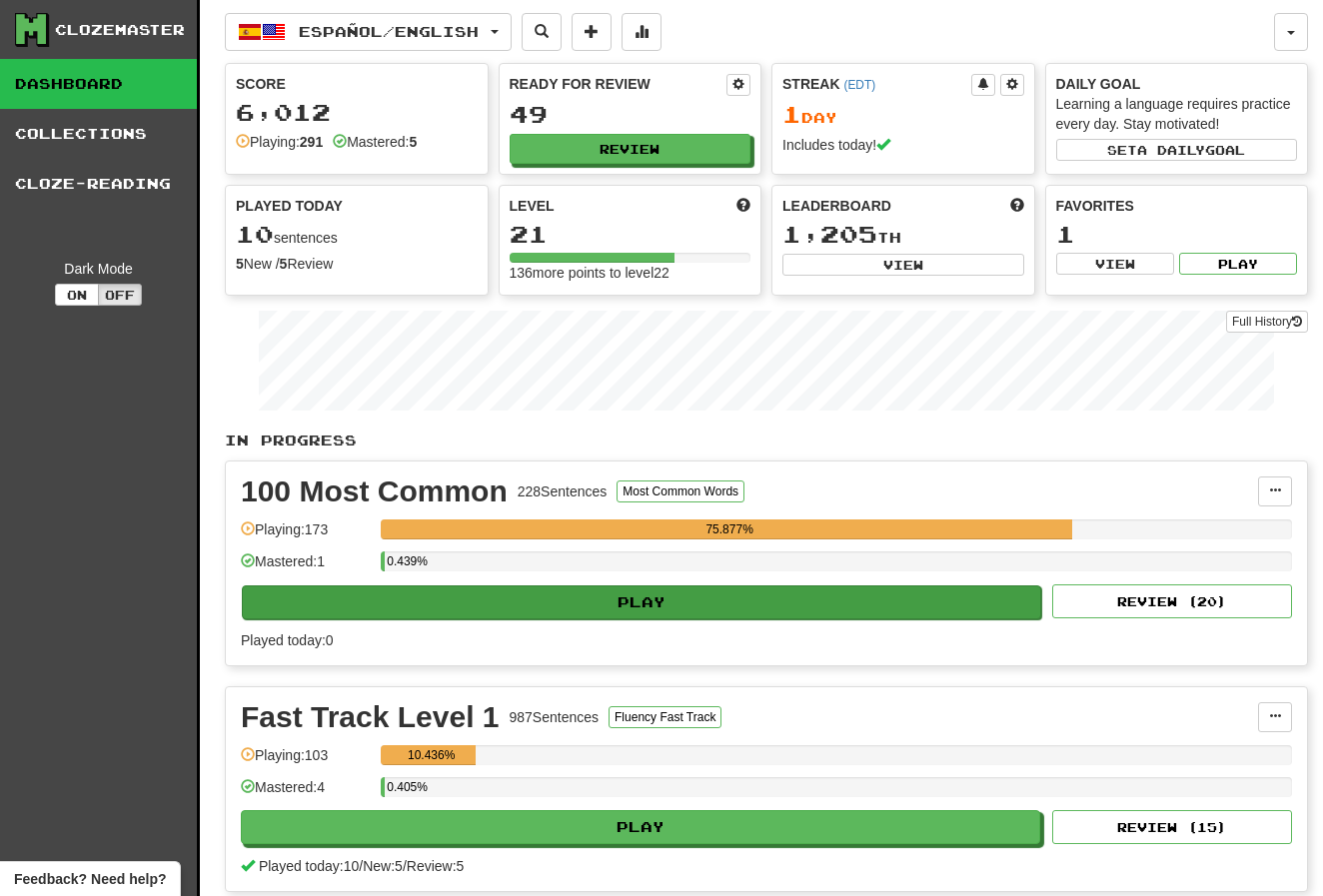 select on "**" 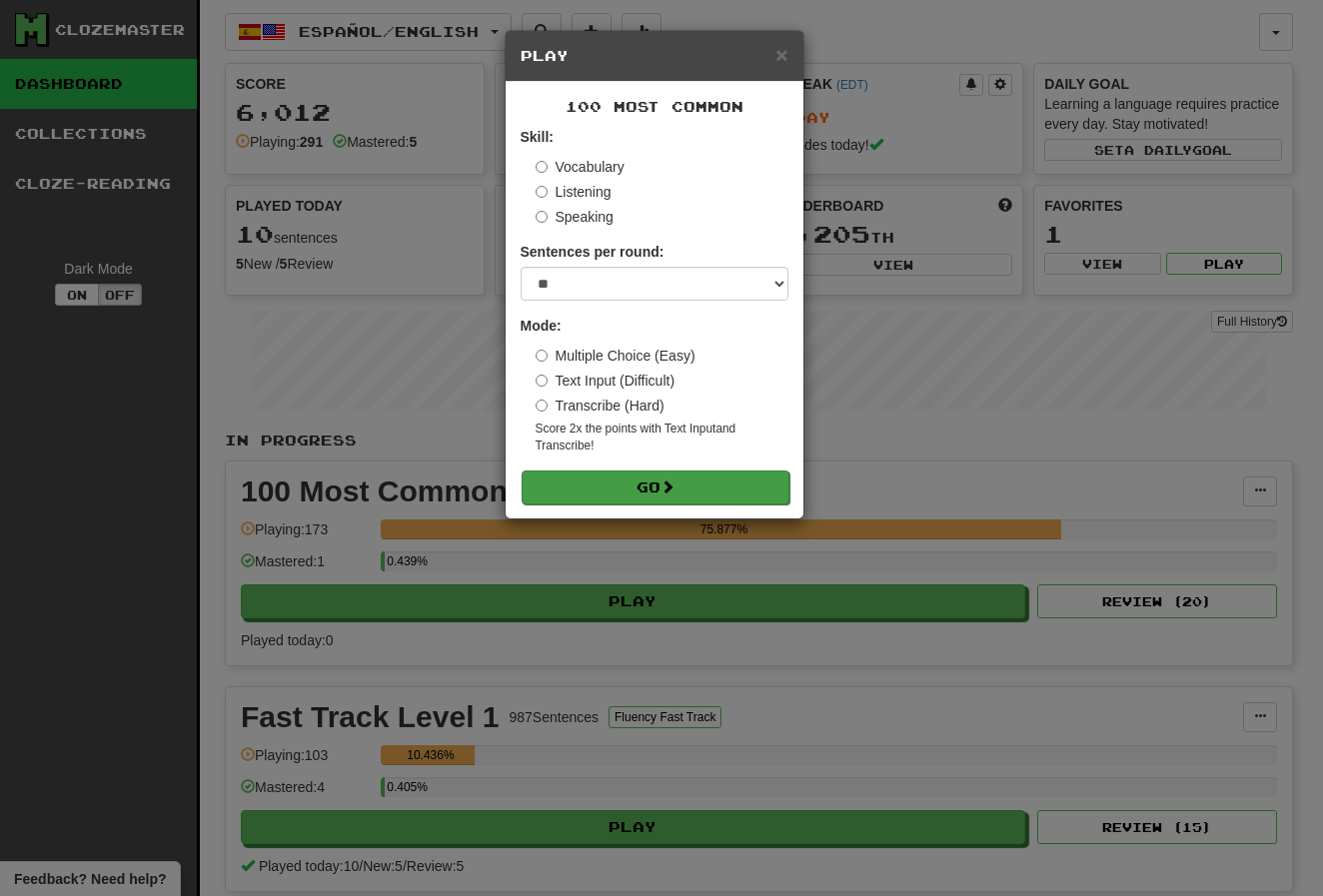 click on "Go" at bounding box center [656, 487] 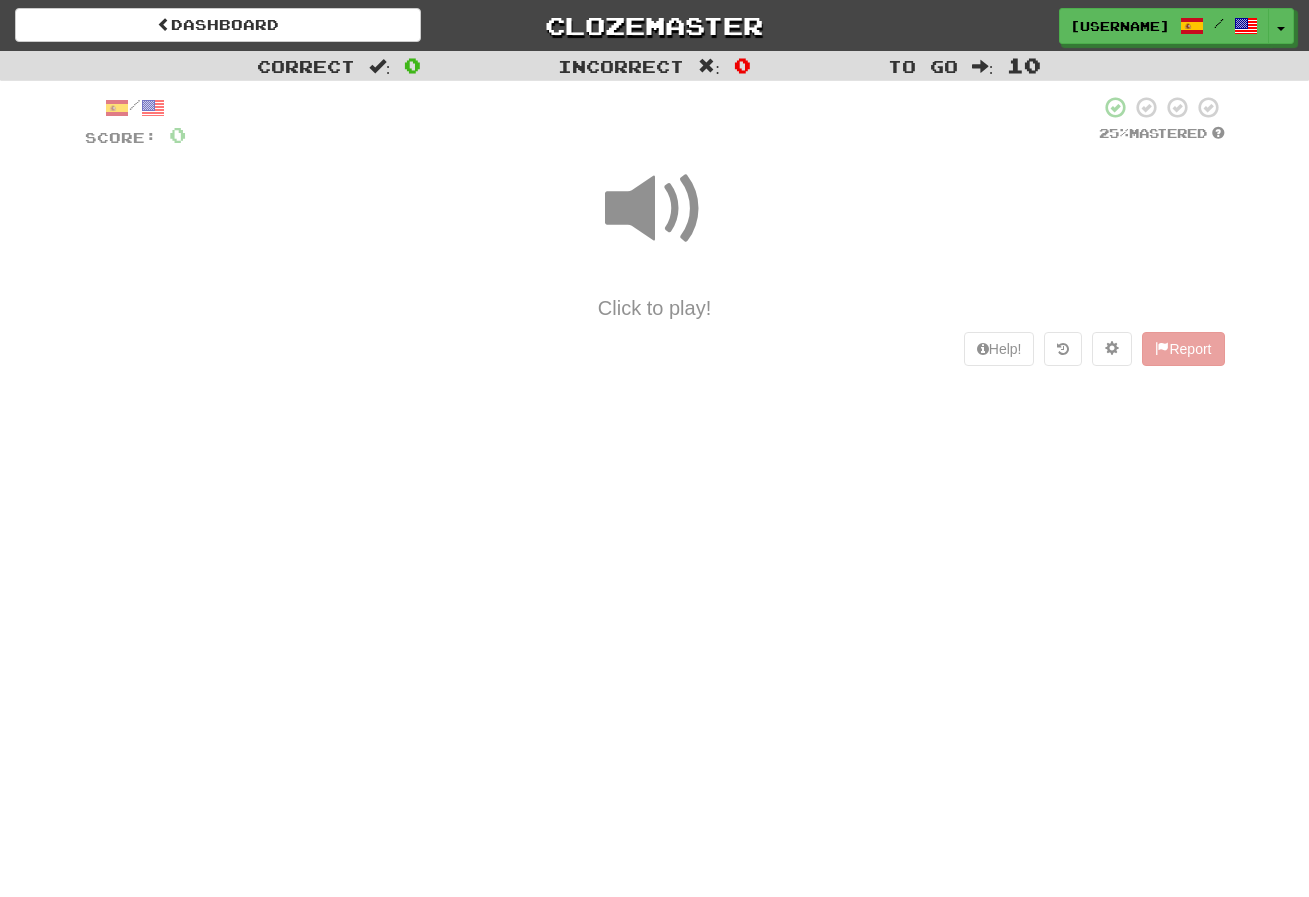 scroll, scrollTop: 0, scrollLeft: 0, axis: both 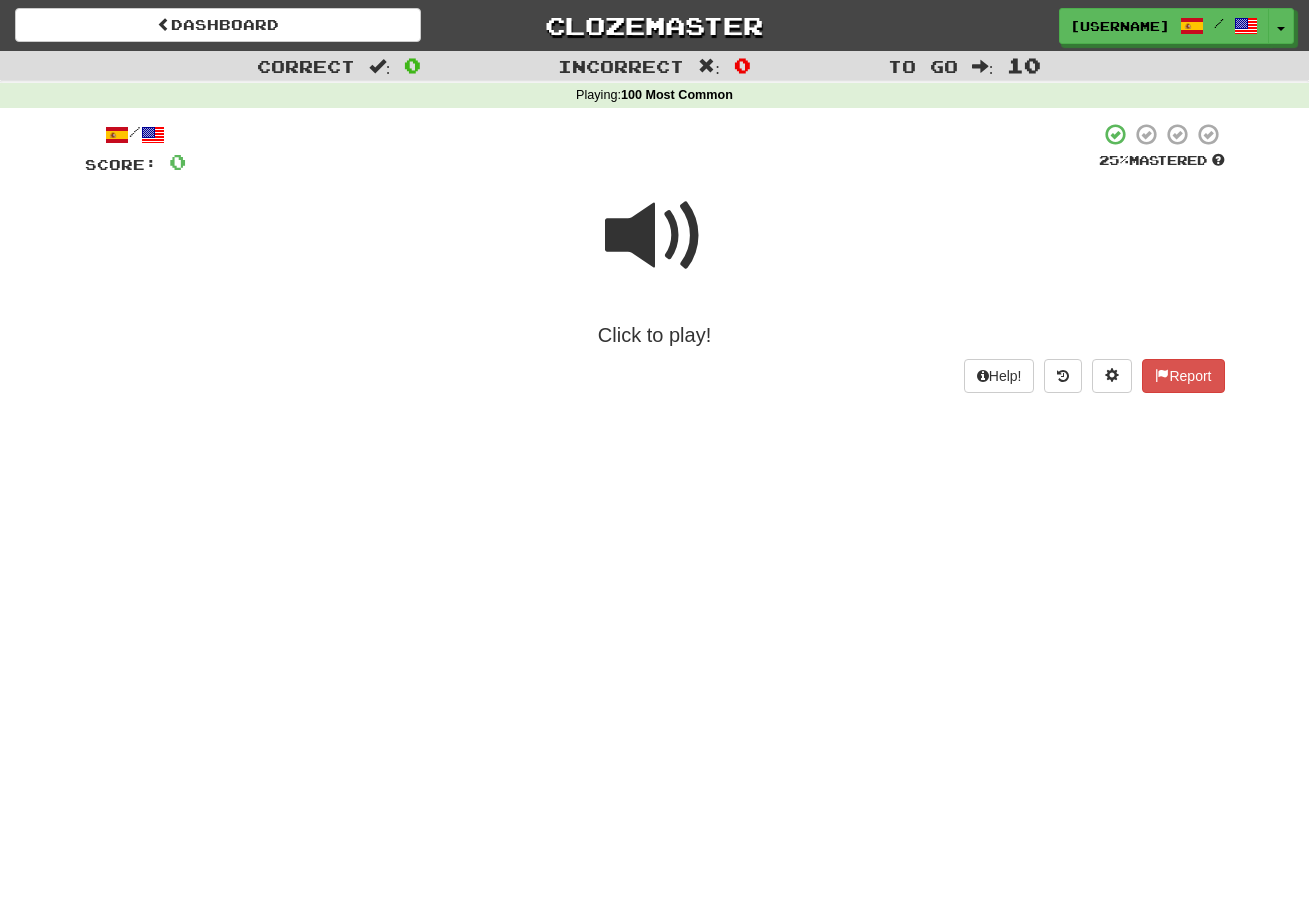 click at bounding box center (655, 236) 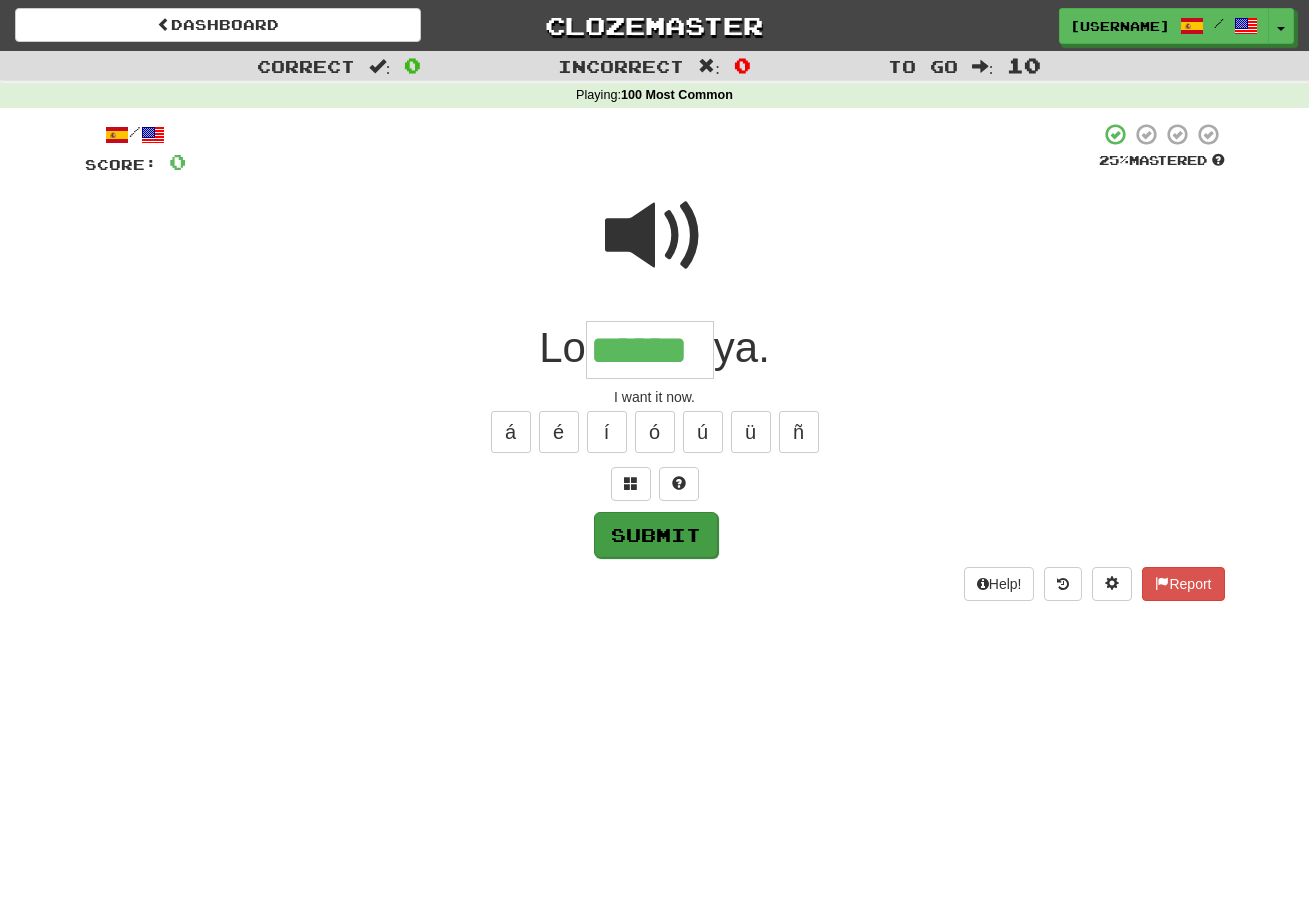 type on "******" 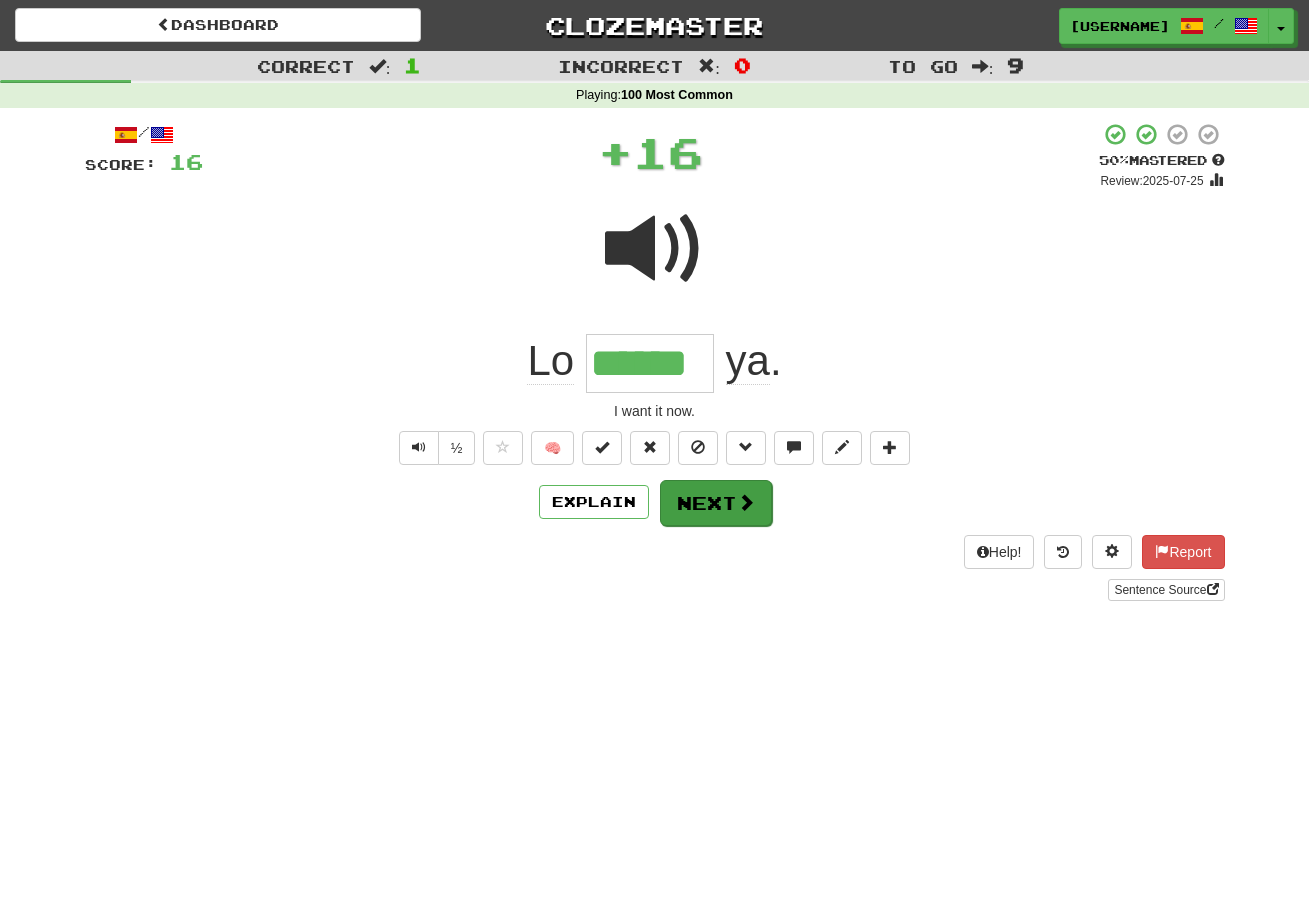 click on "Next" at bounding box center (716, 503) 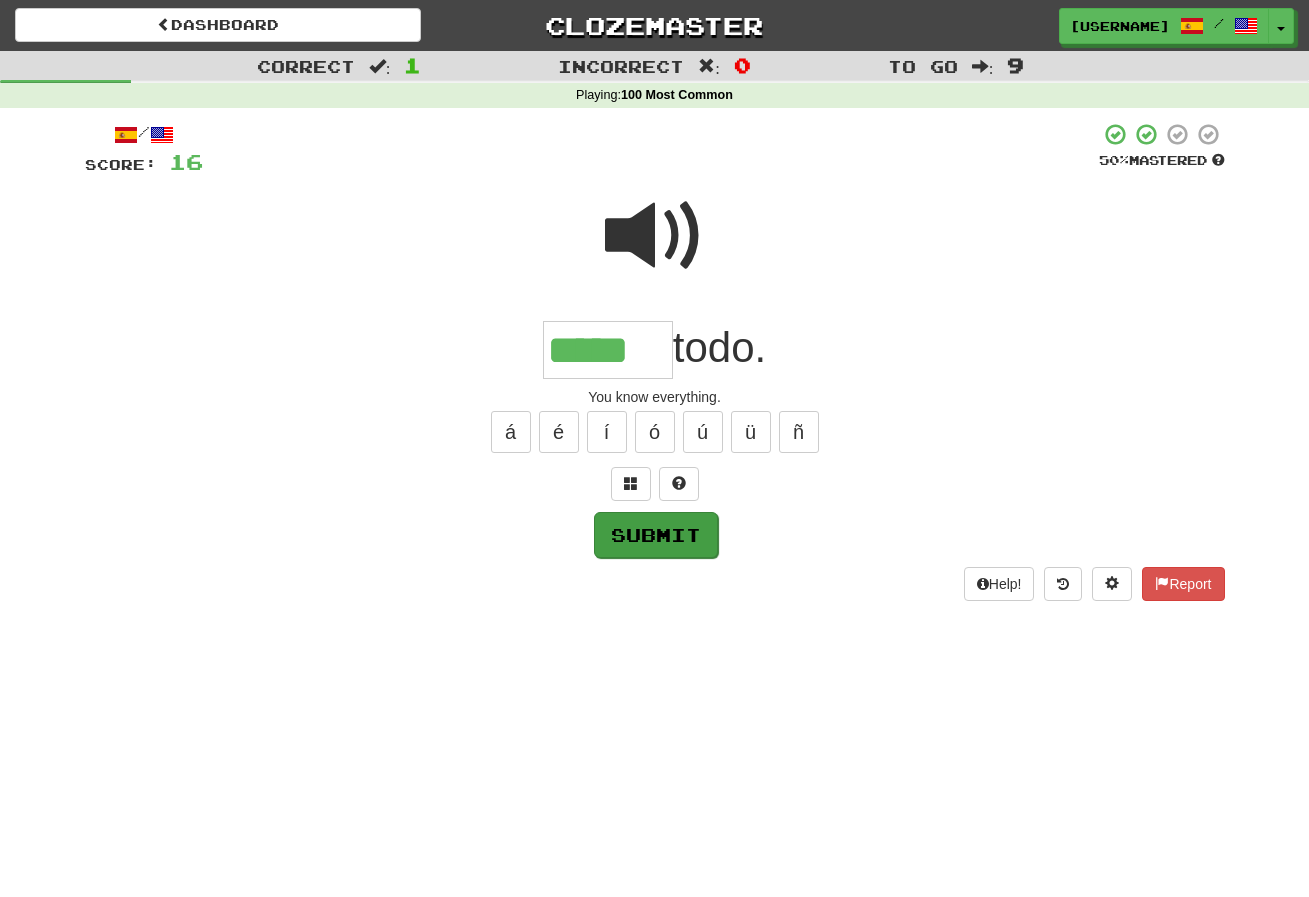 click on "Submit" at bounding box center [656, 535] 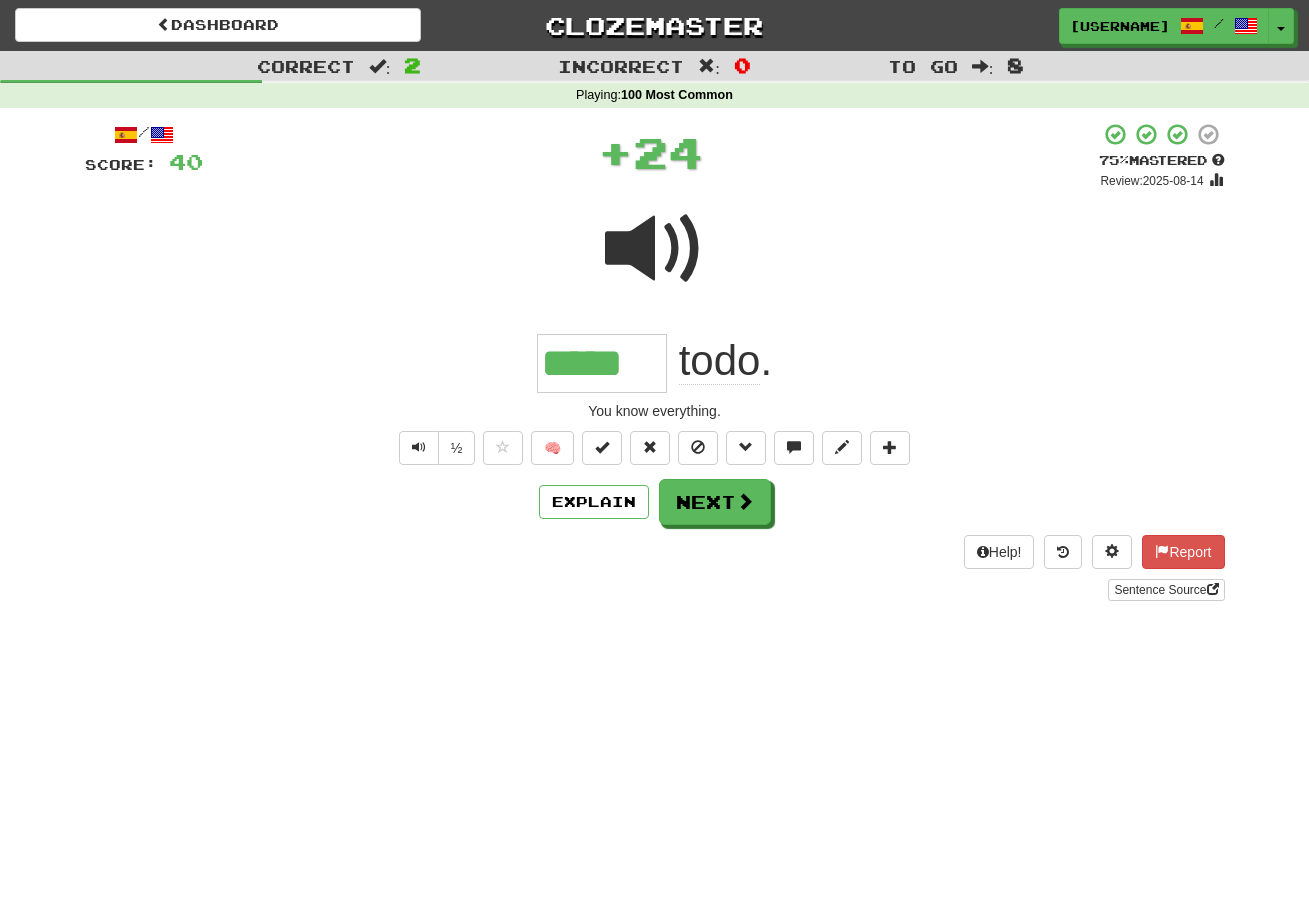 type on "*****" 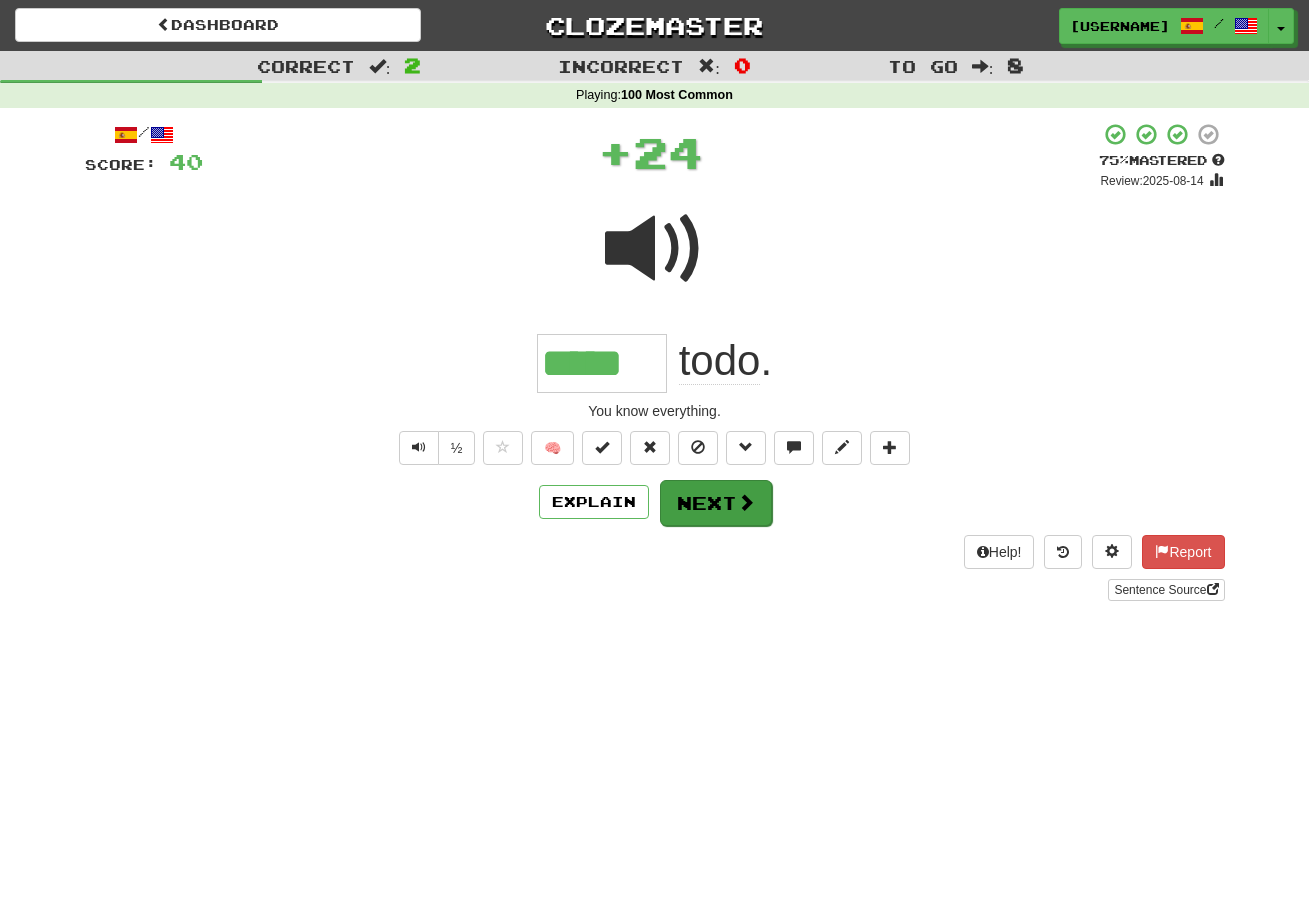 click on "Next" at bounding box center [716, 503] 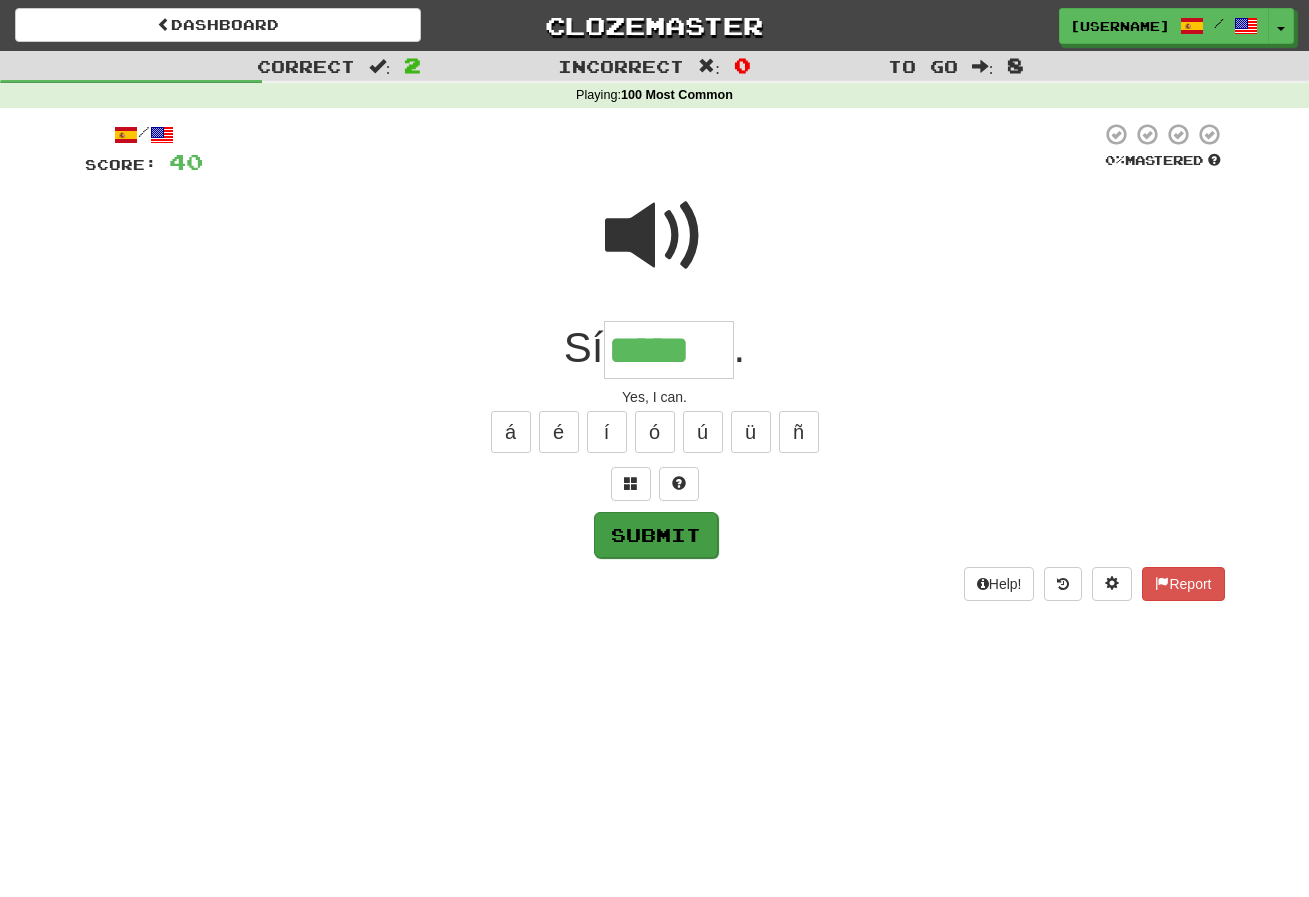 type on "*****" 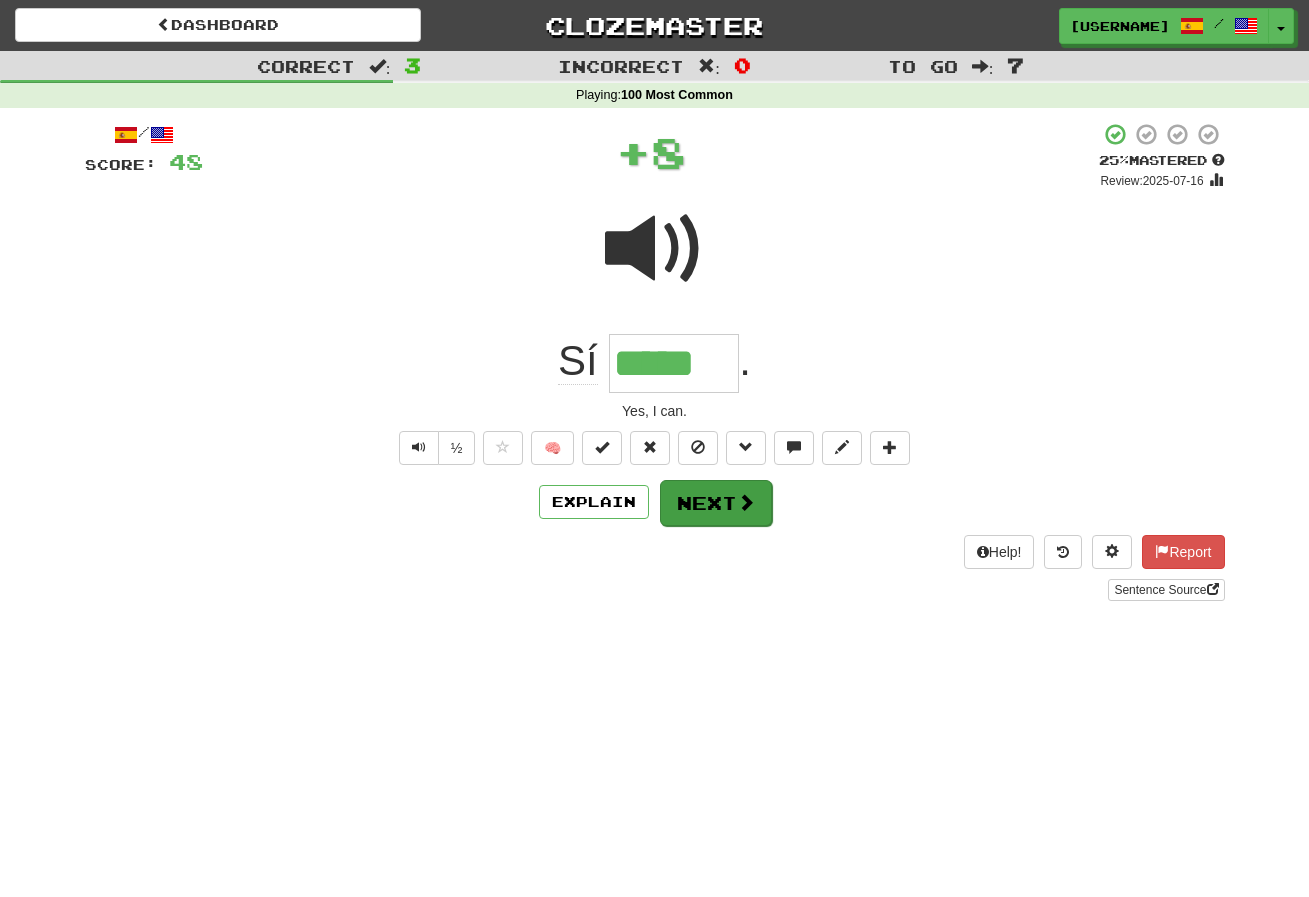 click on "Next" at bounding box center (716, 503) 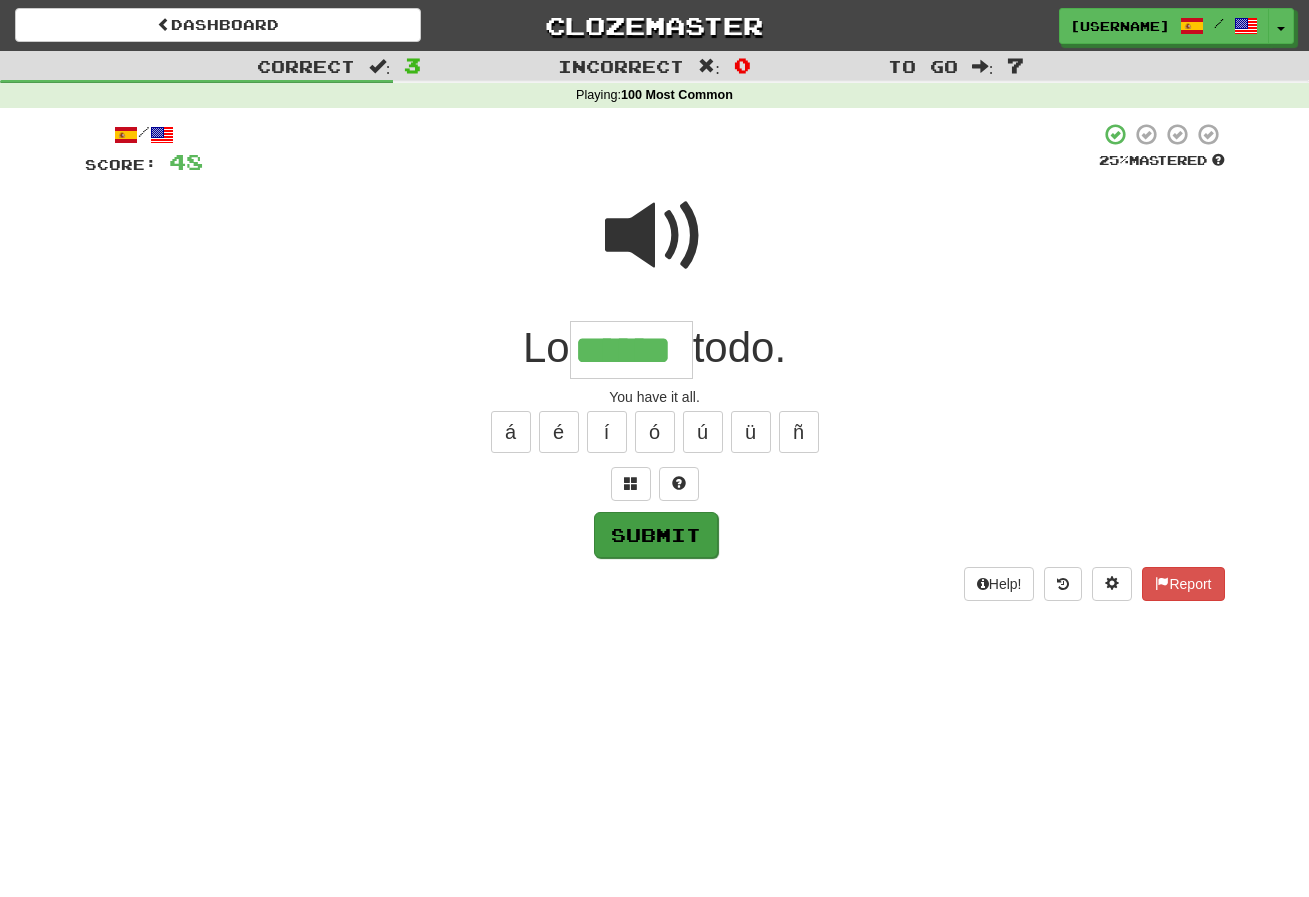 type on "******" 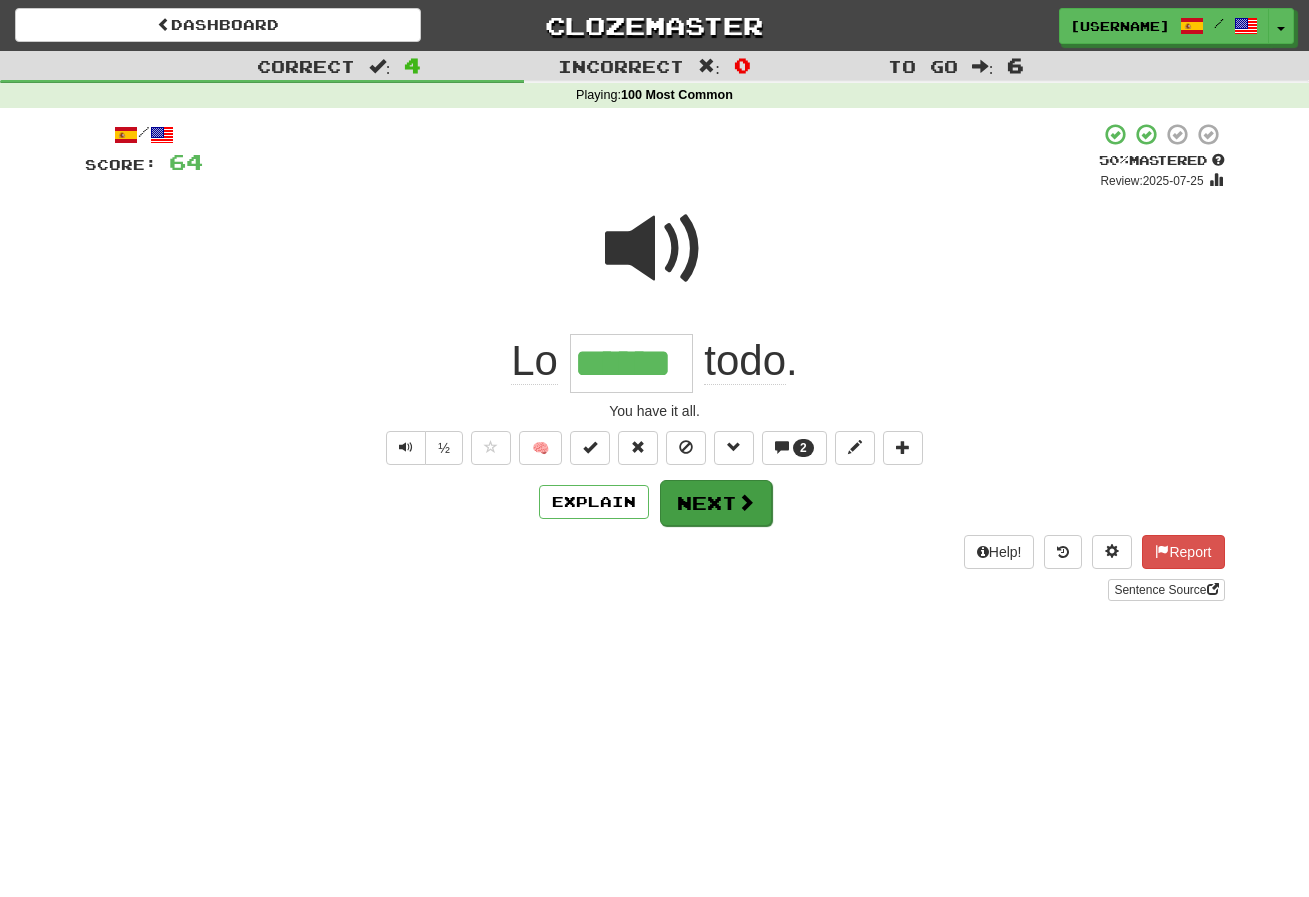click on "Next" at bounding box center [716, 503] 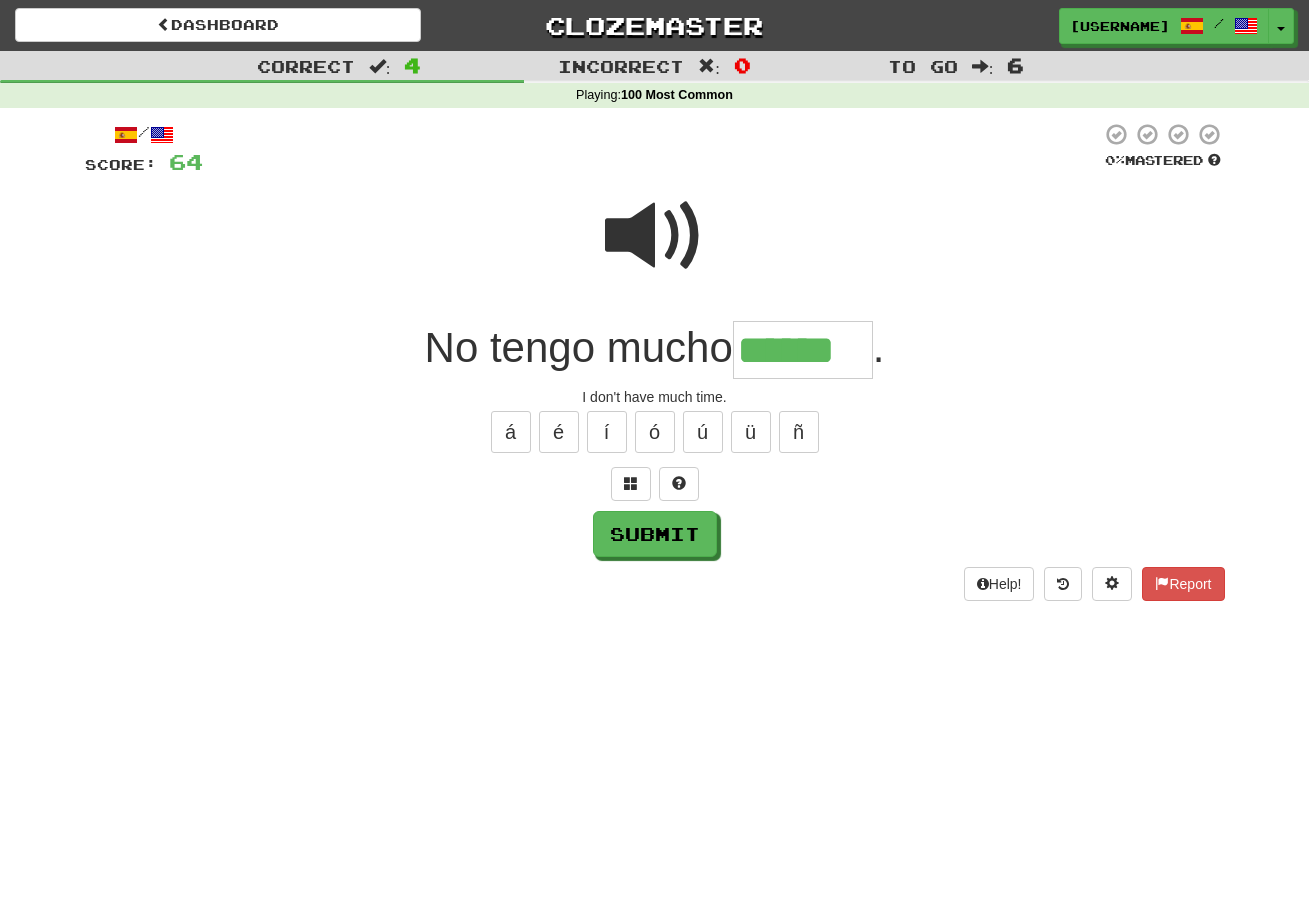 type on "******" 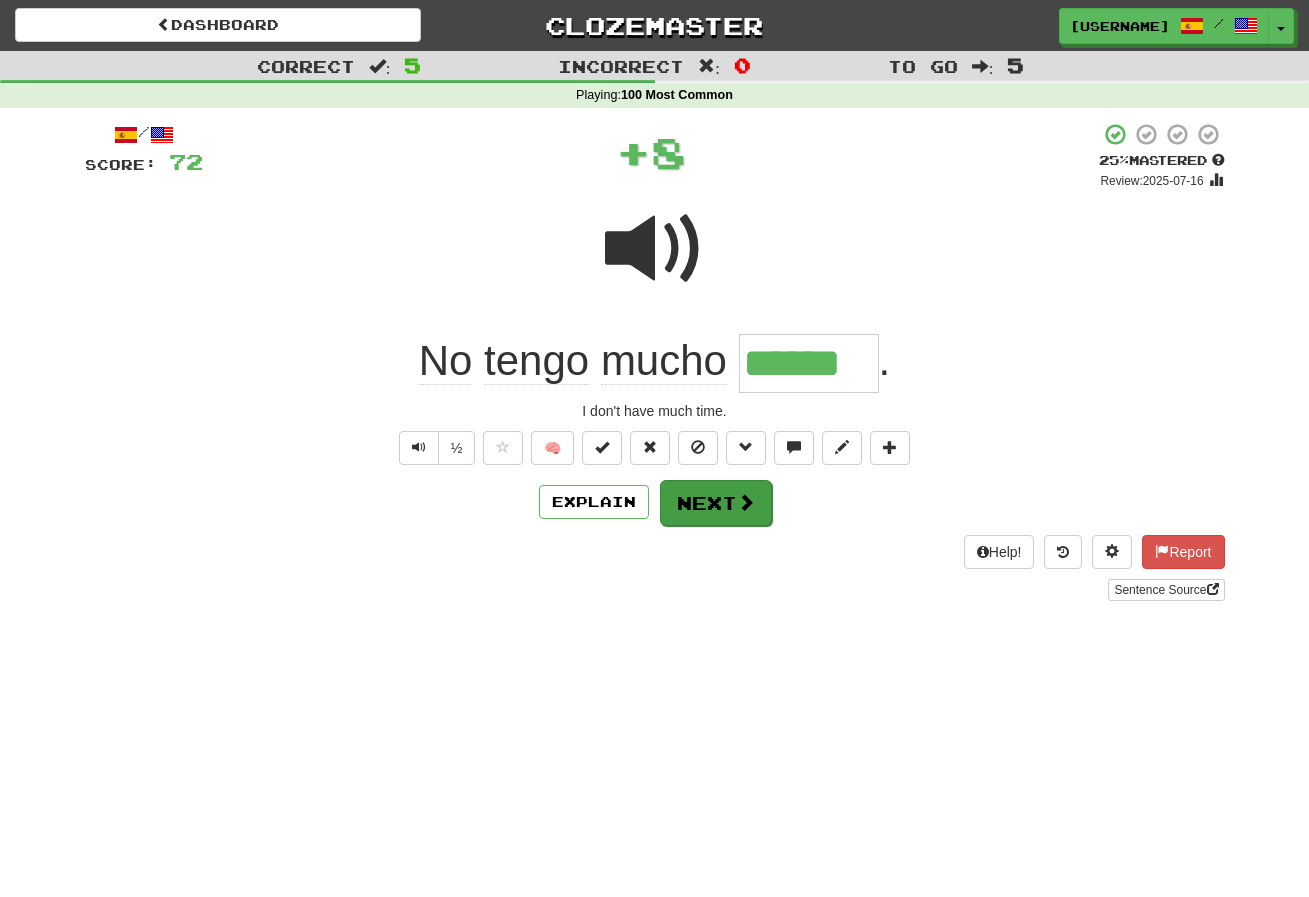 click on "Next" at bounding box center (716, 503) 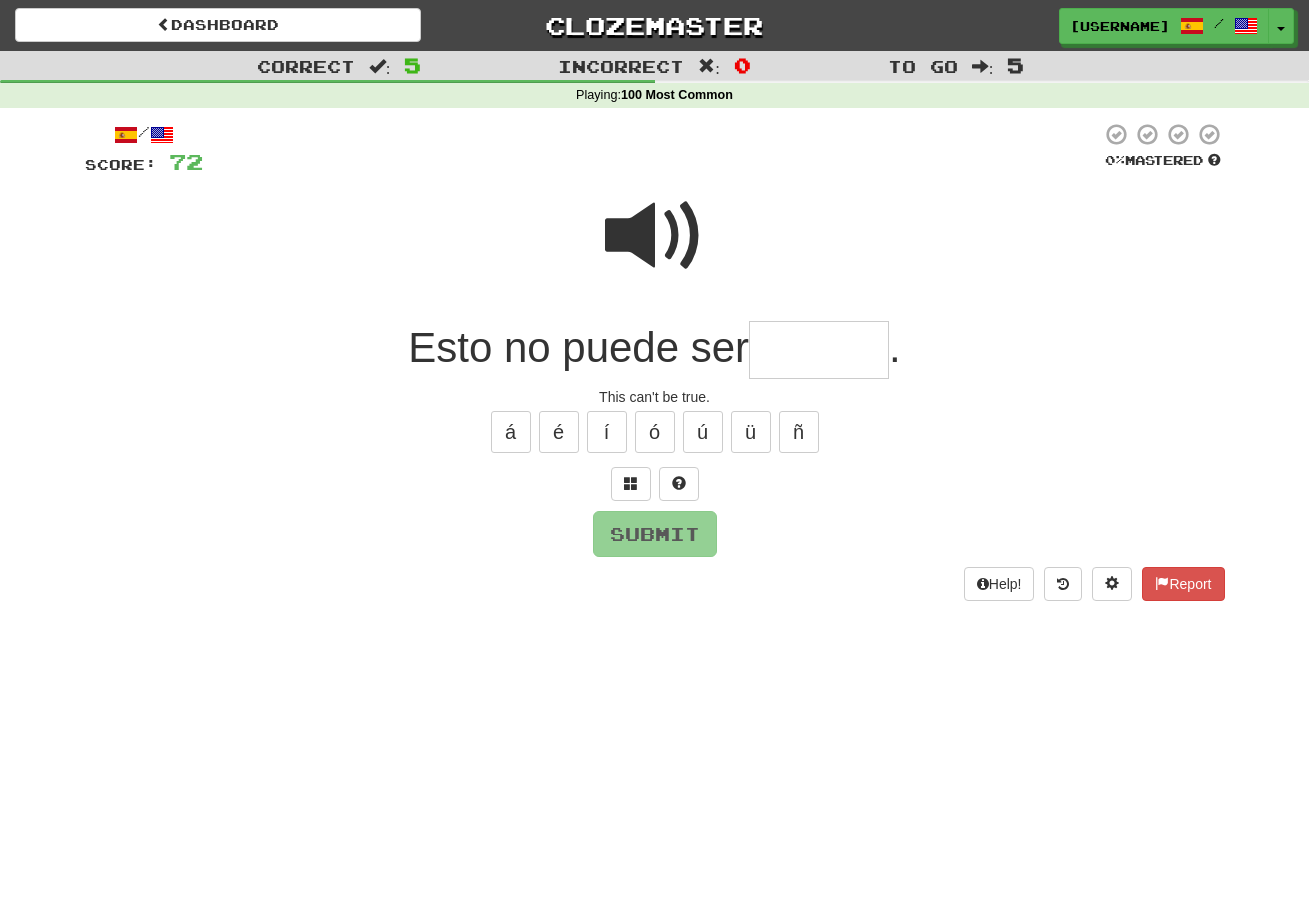 click at bounding box center [655, 236] 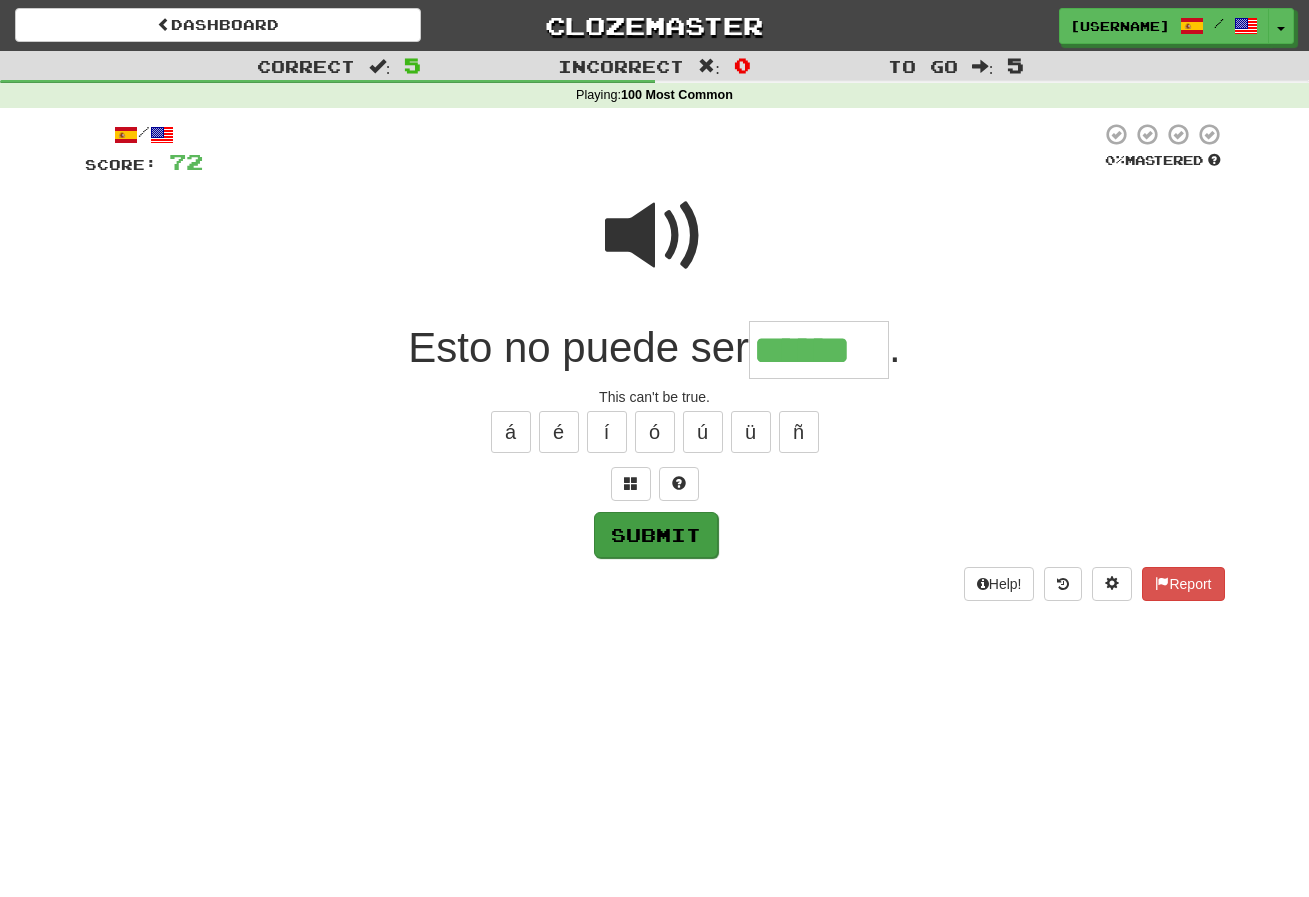 type on "******" 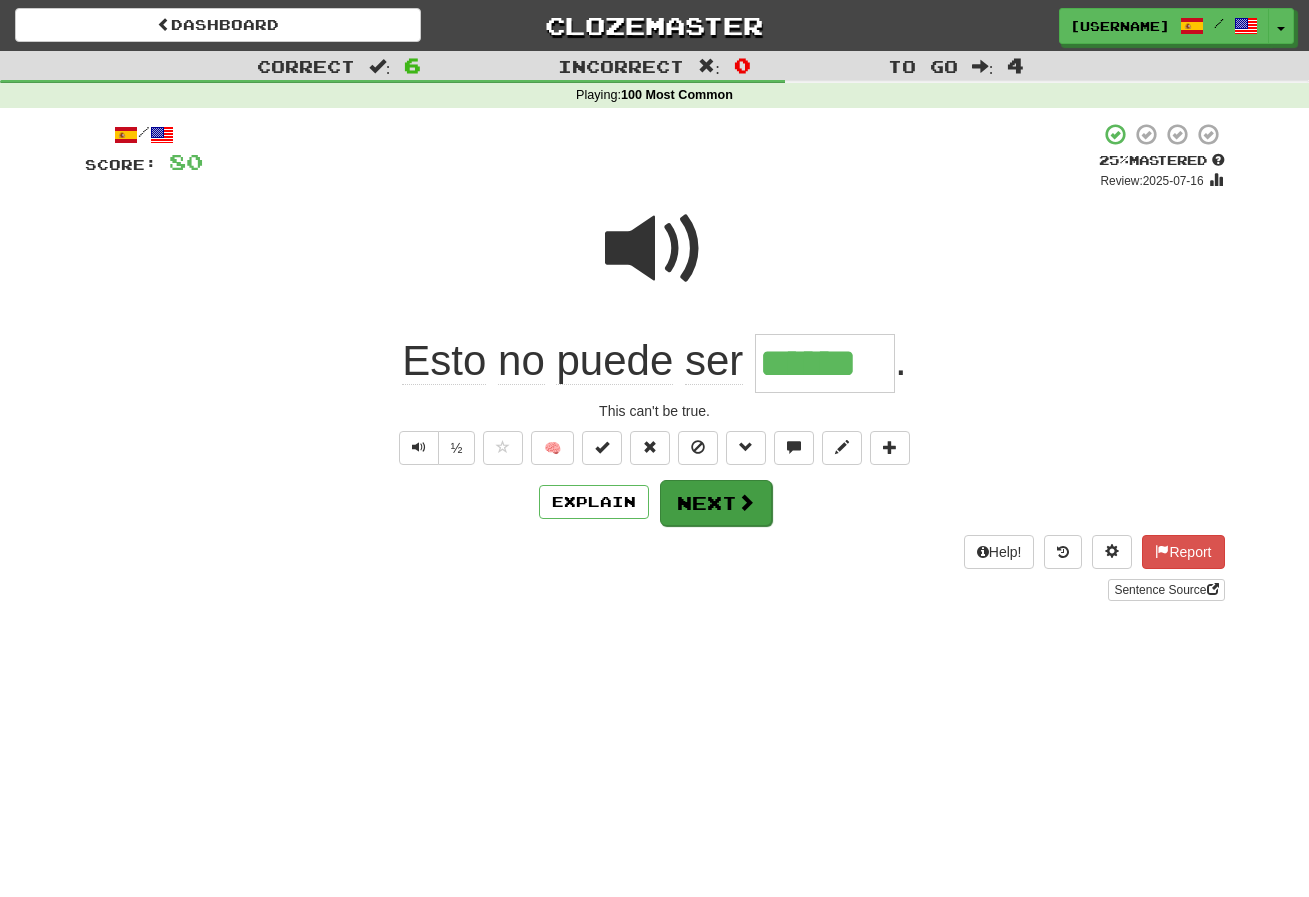 click on "Next" at bounding box center (716, 503) 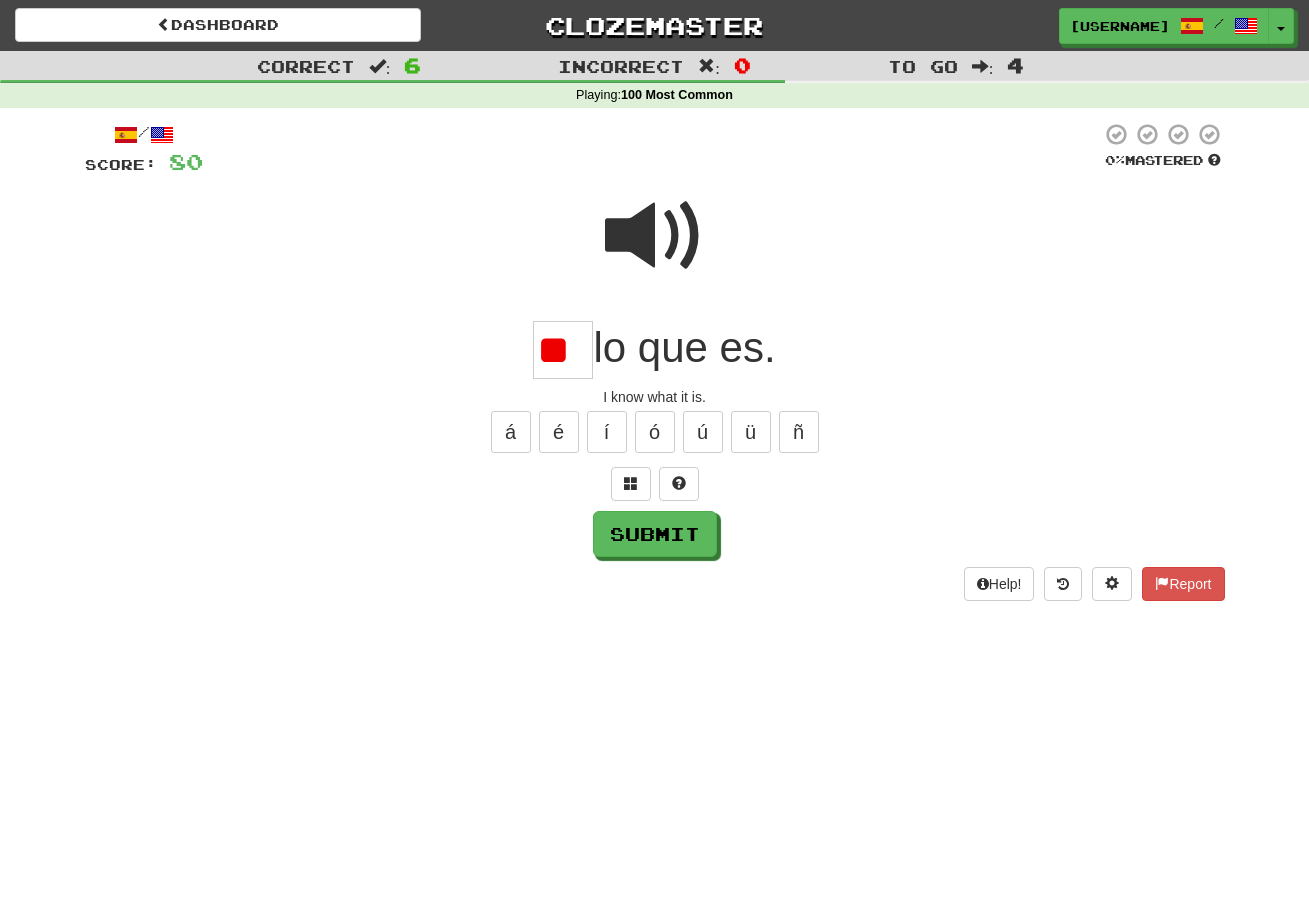 type on "*" 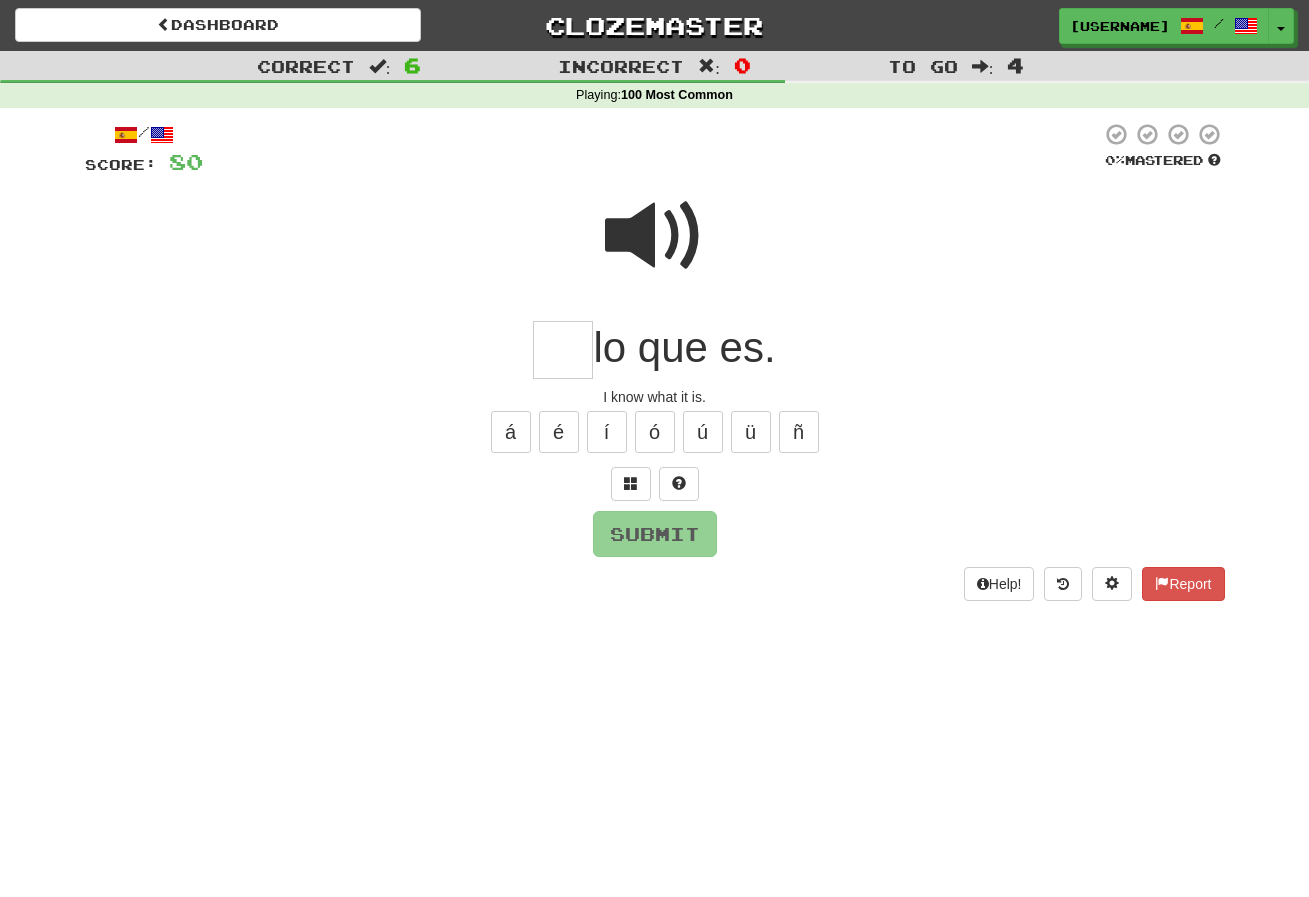 type on "*" 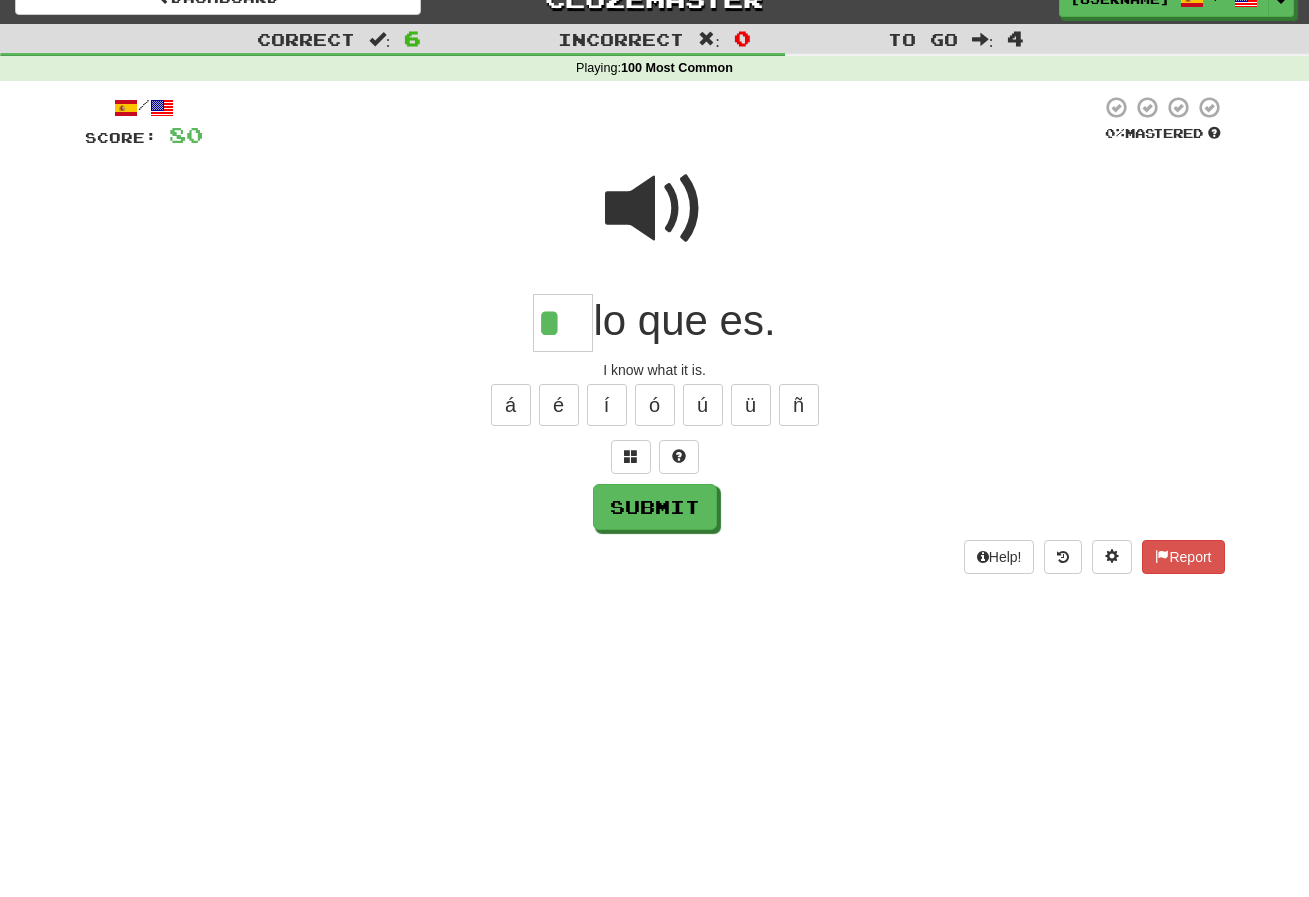 scroll, scrollTop: 70, scrollLeft: 0, axis: vertical 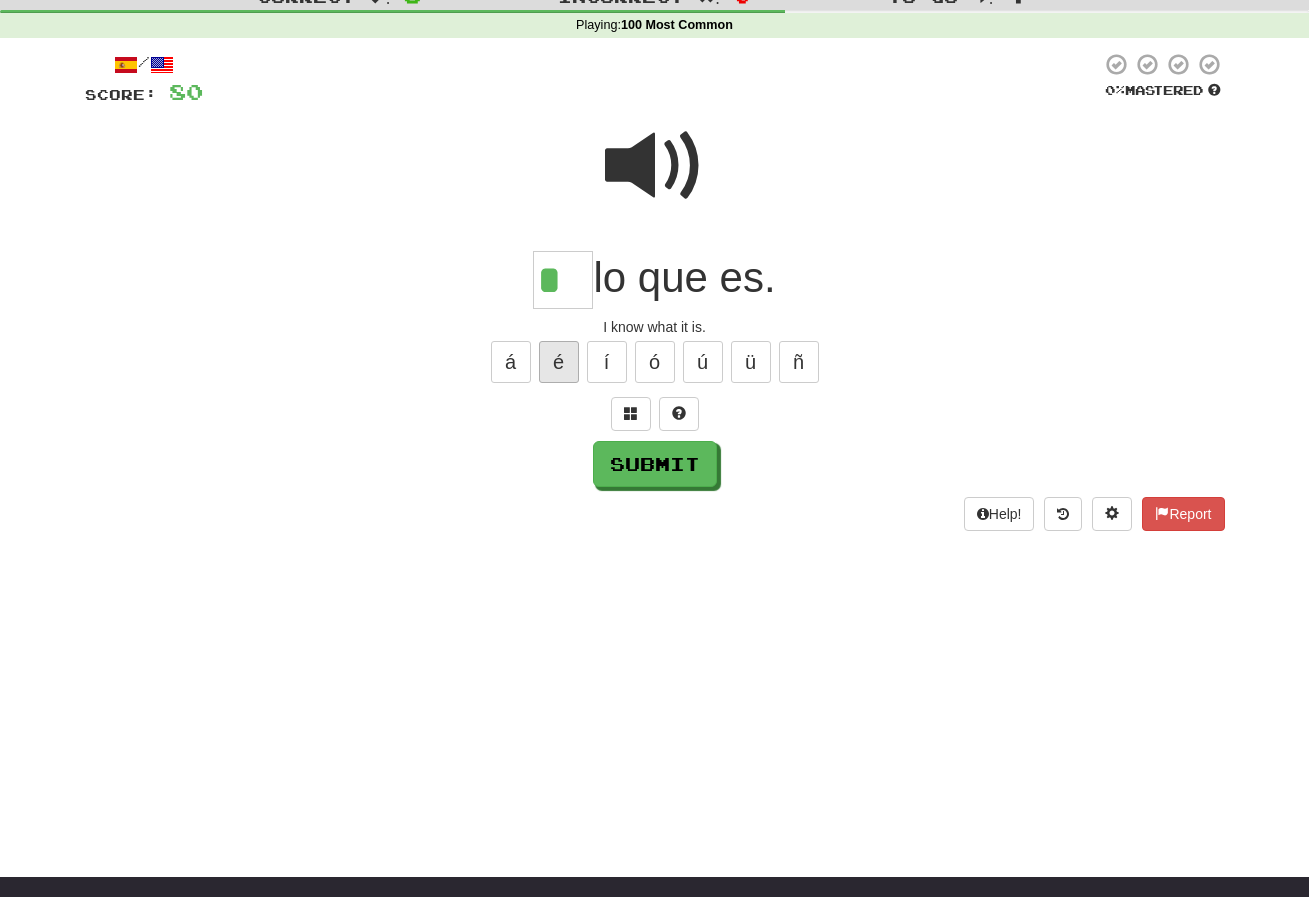 click on "é" at bounding box center [559, 362] 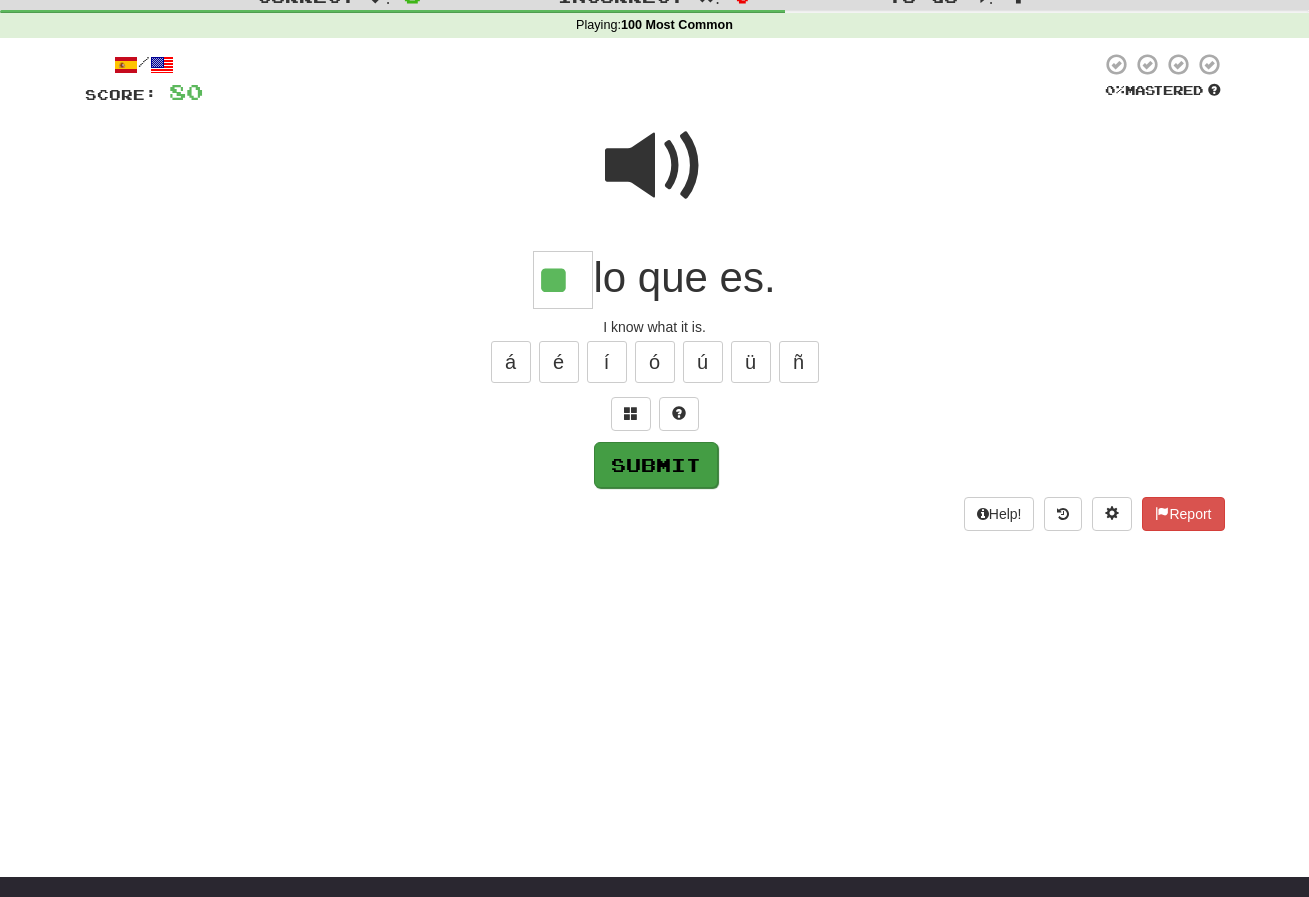 click on "Submit" at bounding box center [656, 465] 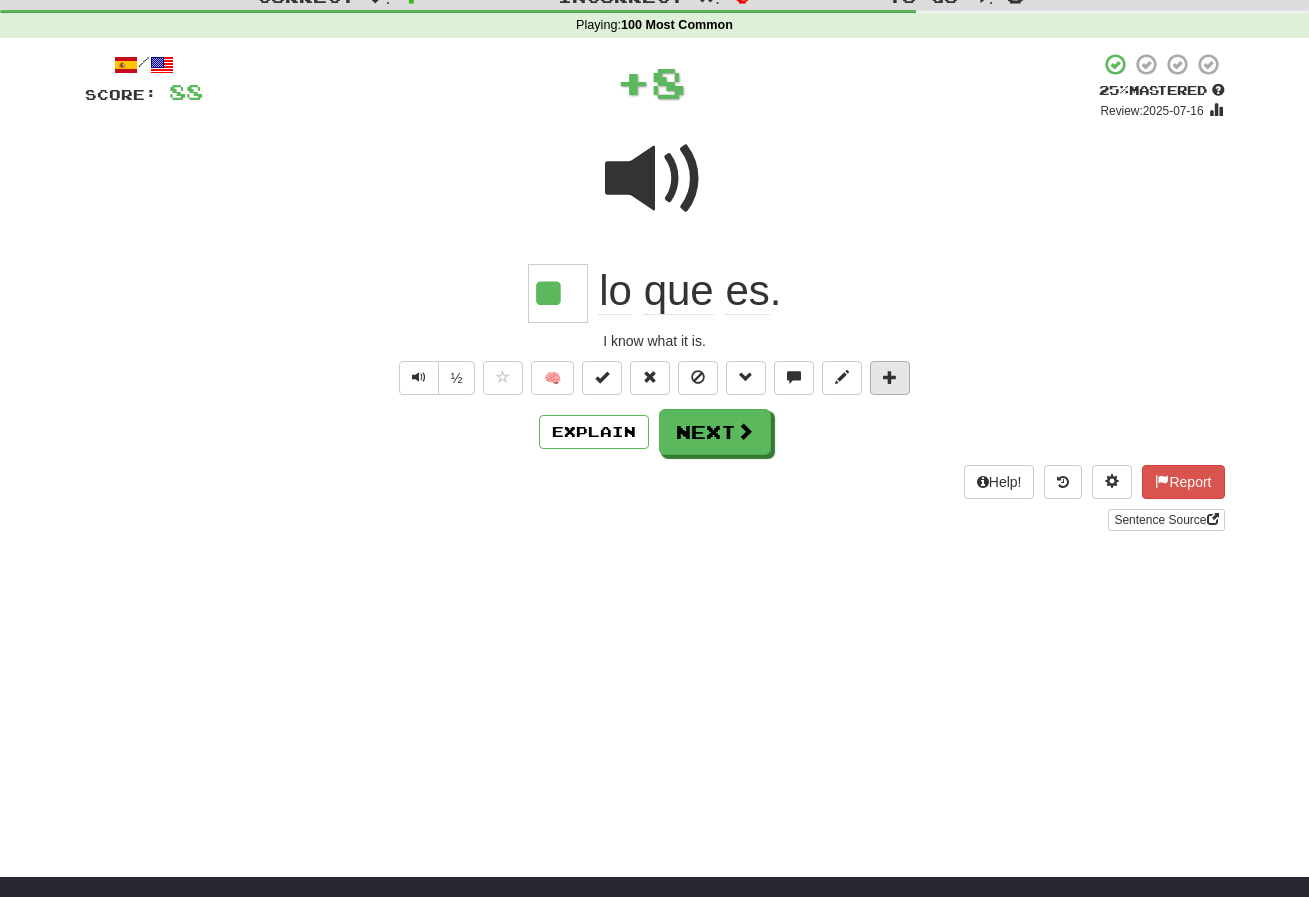 click at bounding box center [890, 377] 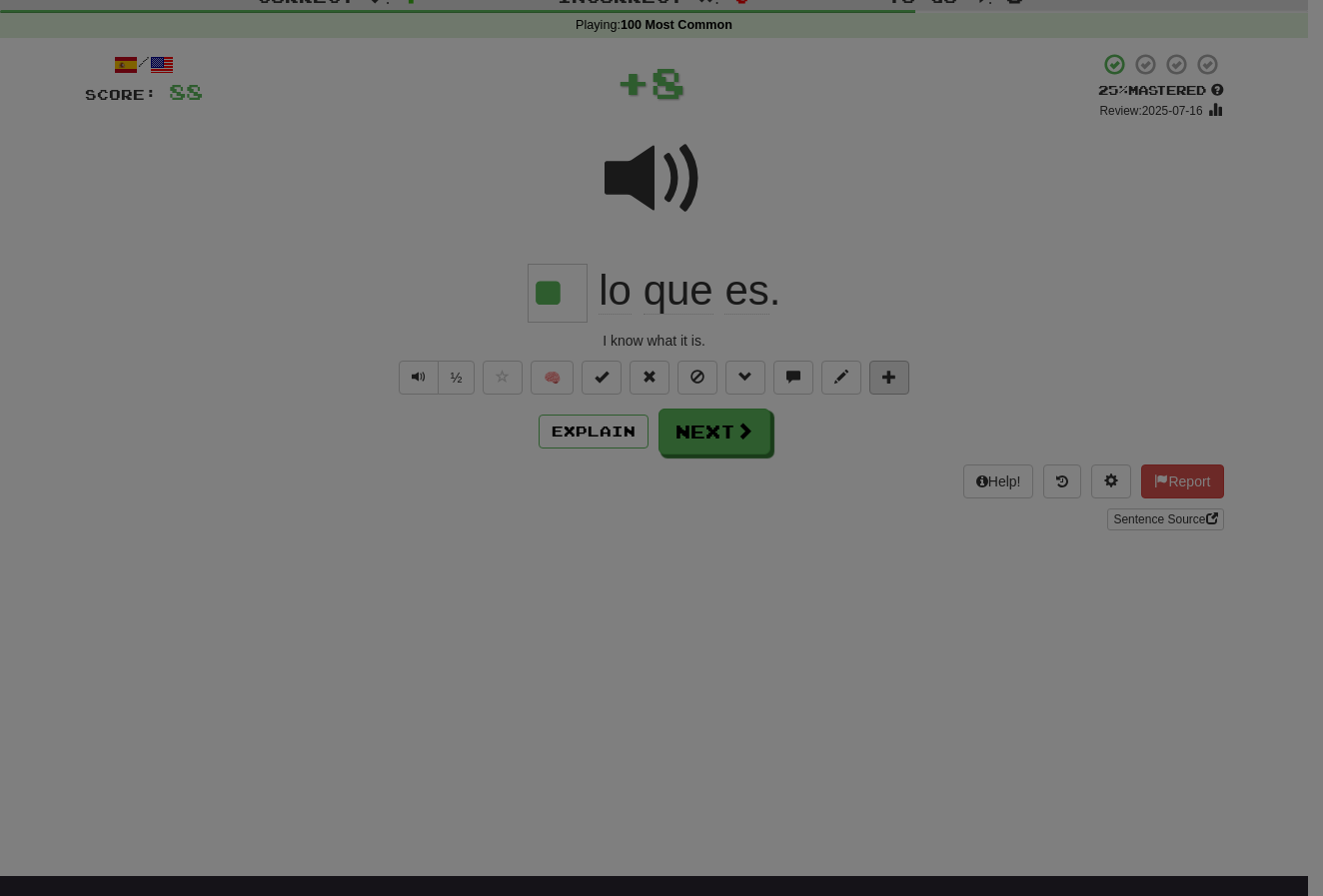 click on "Dashboard
Clozemaster
eilhunt
/
Toggle Dropdown
Dashboard
Leaderboard
Activity Feed
Notifications
Profile
Discussions
Español
/
English
Streak:
1
Review:
49
Points Today: 128
Languages
Account
Logout
eilhunt
/
Toggle Dropdown
Dashboard
Leaderboard
Activity Feed
Notifications
Profile
Discussions
Español
/
English
Streak:
1
Review:
49
Points Today: 128
Languages
Account
Logout
clozemaster
Correct   :   7 Incorrect   :   0 To go   :   3 Playing :  100 Most Common  /  Score:   88 + 8 25 %  Mastered Review:  2025-07-16 **   lo   que   es . I know what it is. ½ 🧠 Explain Next  Help!  Report Sentence Source" at bounding box center (662, 732) 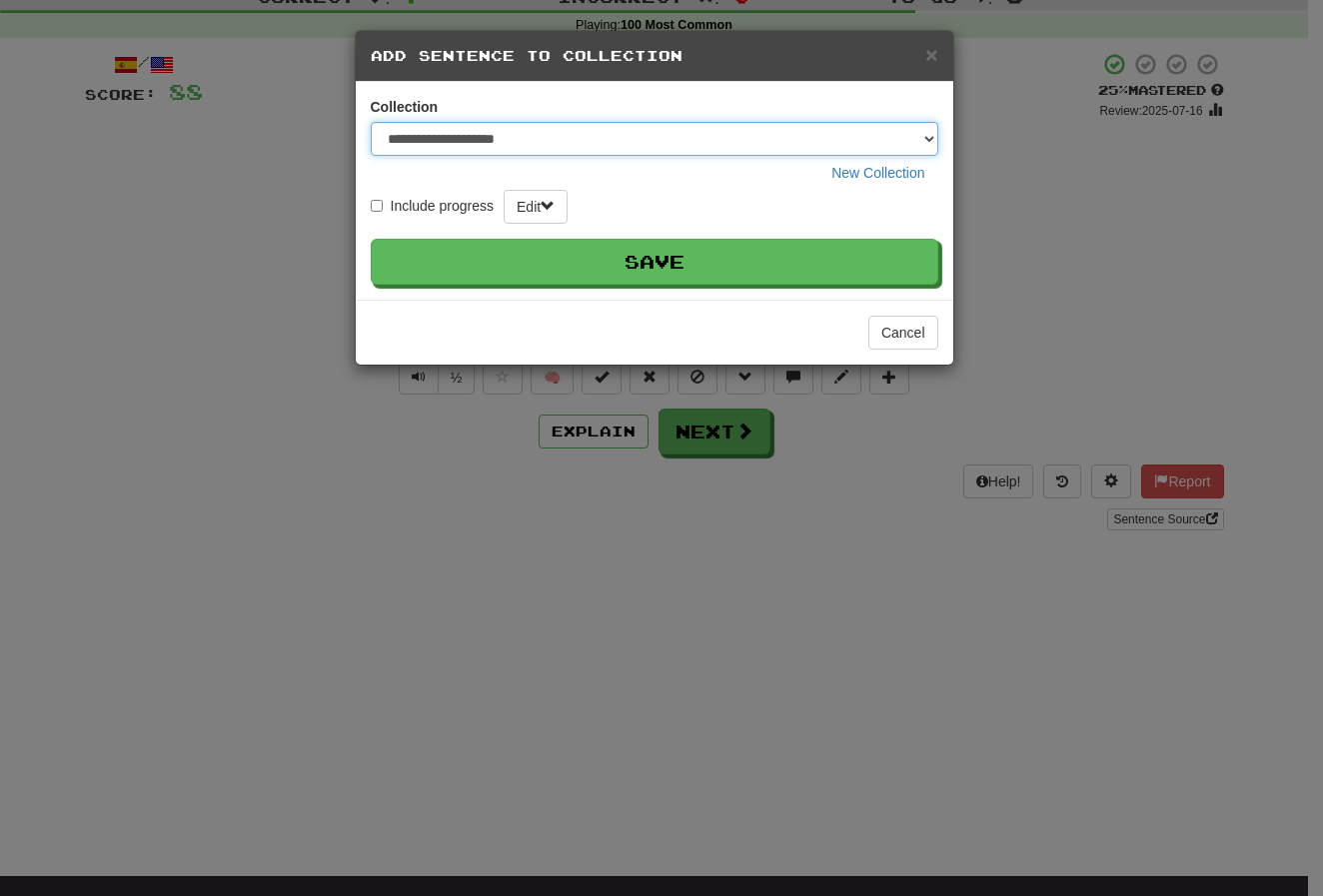 select on "*****" 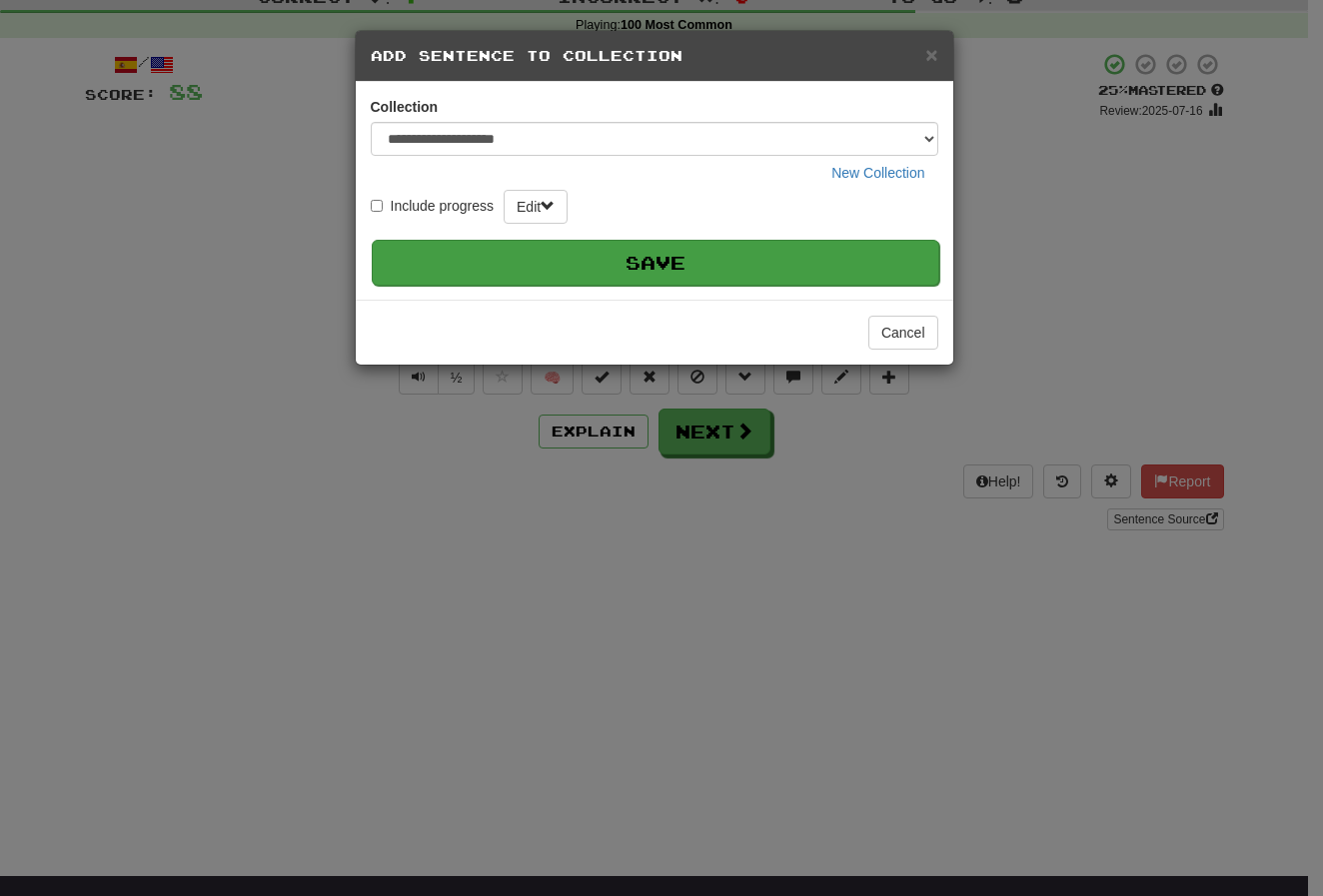 click on "Save" at bounding box center [656, 263] 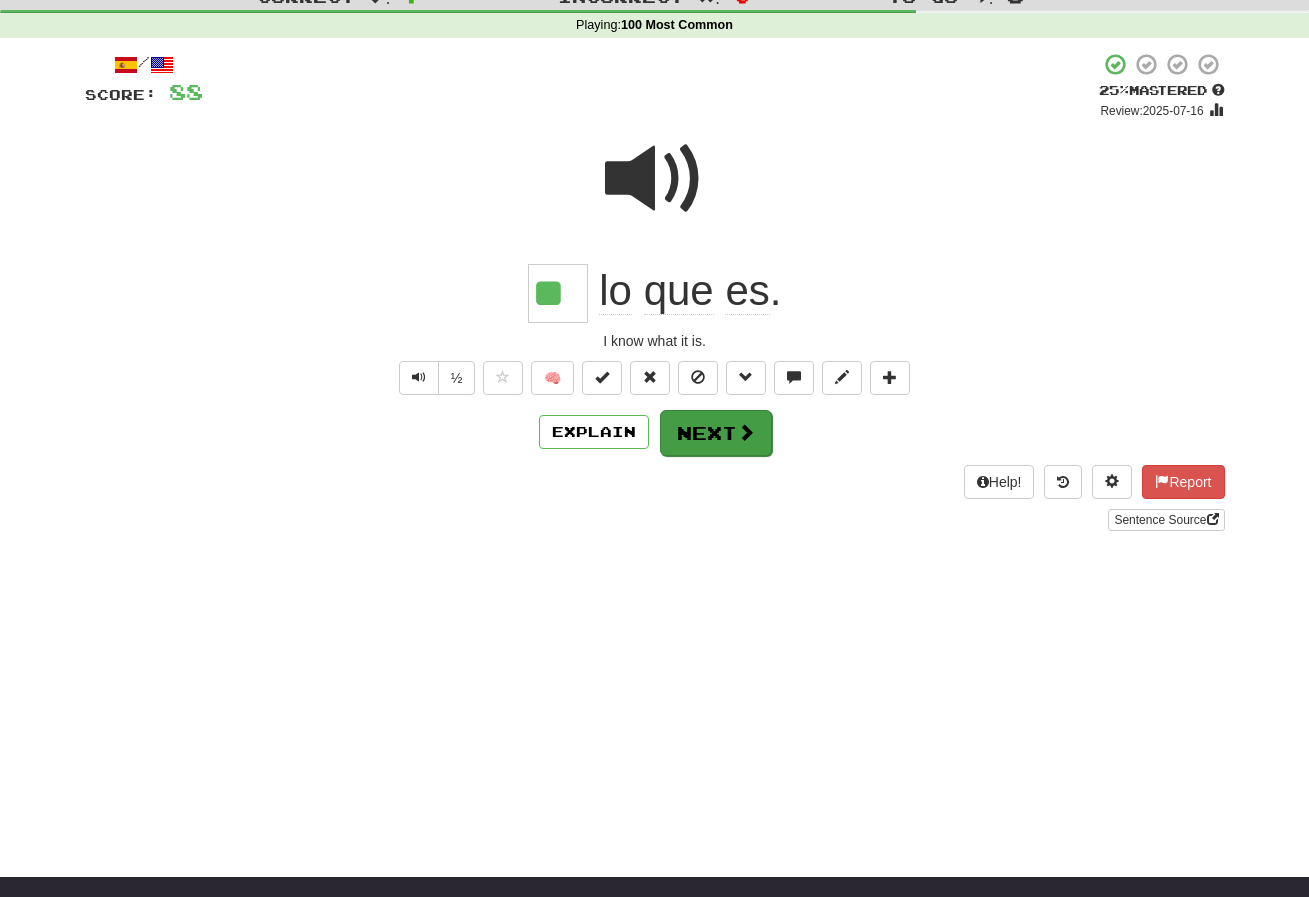 click on "Next" at bounding box center (716, 433) 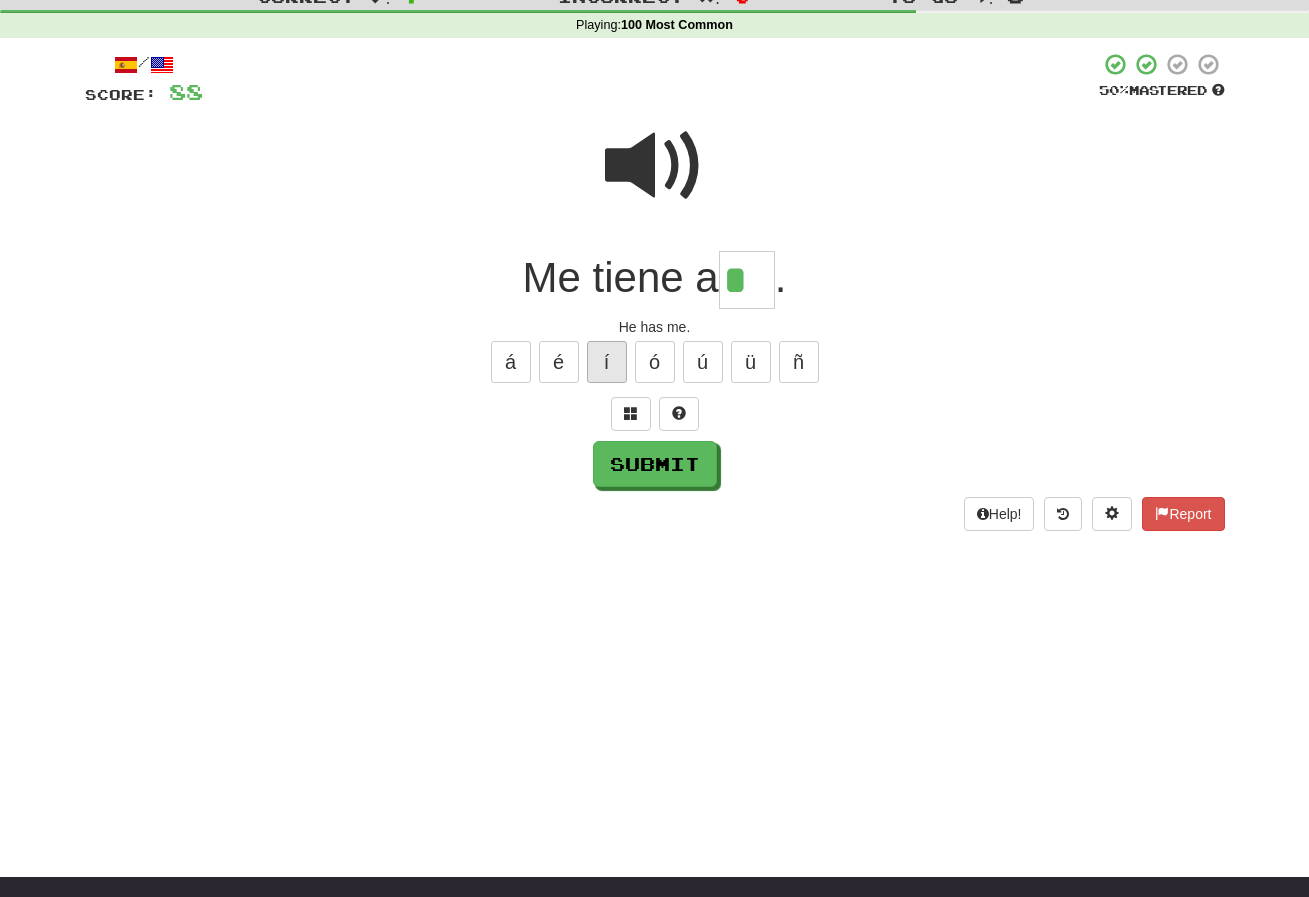 click on "í" at bounding box center (607, 362) 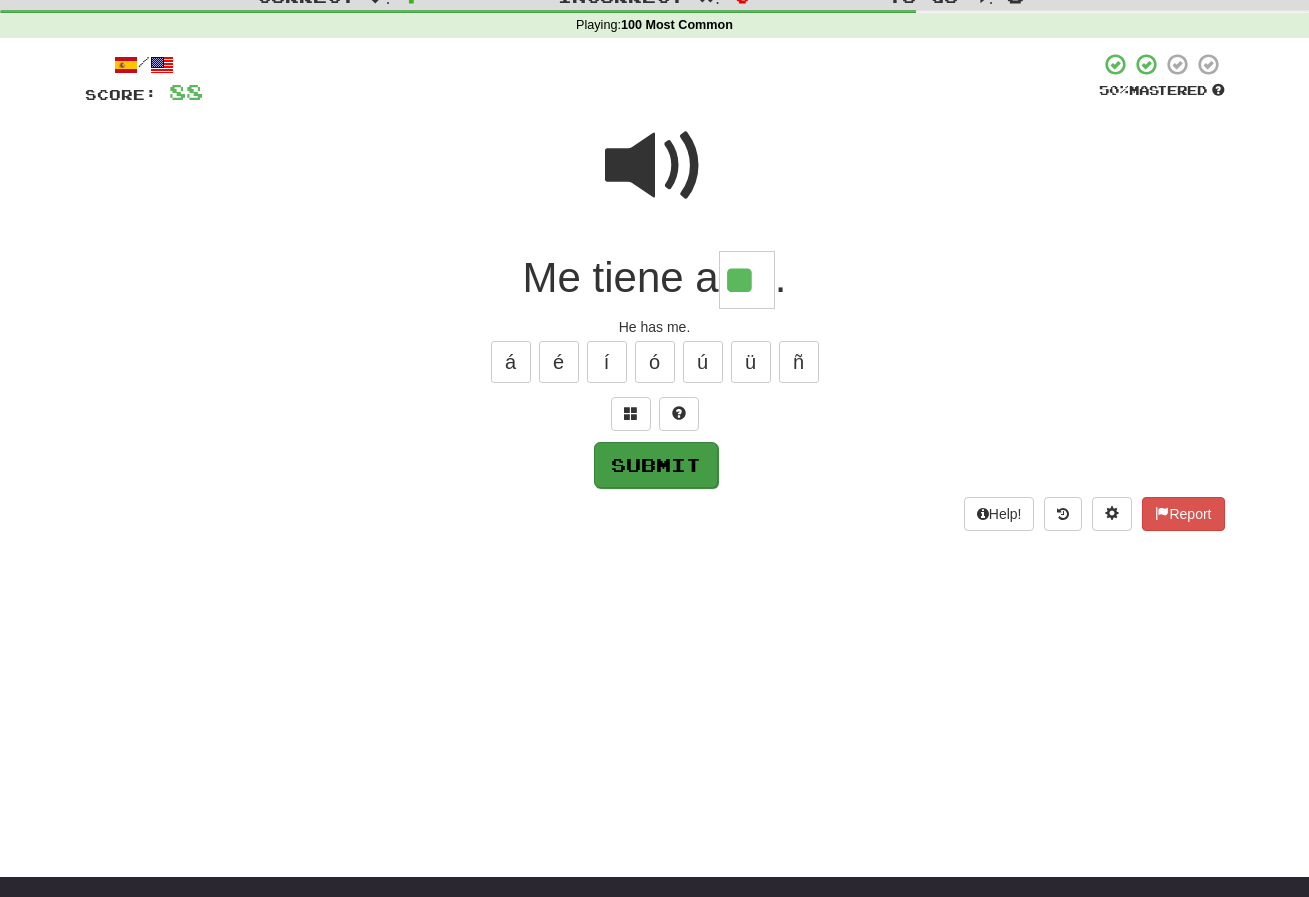click on "Submit" at bounding box center (656, 465) 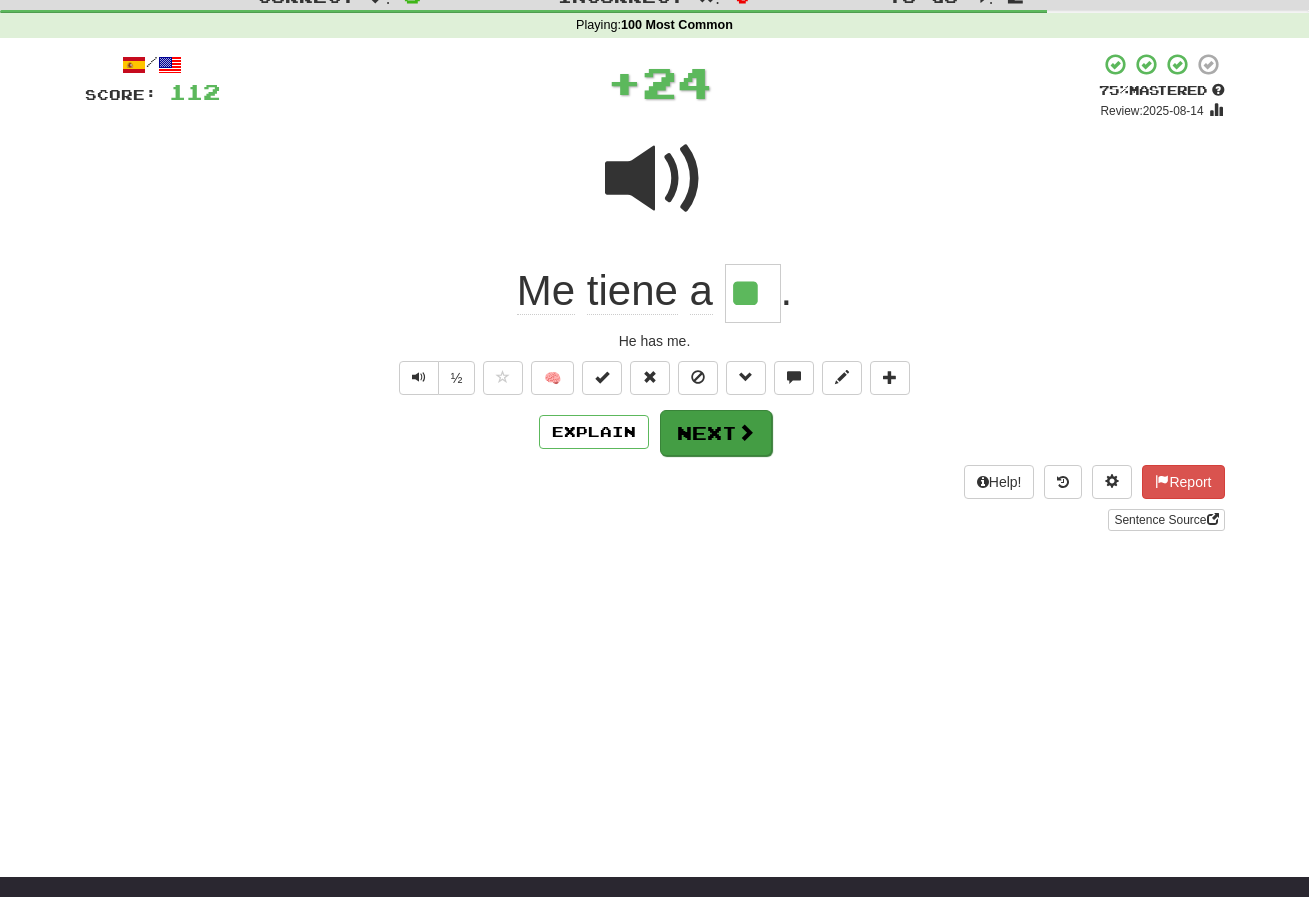 click on "Next" at bounding box center (716, 433) 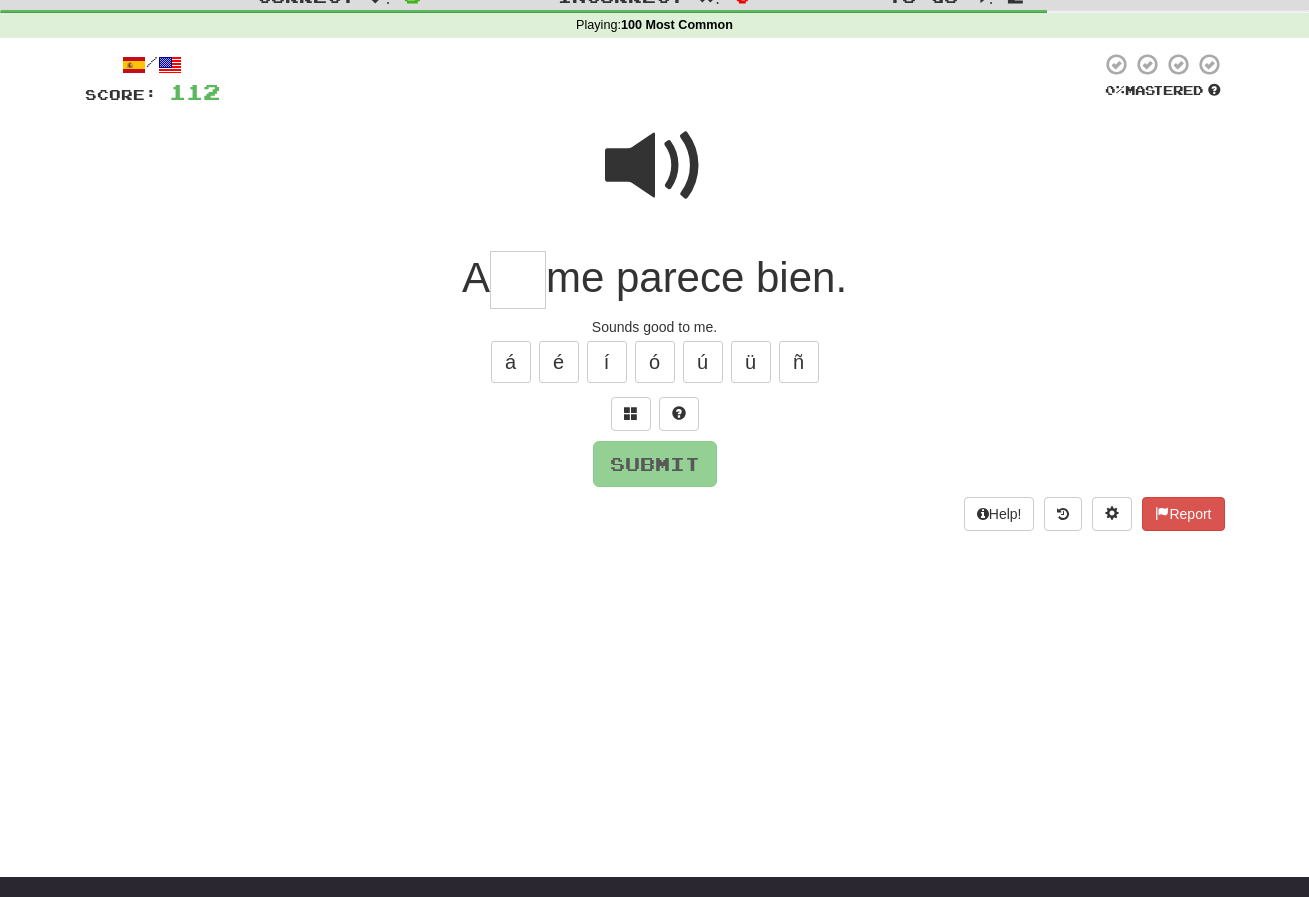 click at bounding box center (655, 166) 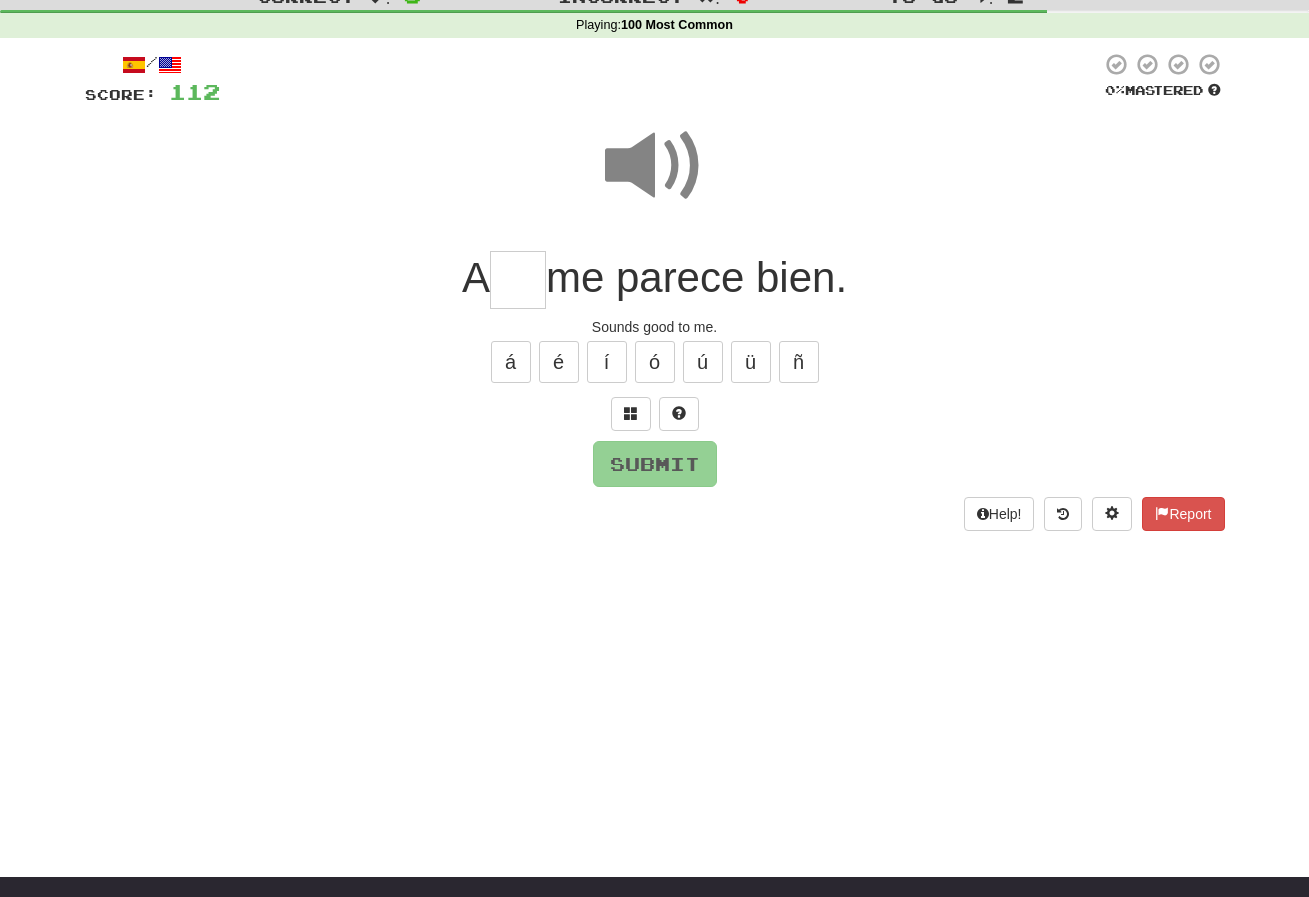 click at bounding box center (655, 166) 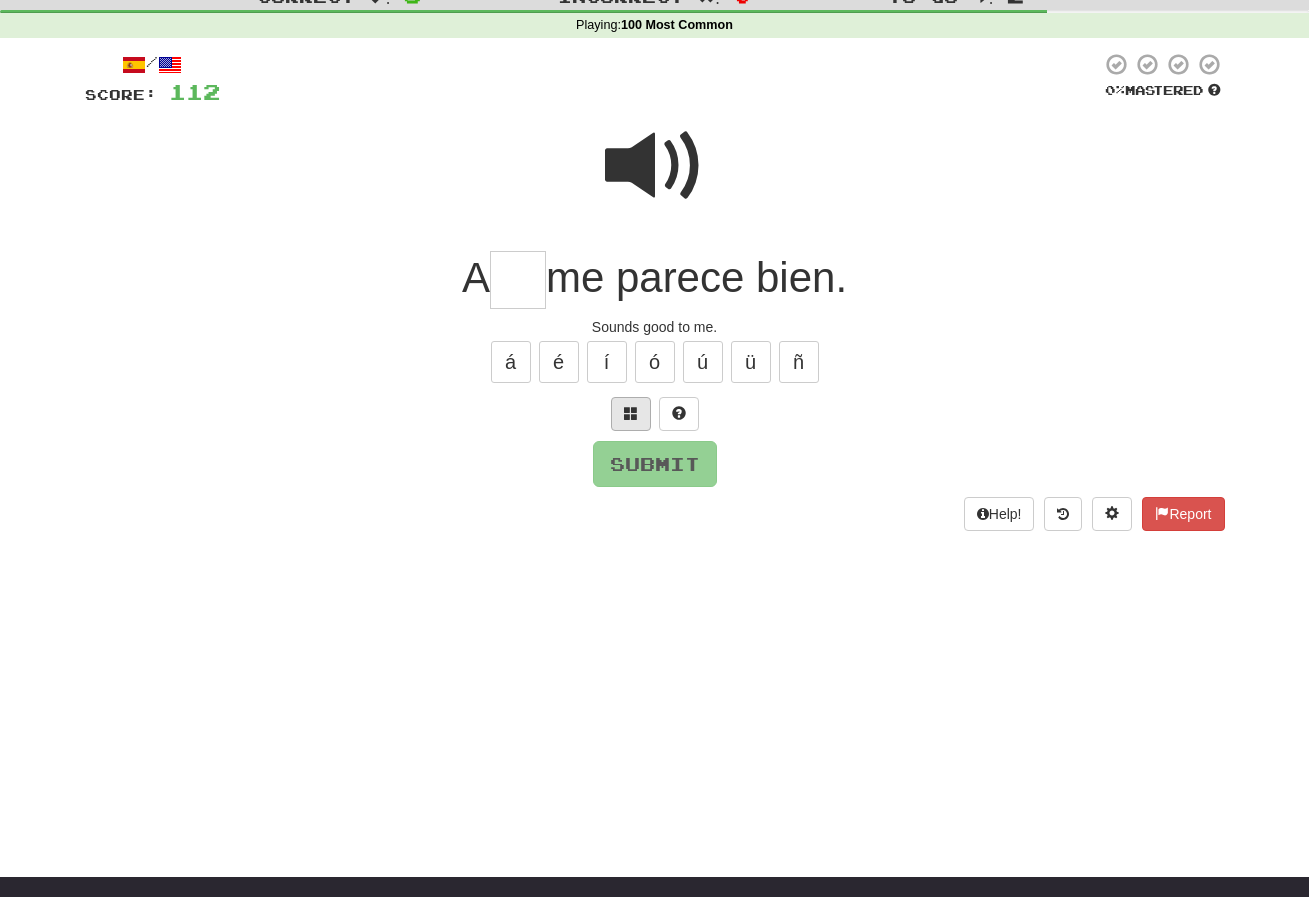 click at bounding box center (631, 413) 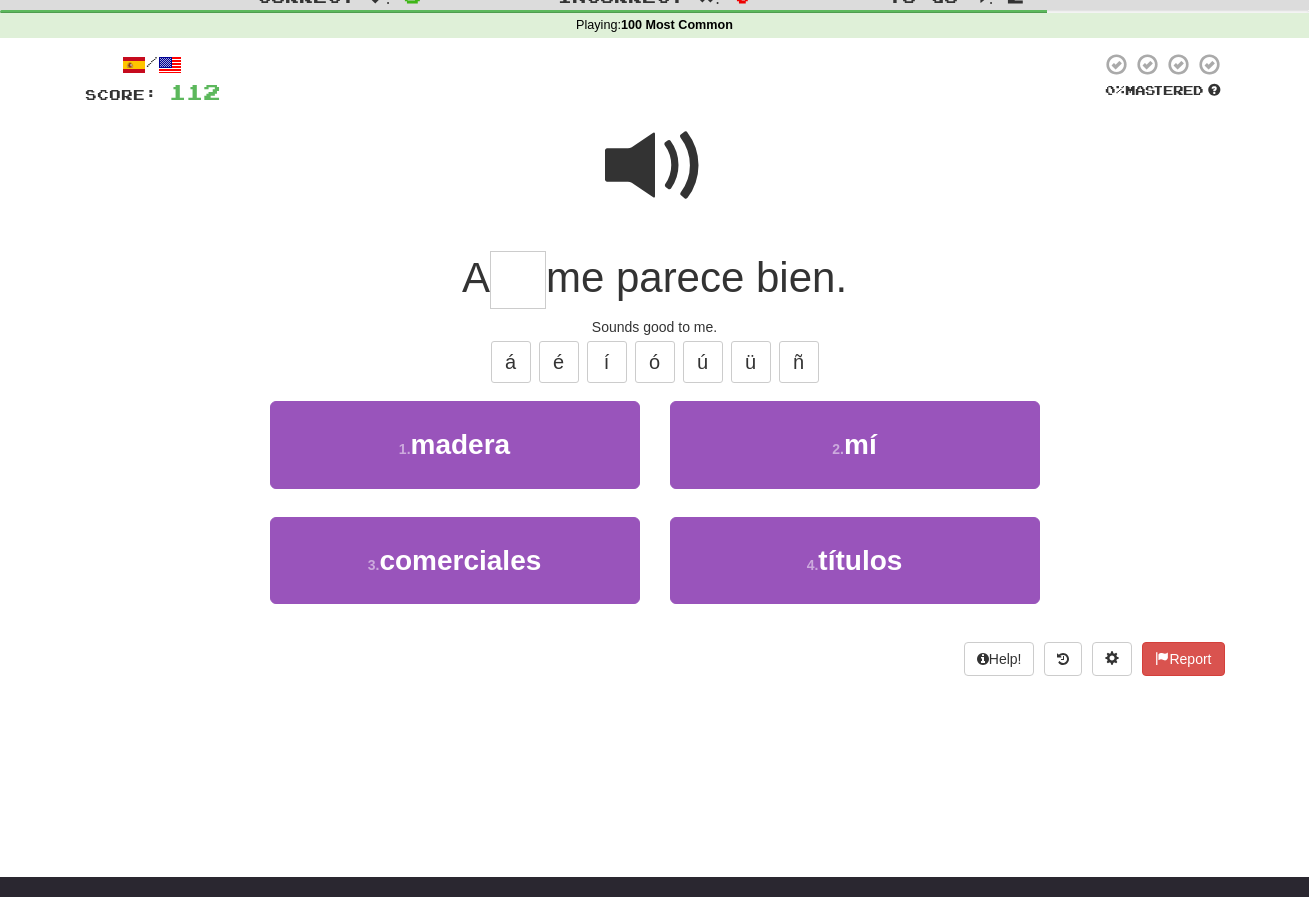 click at bounding box center (655, 166) 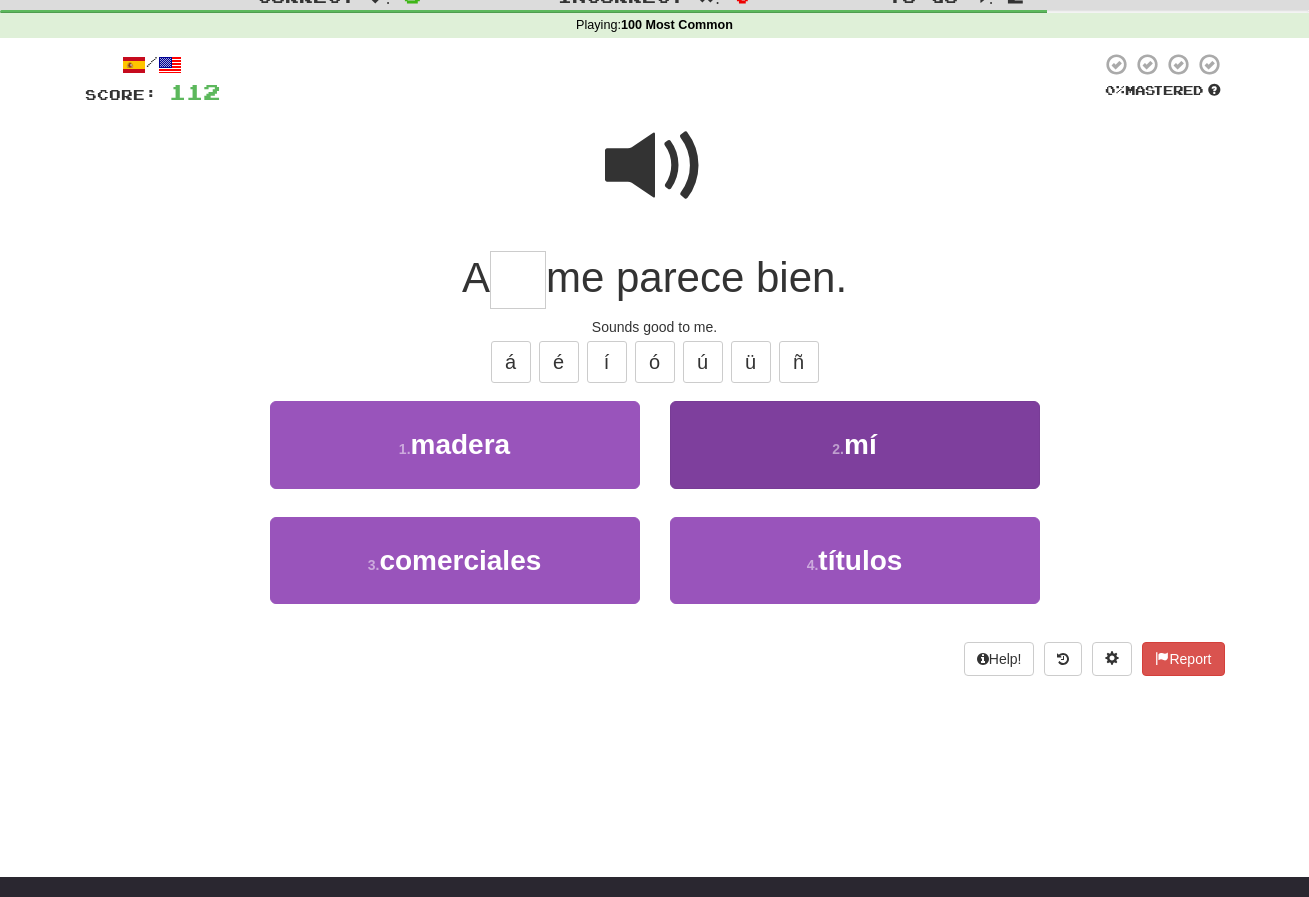 click on "2 .  mí" at bounding box center [855, 444] 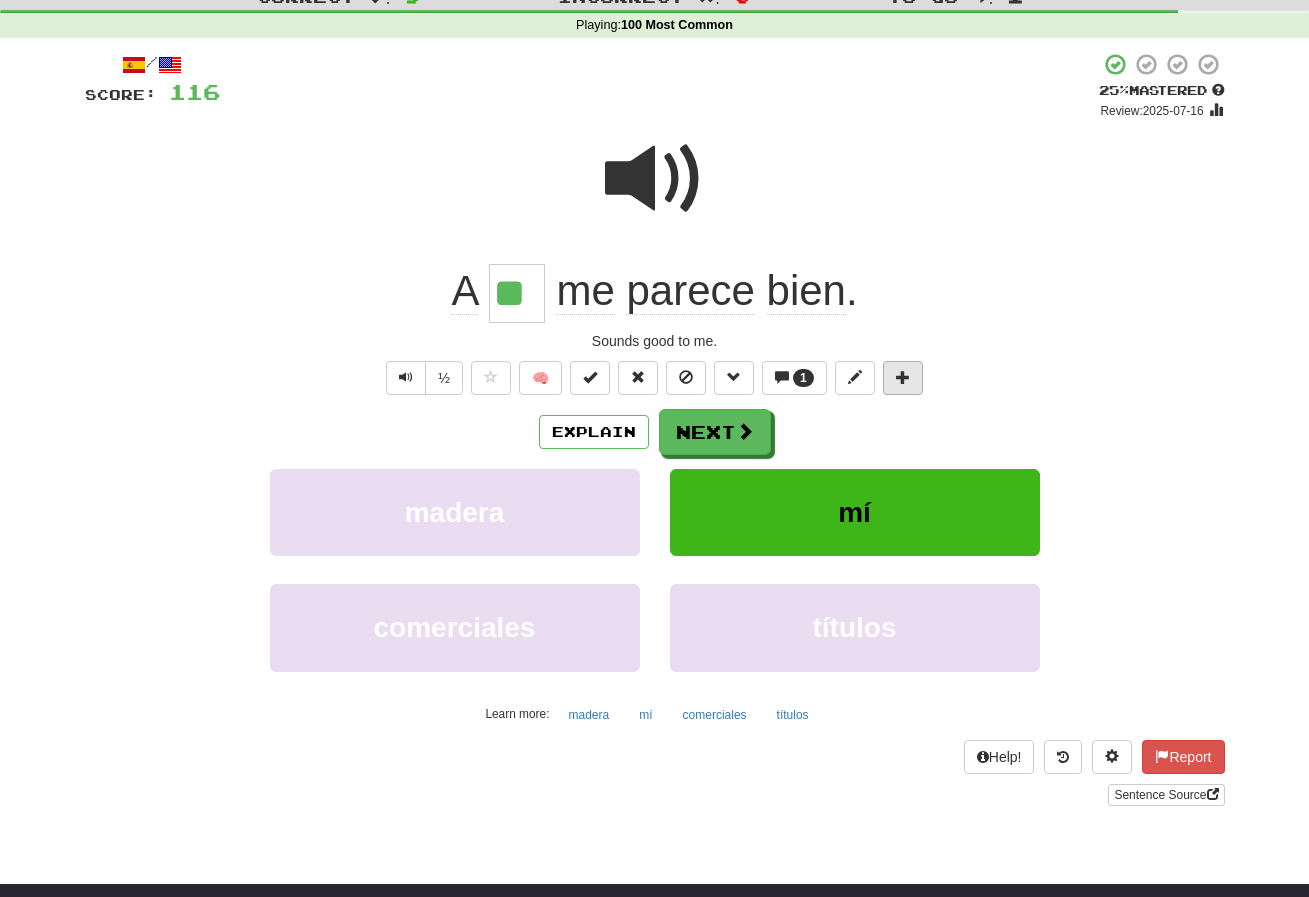 click at bounding box center [903, 377] 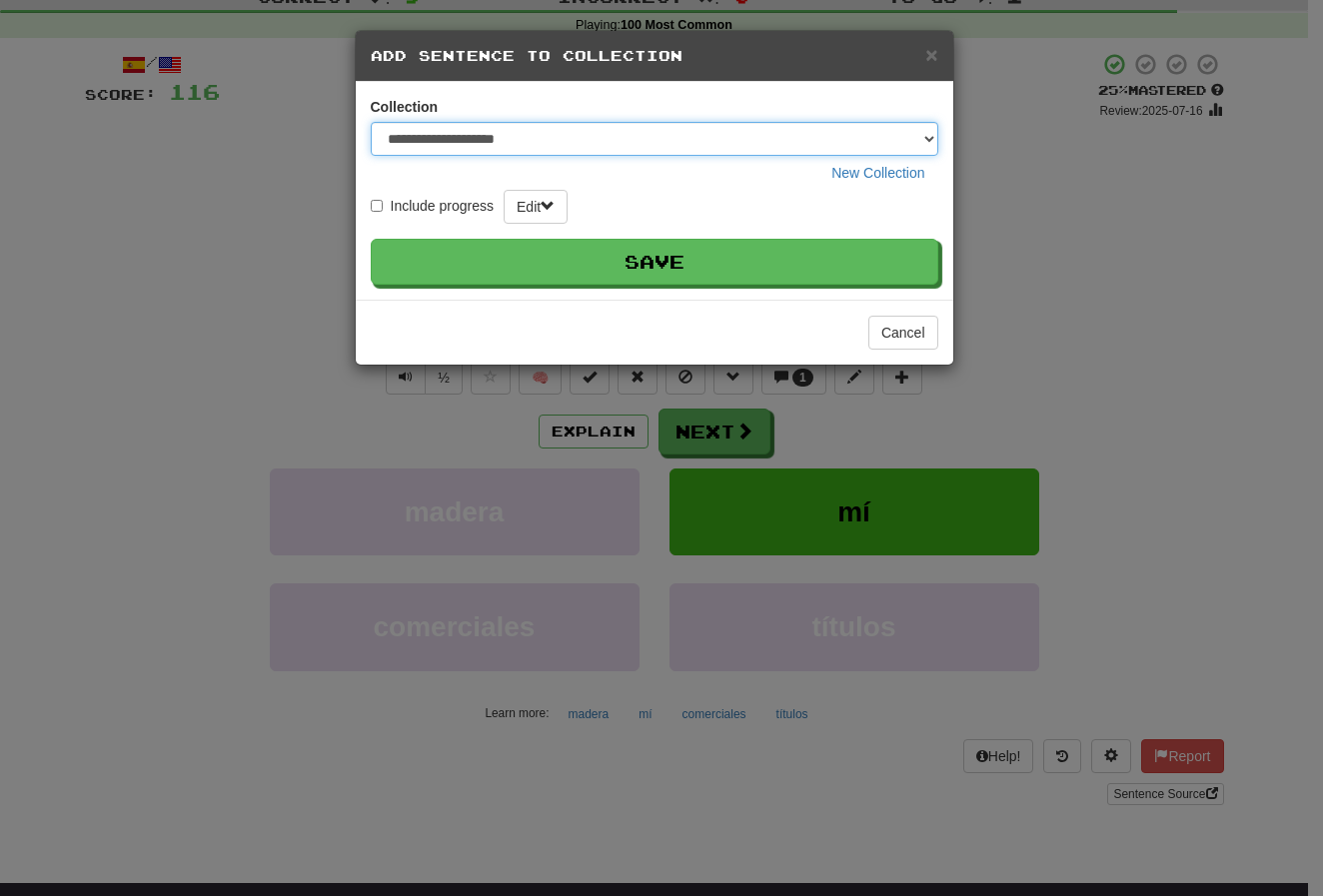 select on "*****" 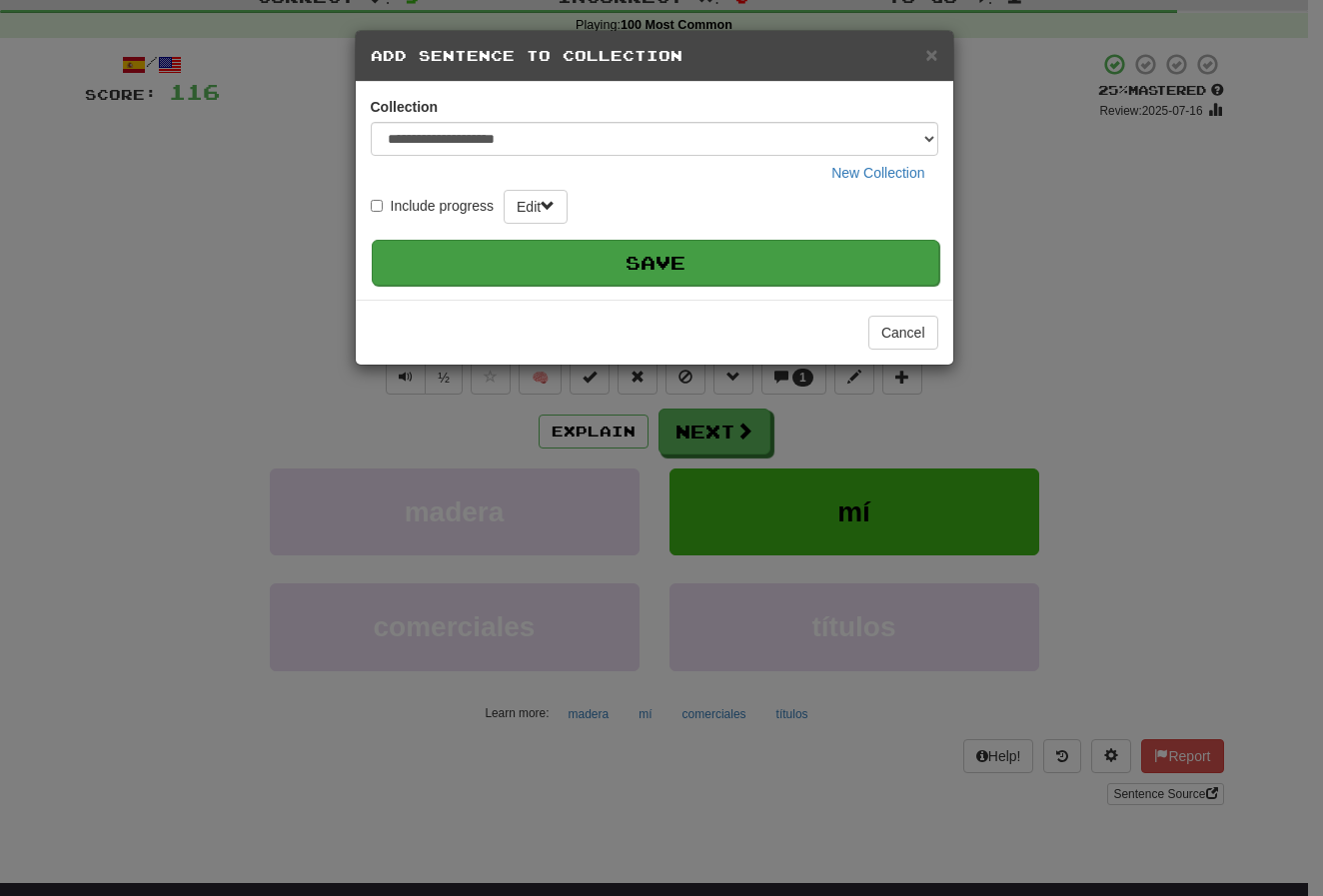 click on "Save" at bounding box center [656, 263] 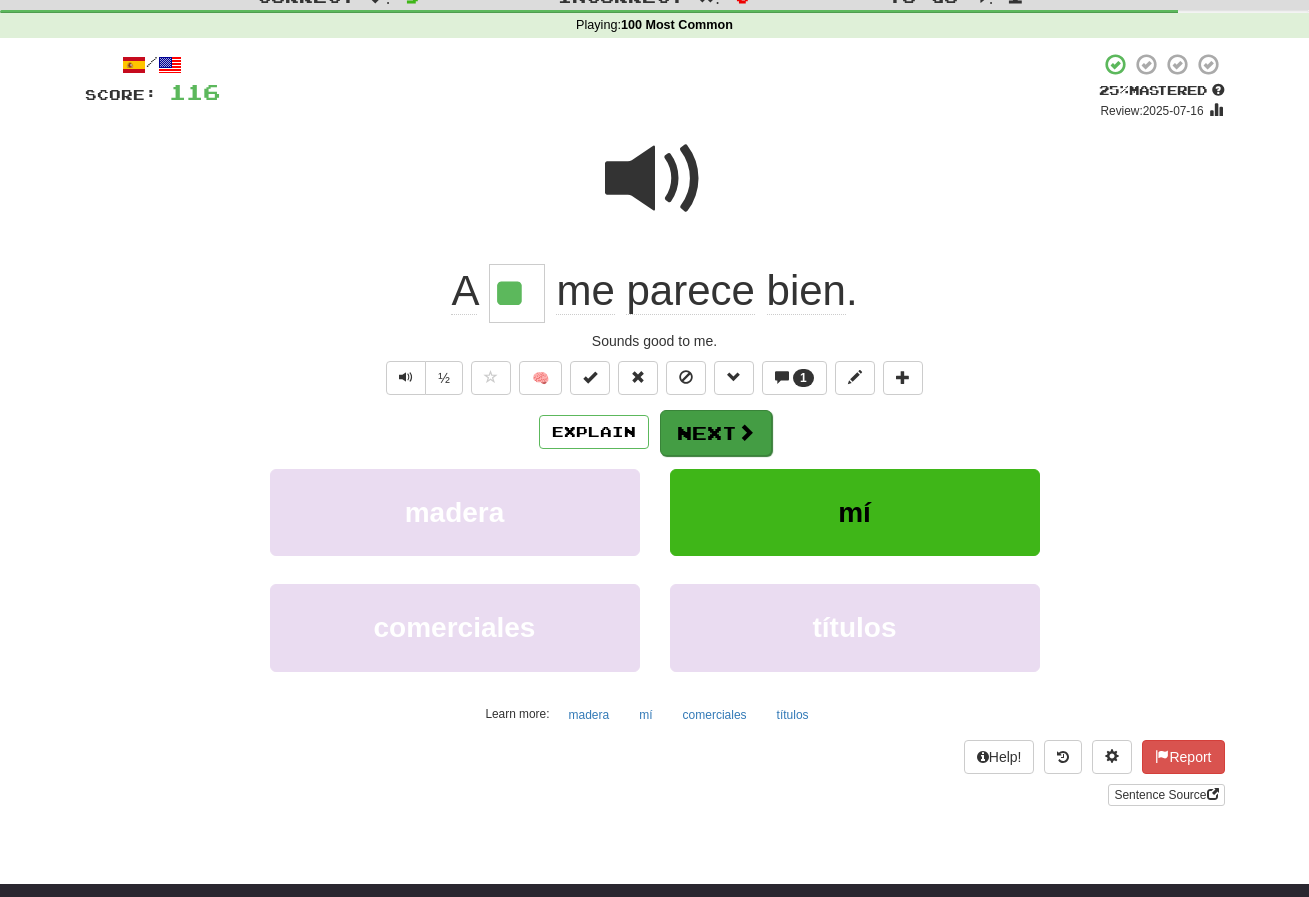 click on "Next" at bounding box center [716, 433] 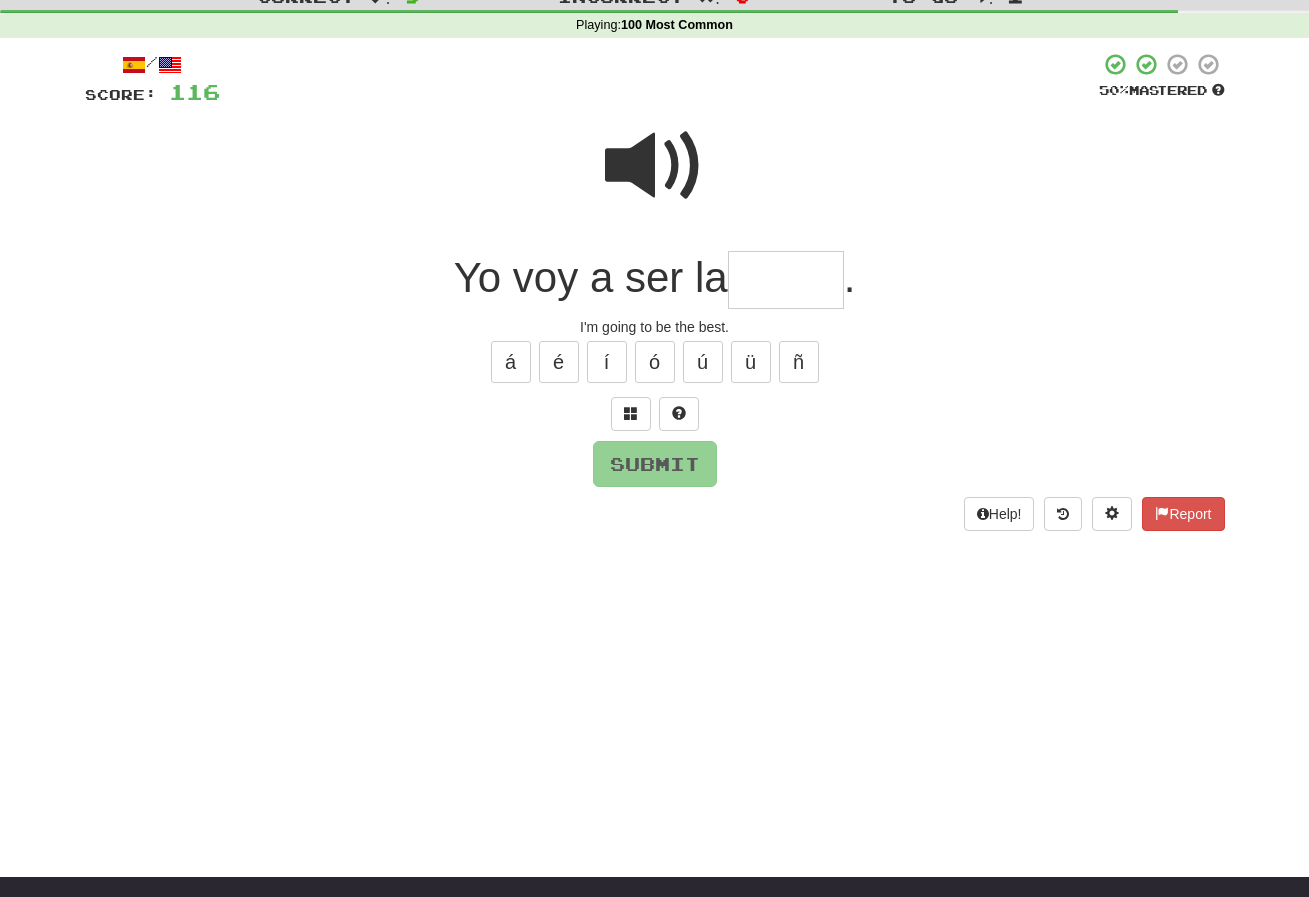 click at bounding box center [786, 280] 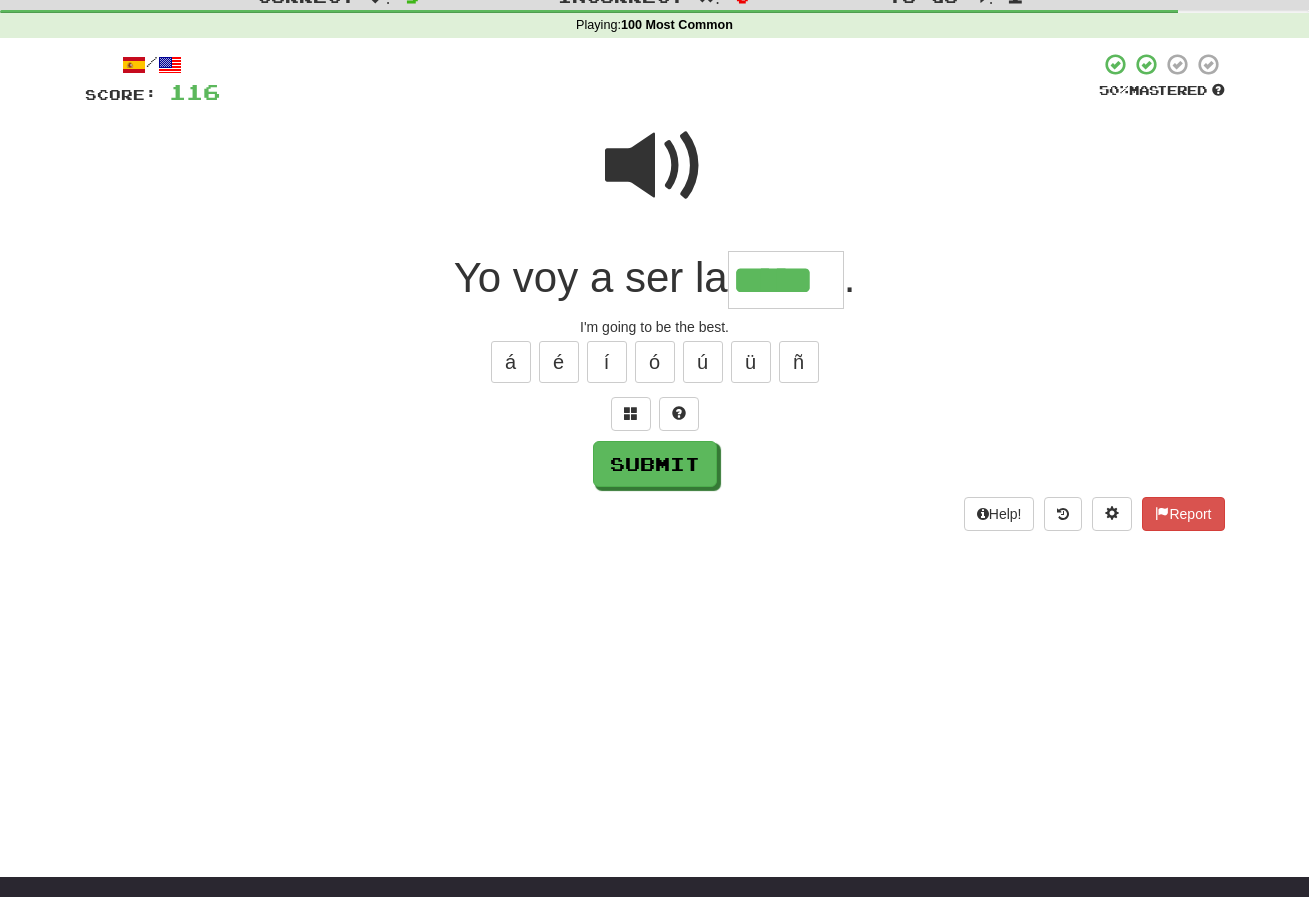 type on "*****" 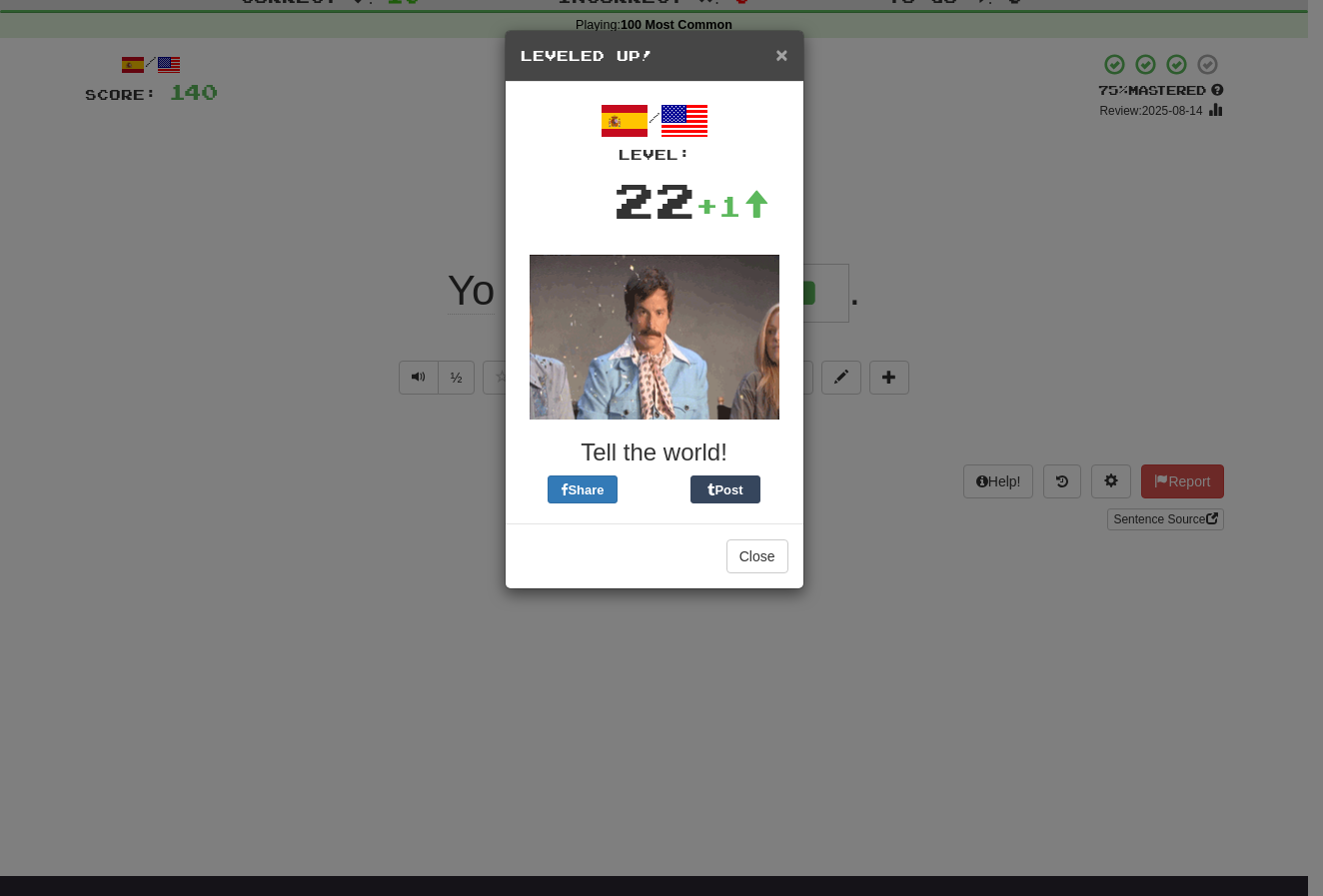 click on "×" at bounding box center [781, 54] 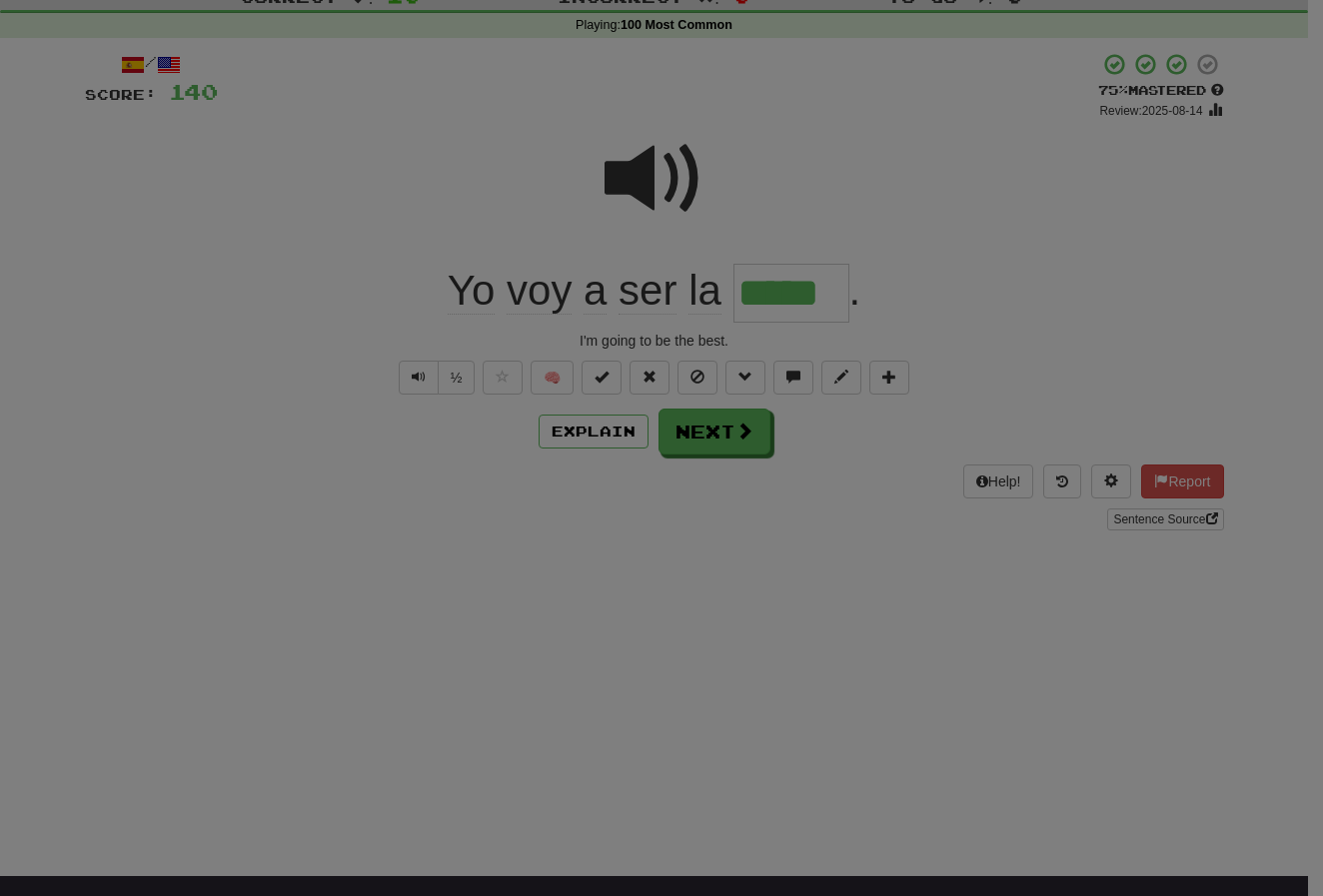 click on "Dashboard
Clozemaster
eilhunt
/
Toggle Dropdown
Dashboard
Leaderboard
Activity Feed
Notifications
Profile
Discussions
Español
/
English
Streak:
1
Review:
49
Points Today: 128
Languages
Account
Logout
eilhunt
/
Toggle Dropdown
Dashboard
Leaderboard
Activity Feed
Notifications
Profile
Discussions
Español
/
English
Streak:
1
Review:
49
Points Today: 128
Languages
Account
Logout
clozemaster
Correct   :   10 Incorrect   :   0 To go   :   0 Playing :  100 Most Common  /  Score:   140 + 24 75 %  Mastered Review:  2025-08-14 Yo   voy   a   ser   la   ***** . I'm going to be the best. ½ 🧠 Explain Next  Help!  Report" at bounding box center [662, 732] 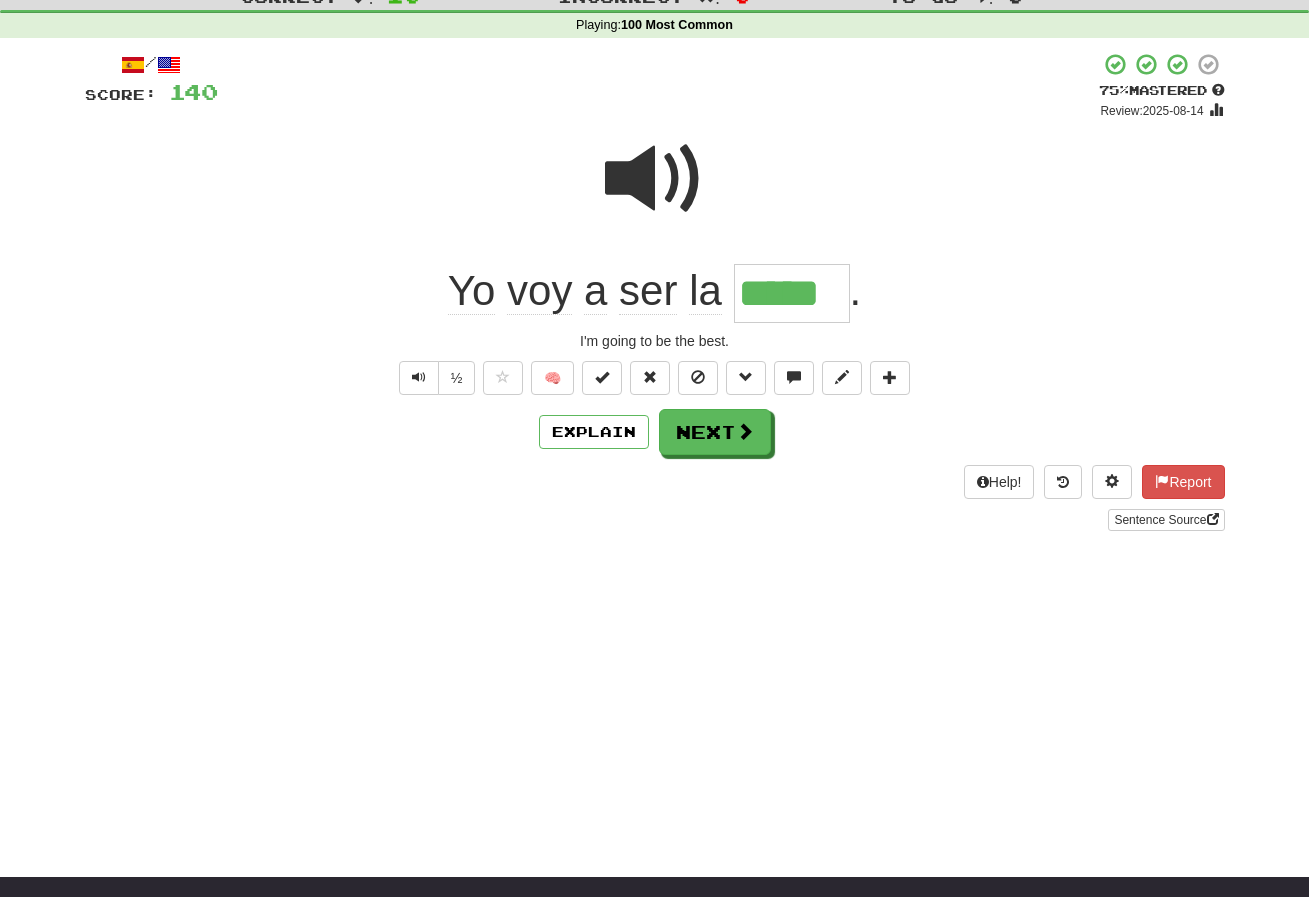 scroll, scrollTop: 0, scrollLeft: 0, axis: both 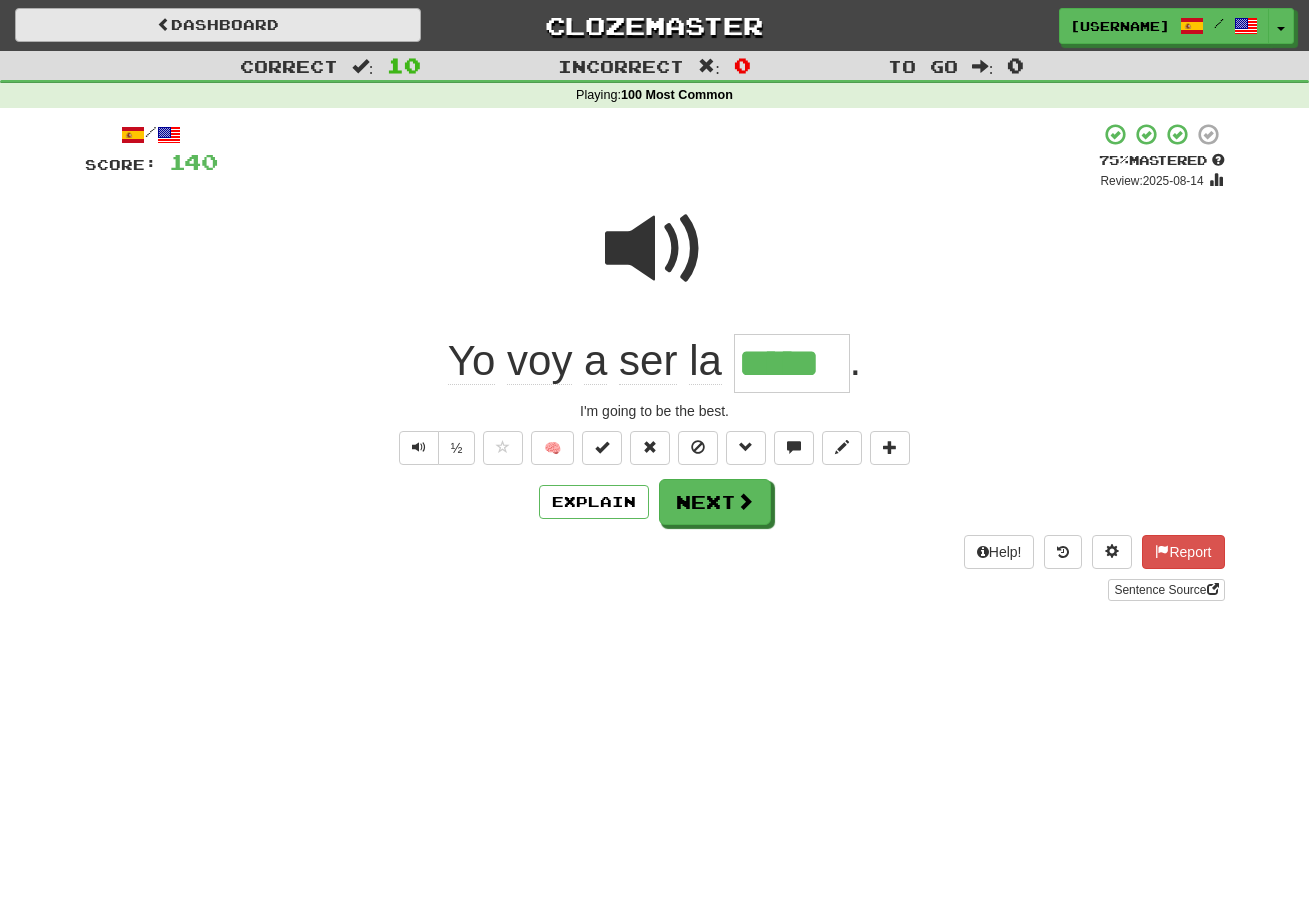 click on "Dashboard" at bounding box center (218, 25) 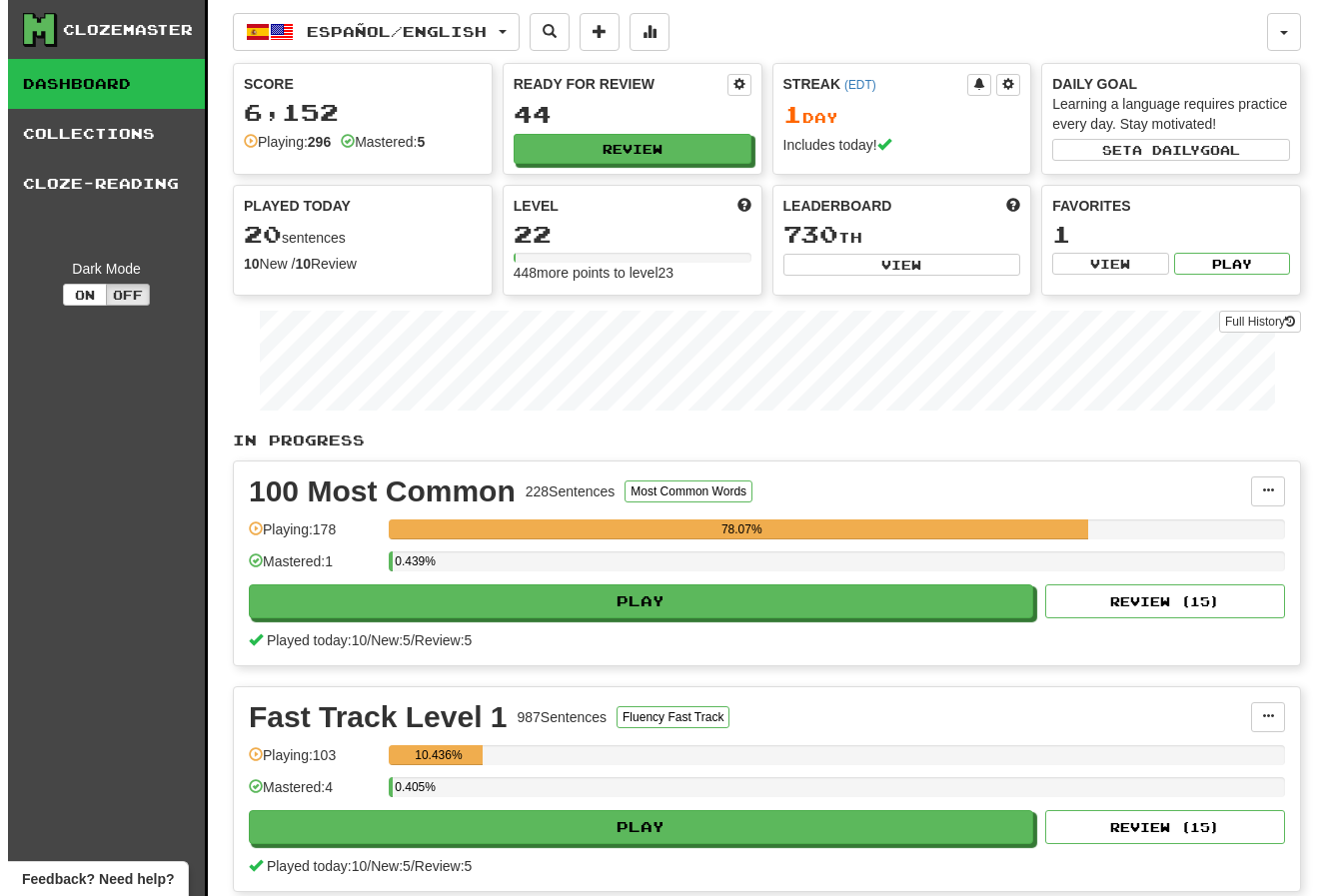 scroll, scrollTop: 656, scrollLeft: 0, axis: vertical 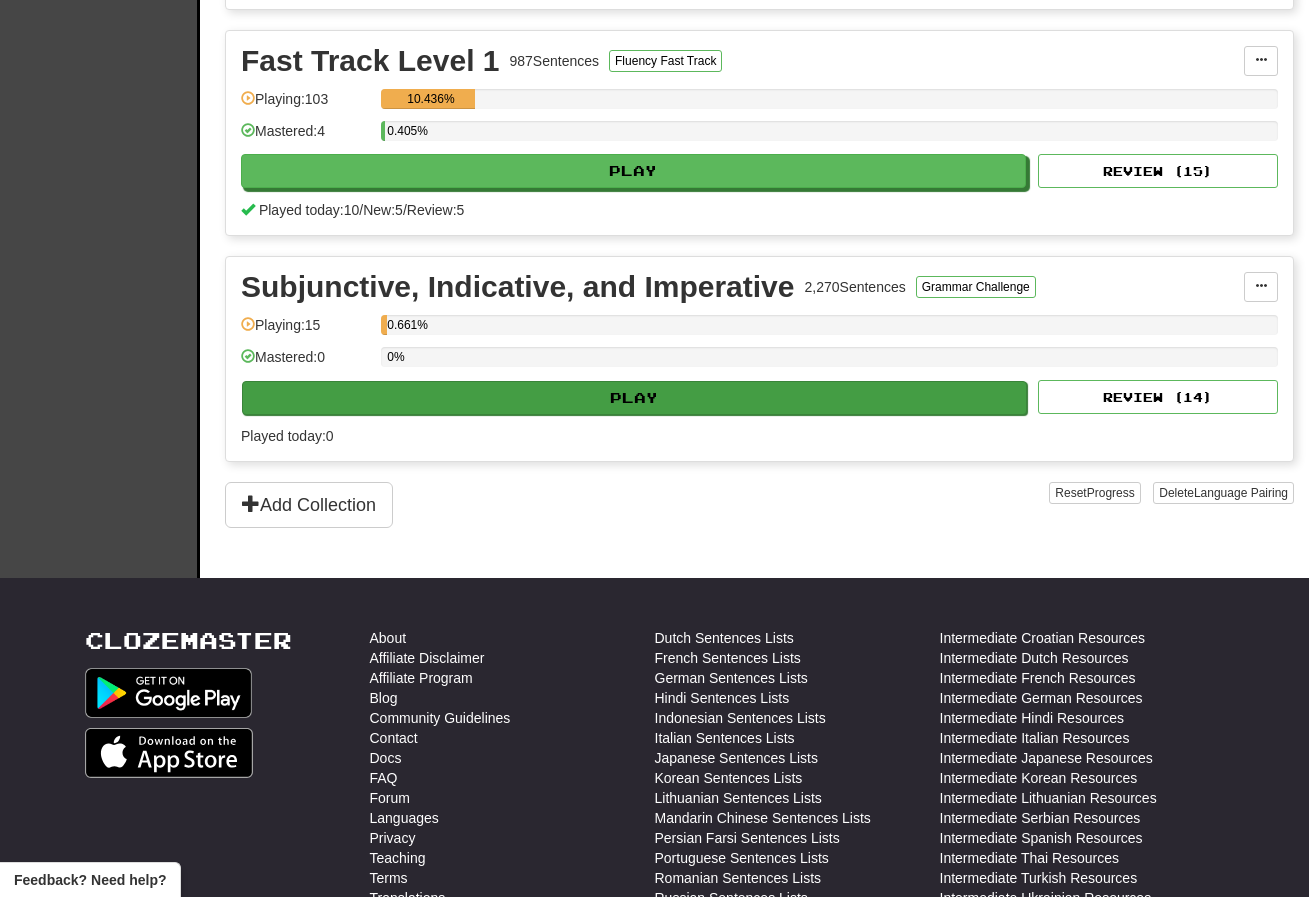 click on "Play" at bounding box center [634, 398] 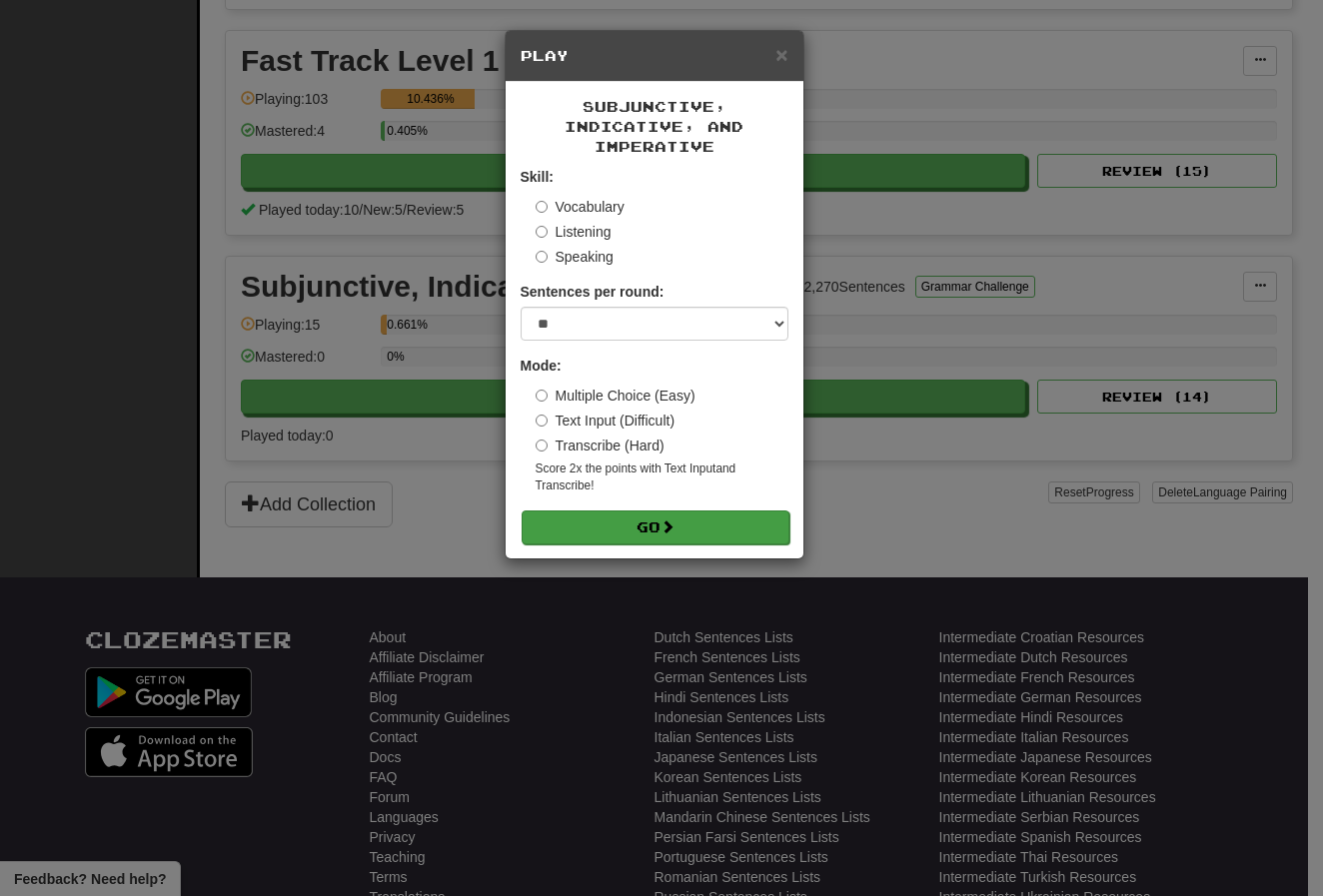 click on "Go" at bounding box center (656, 527) 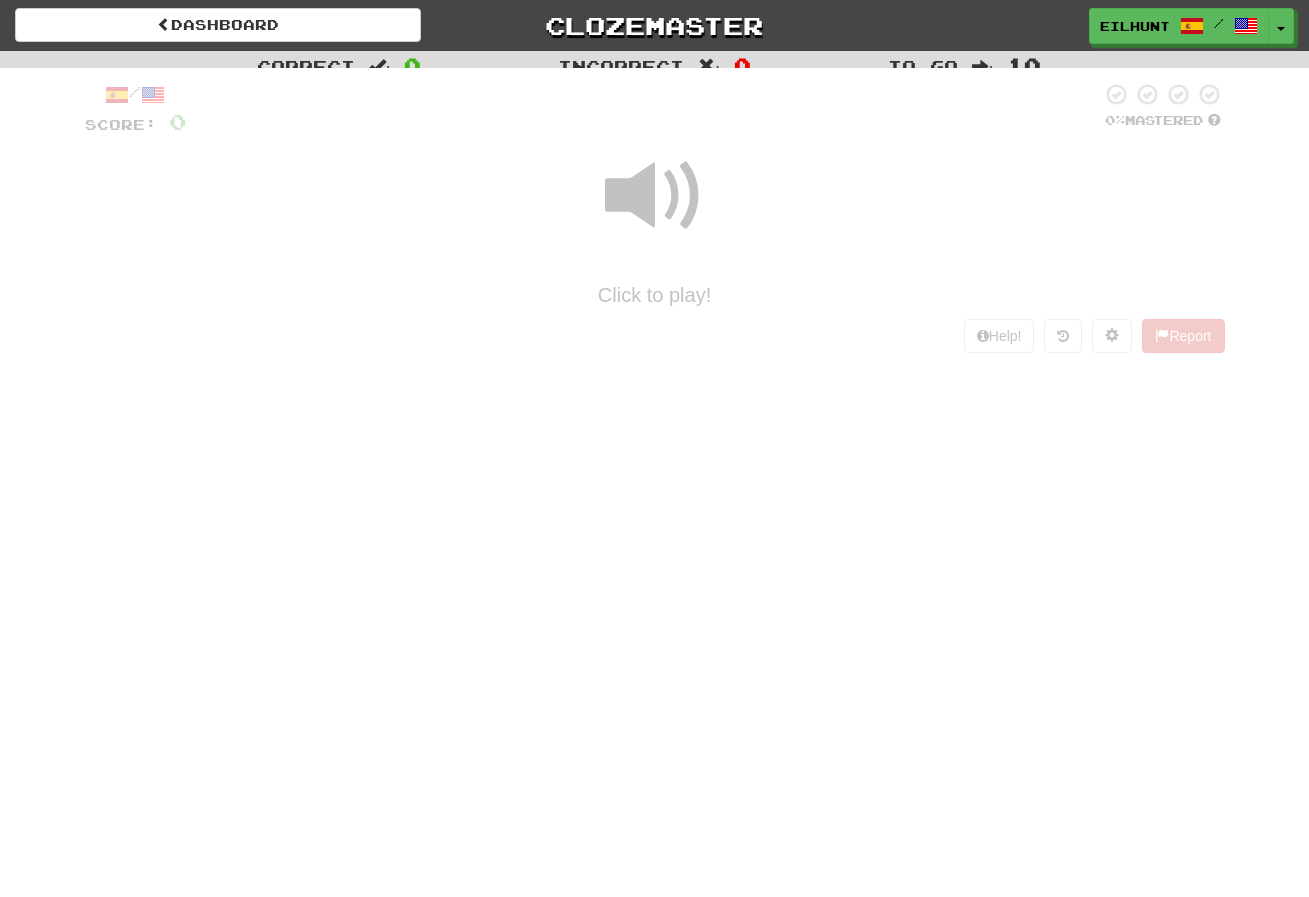 scroll, scrollTop: 0, scrollLeft: 0, axis: both 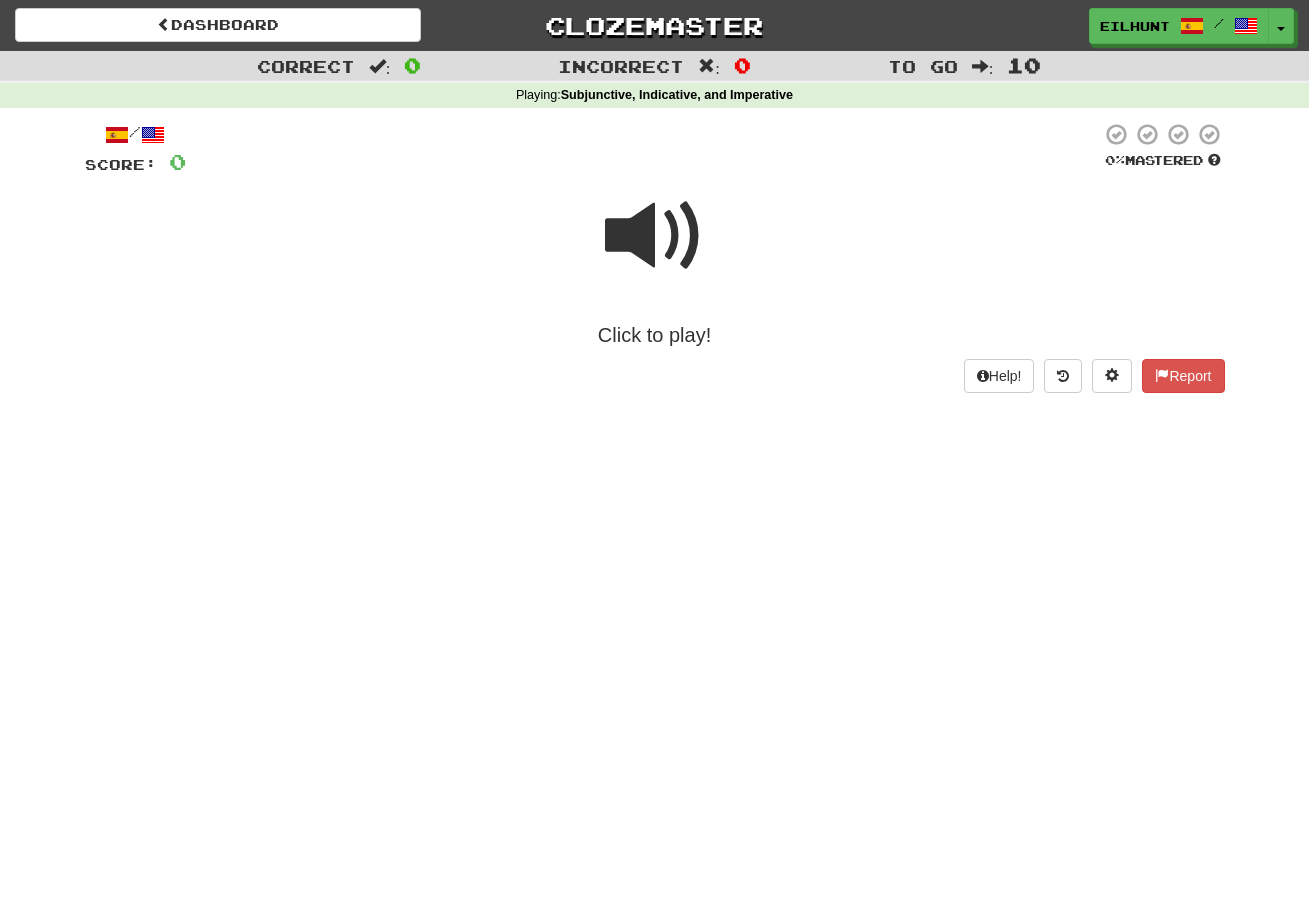 click at bounding box center [655, 236] 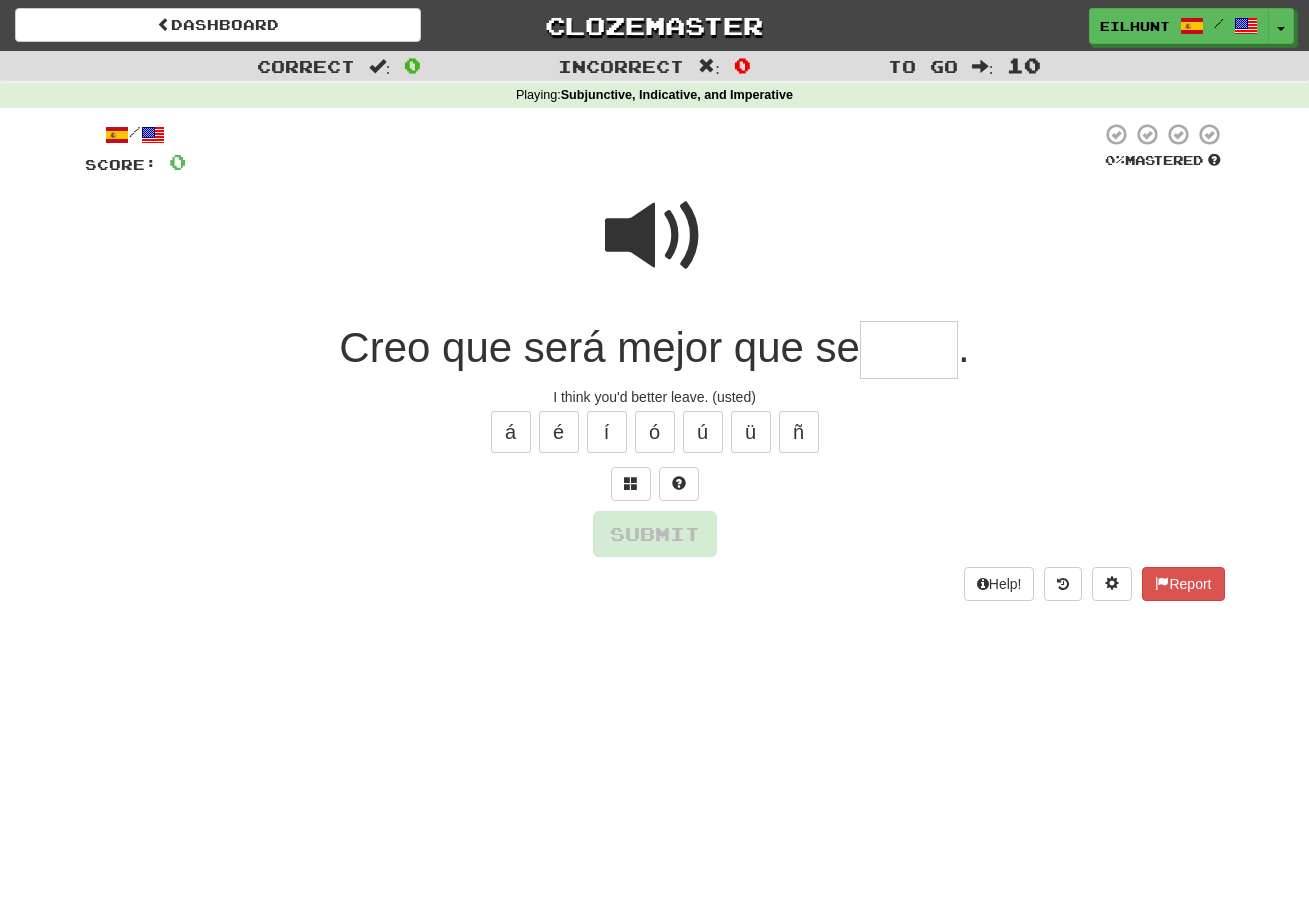 click at bounding box center (655, 236) 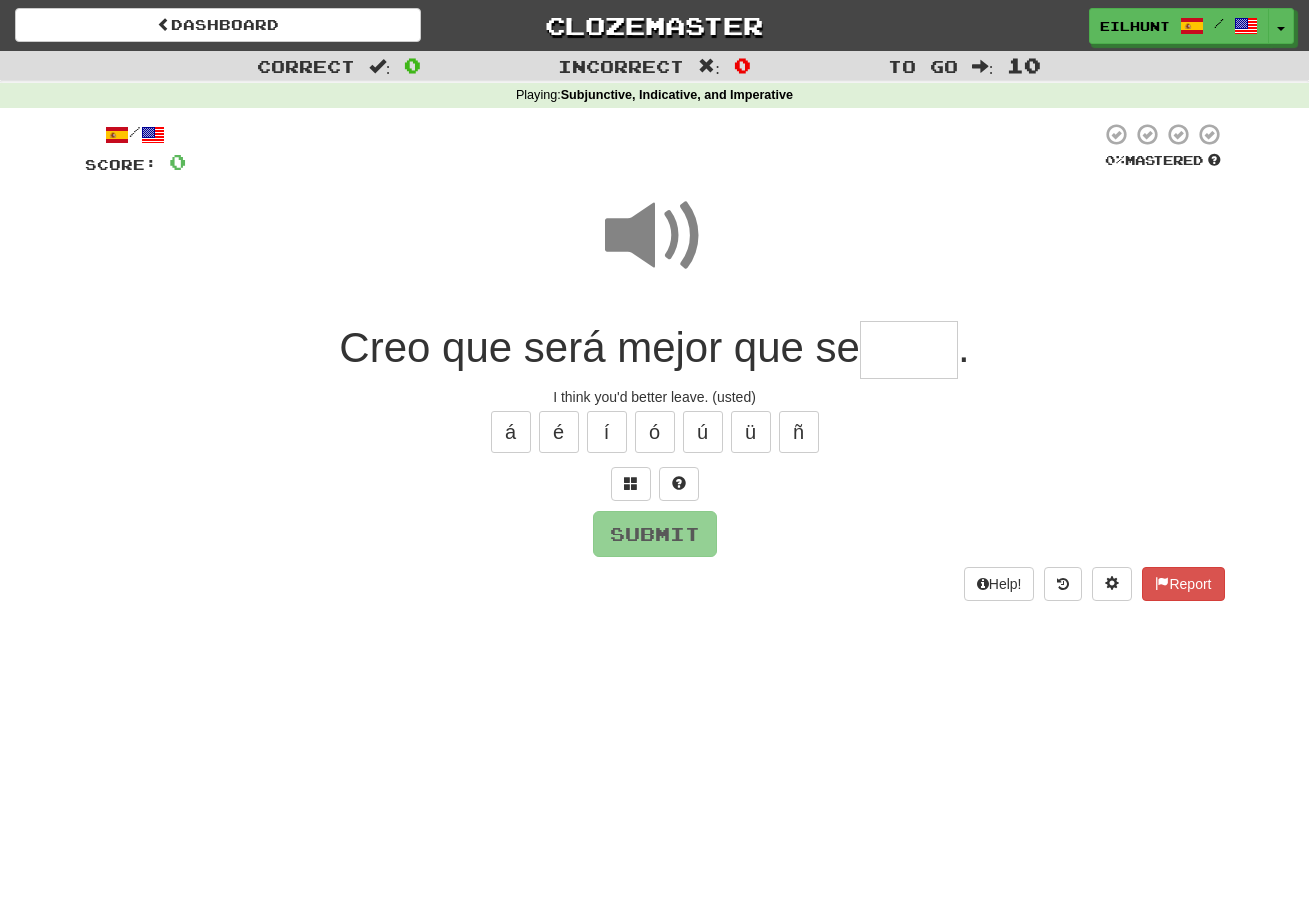 click at bounding box center [655, 236] 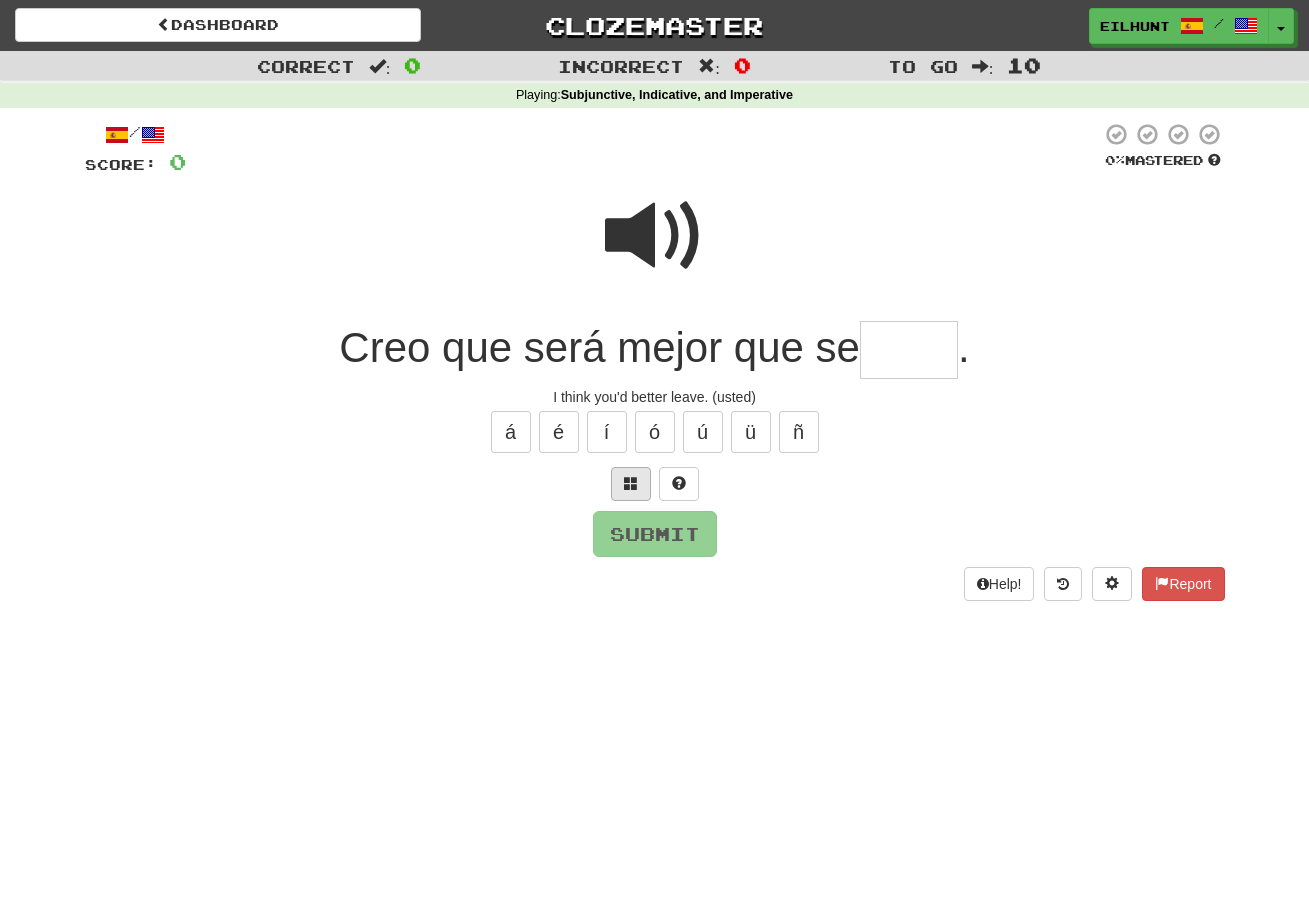 click at bounding box center [631, 483] 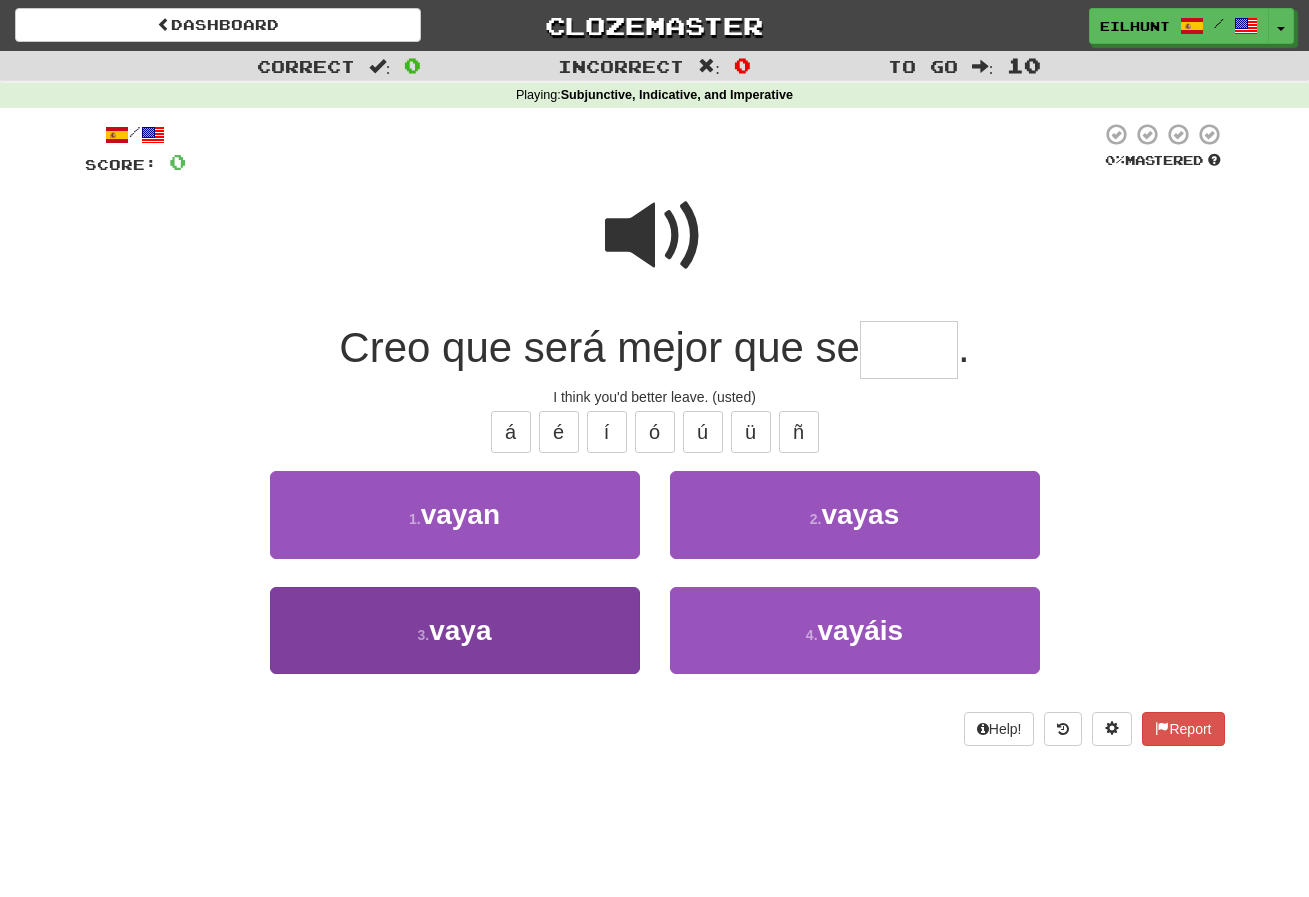 click on "3 .  vaya" at bounding box center [455, 630] 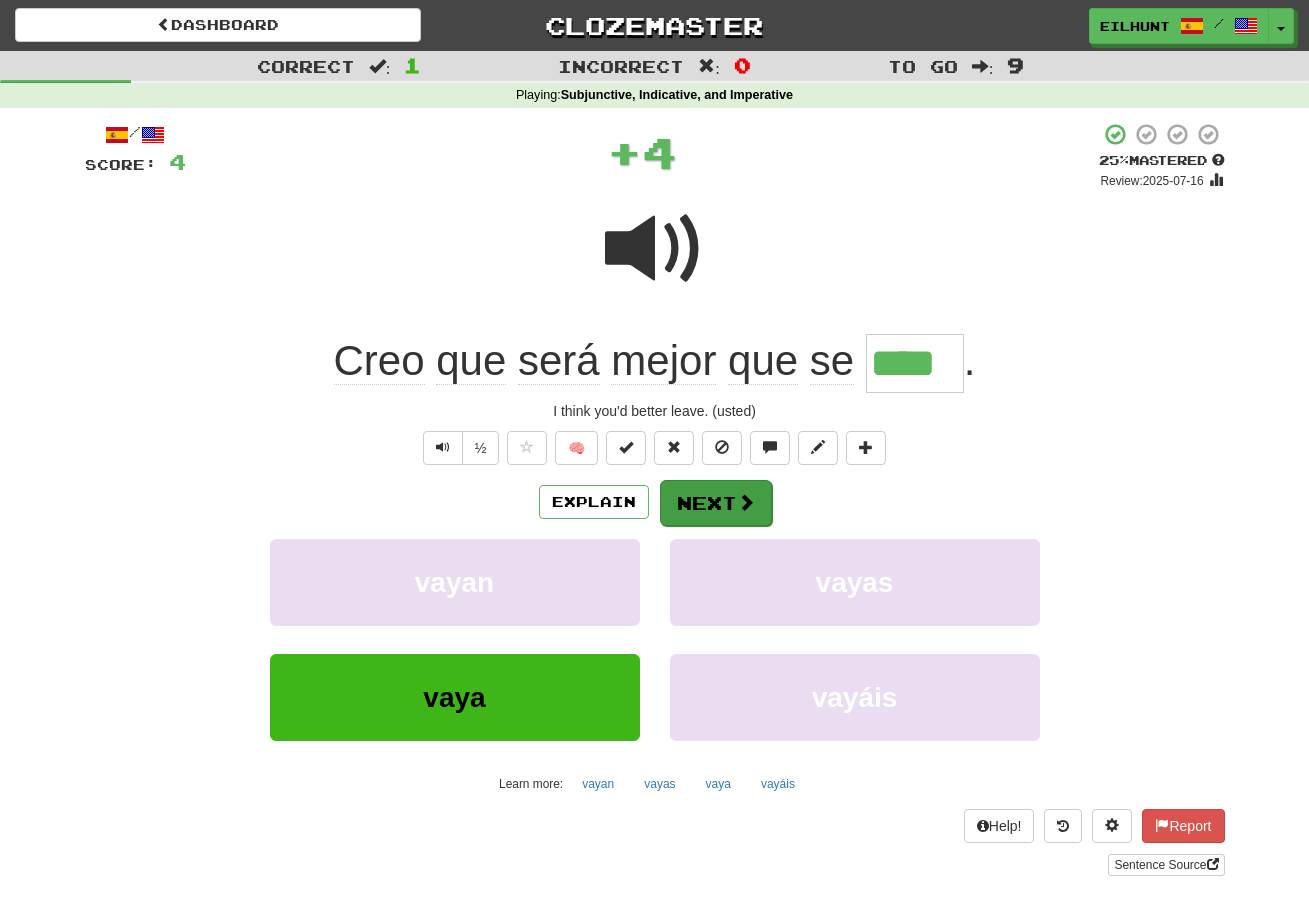 click on "Next" at bounding box center [716, 503] 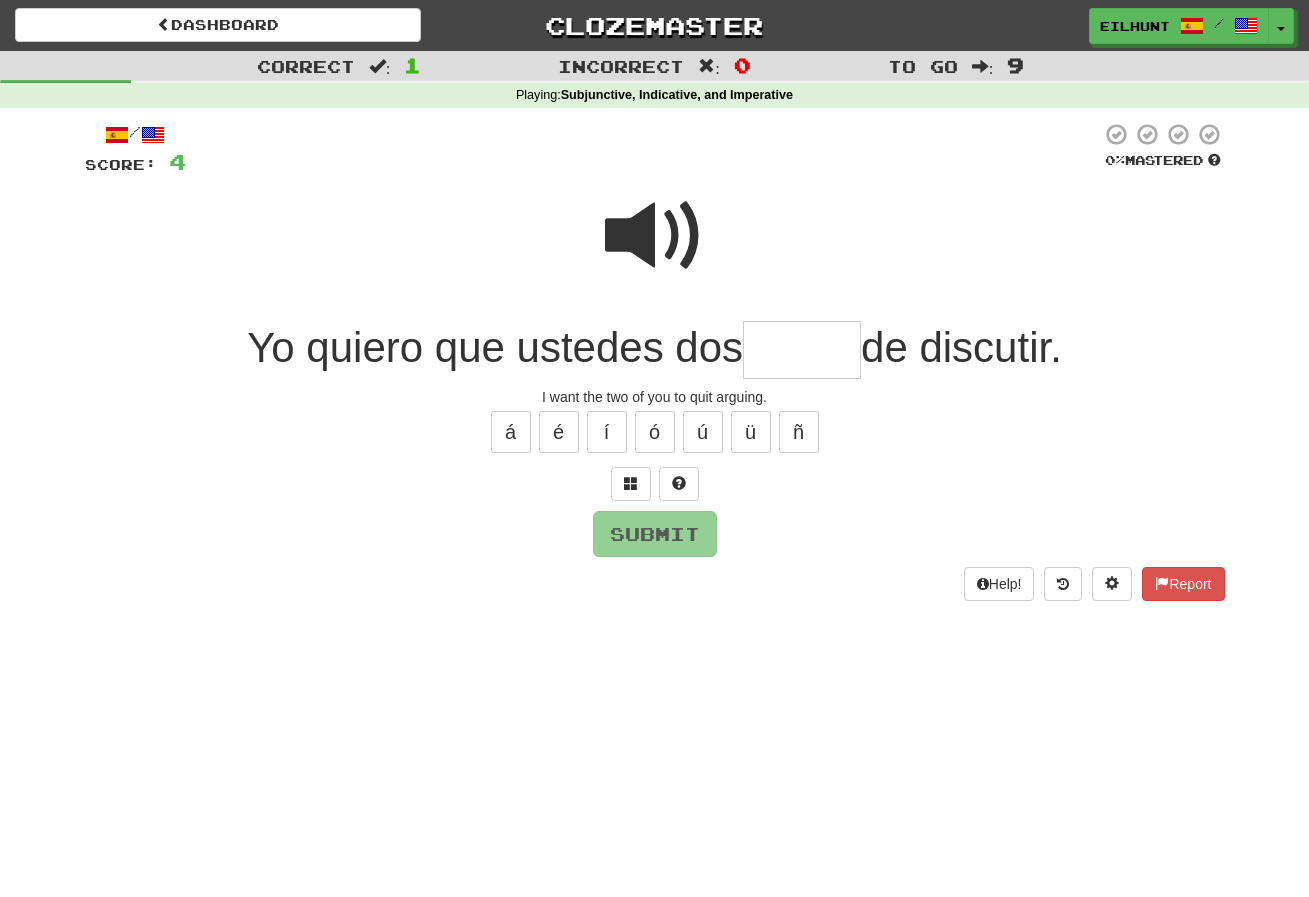 click at bounding box center [655, 236] 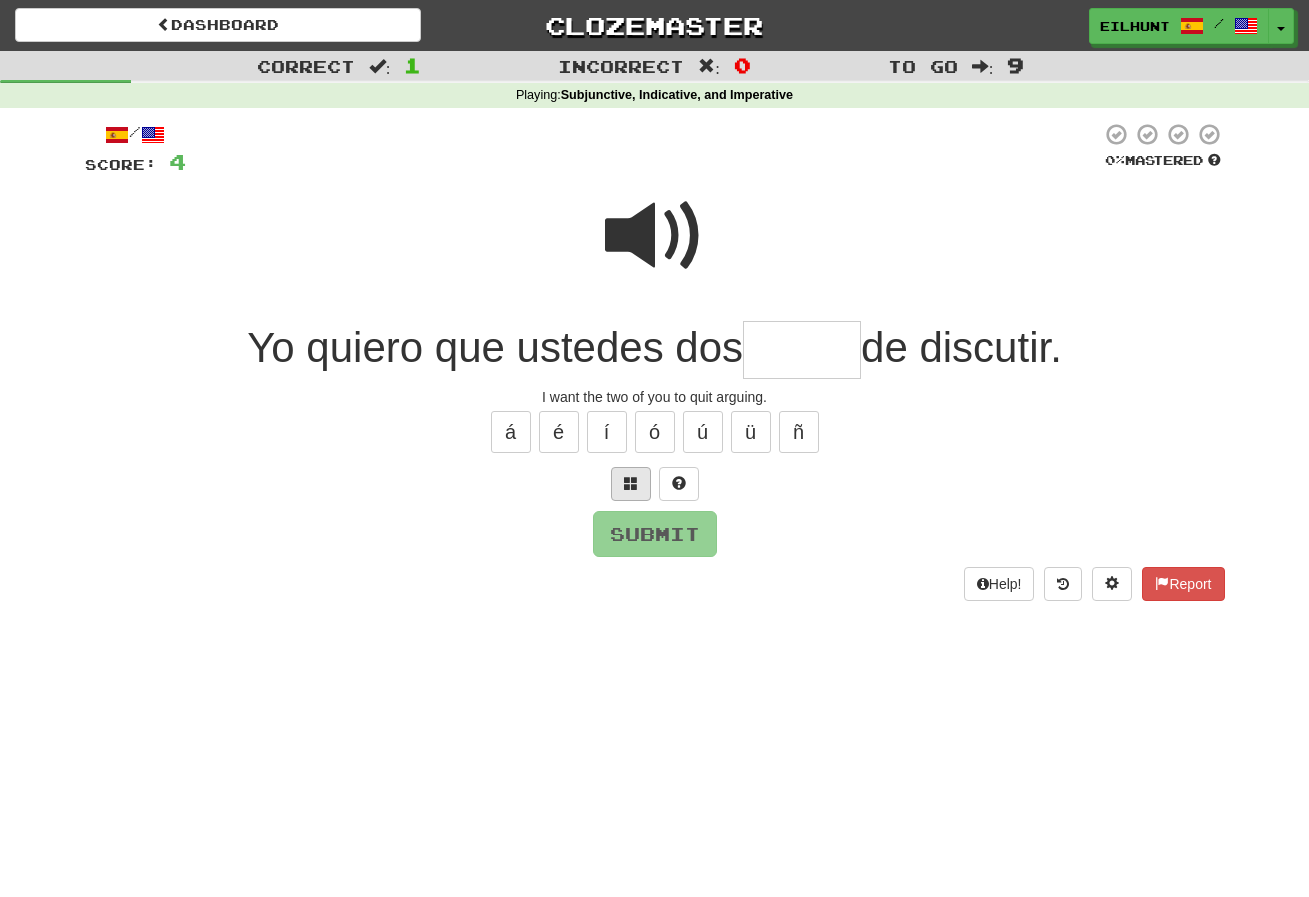 click at bounding box center [631, 483] 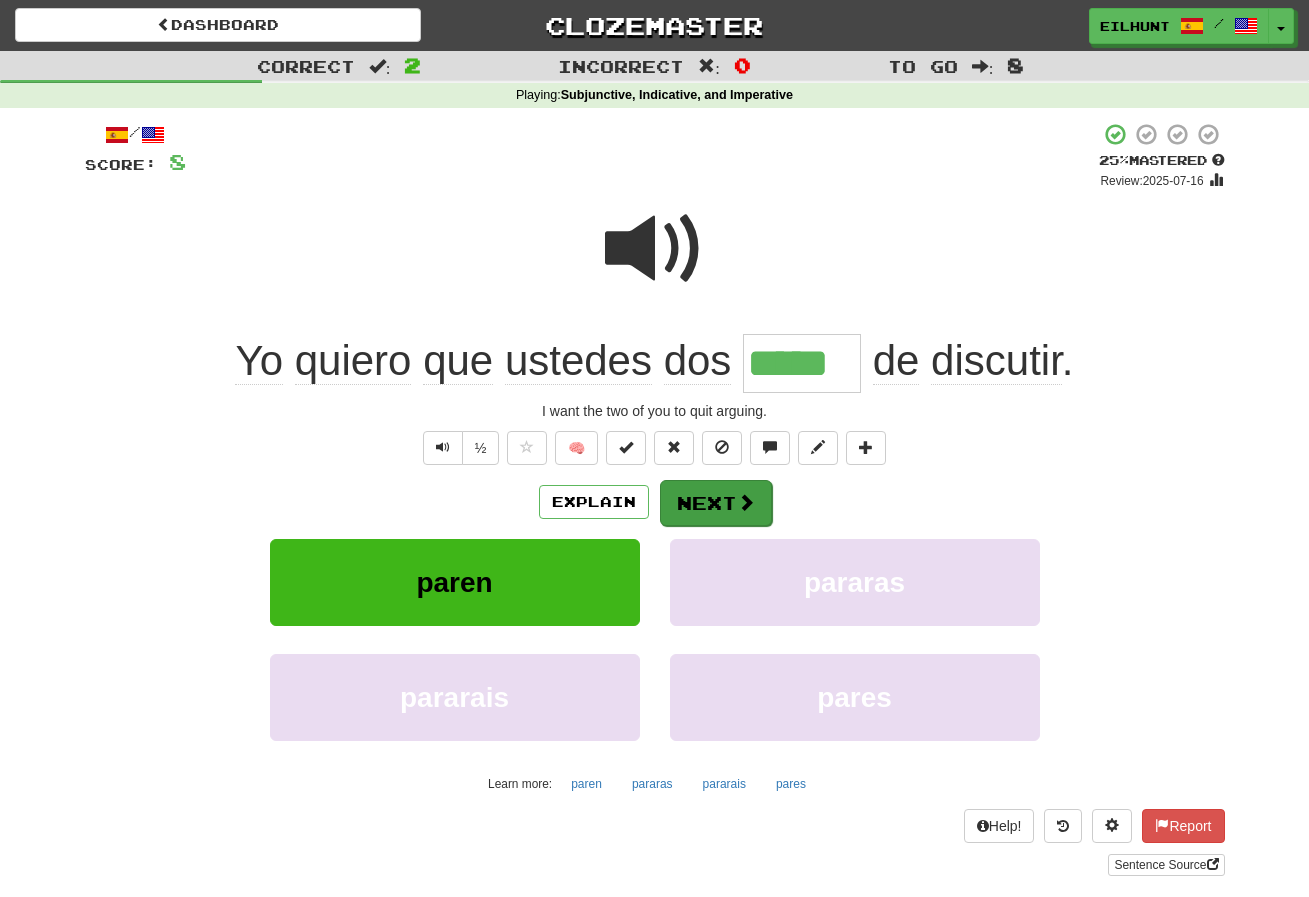 click on "Next" at bounding box center [716, 503] 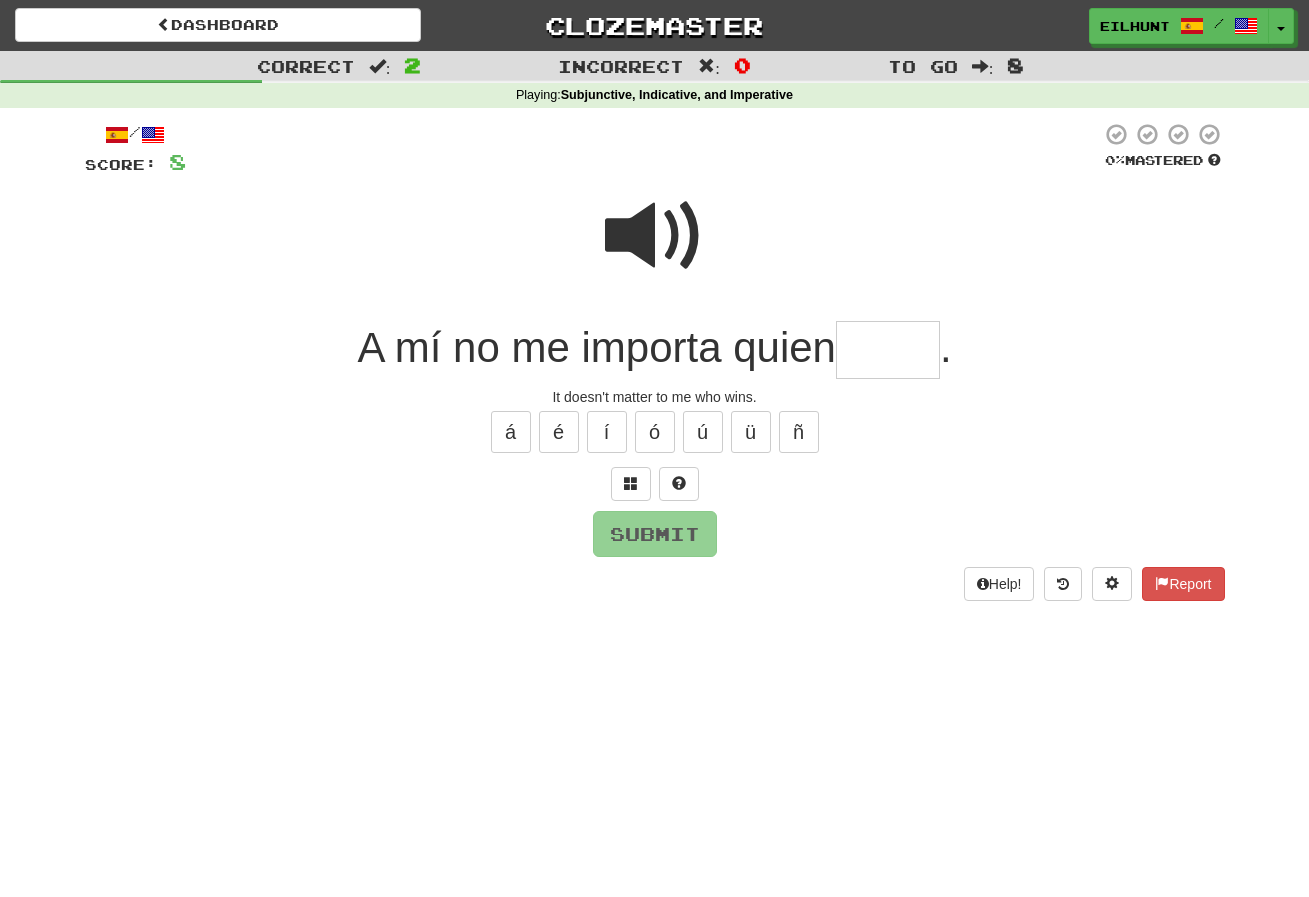 click at bounding box center [655, 236] 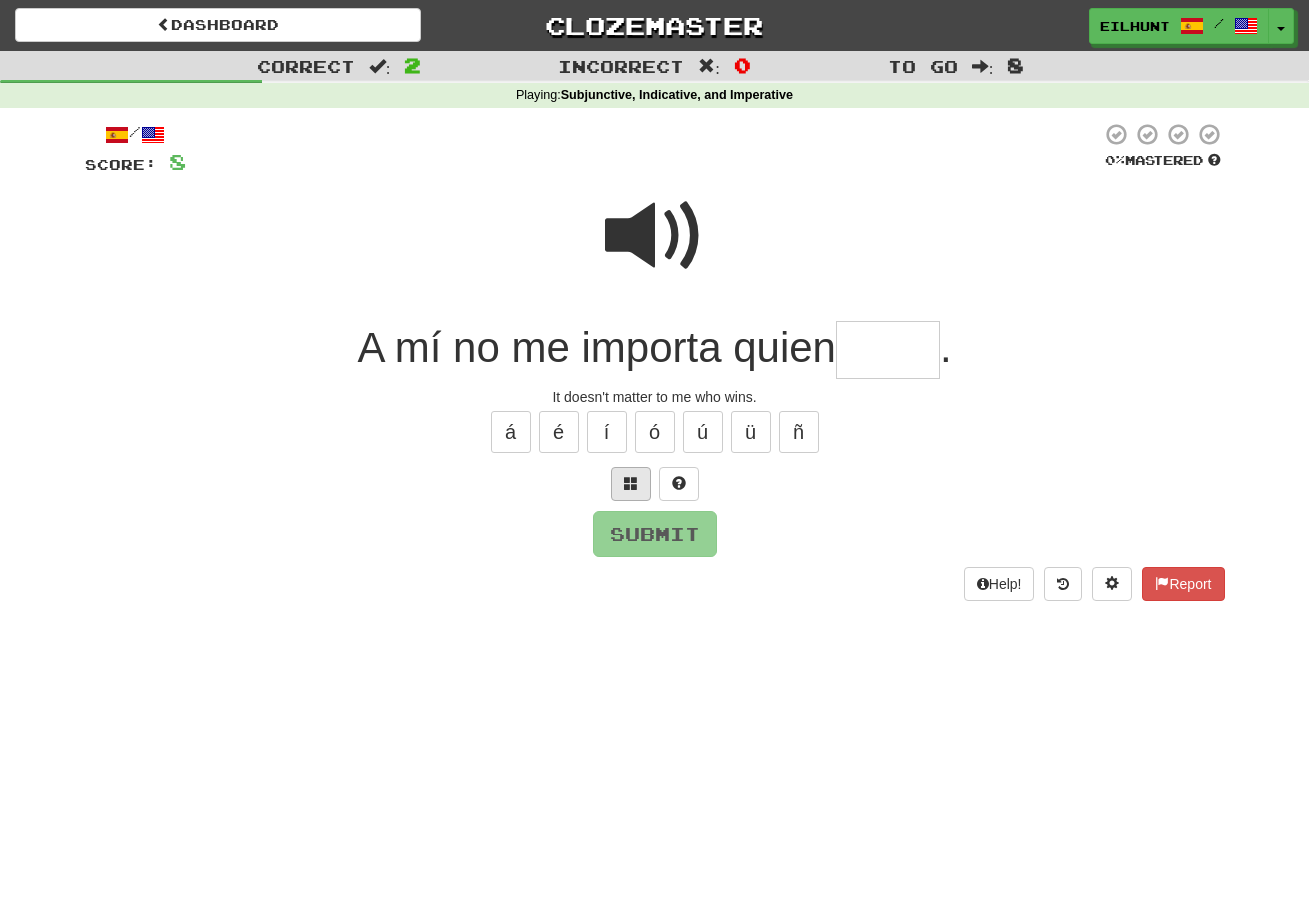 click at bounding box center [631, 484] 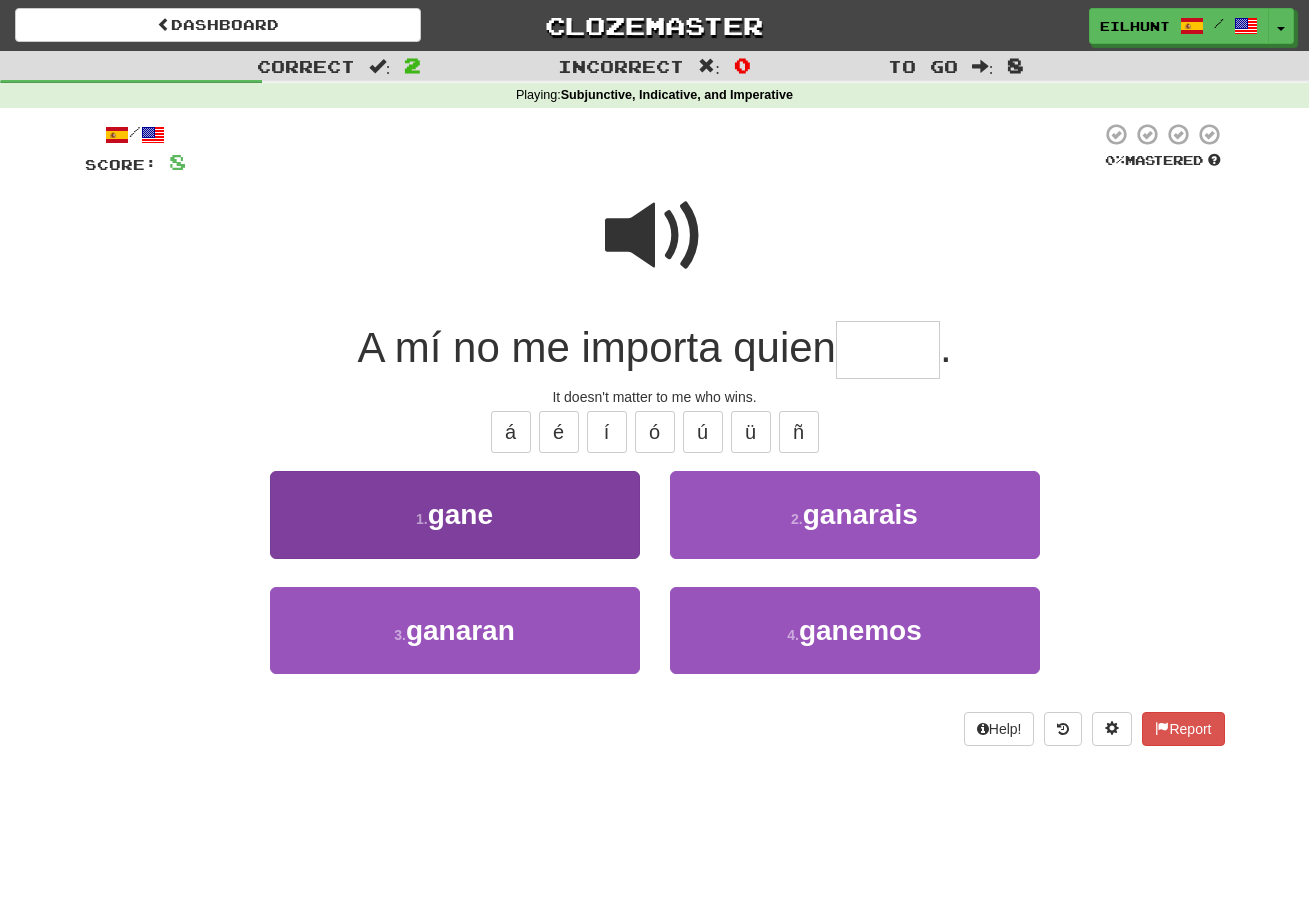 click on "1 .  gane" at bounding box center [455, 514] 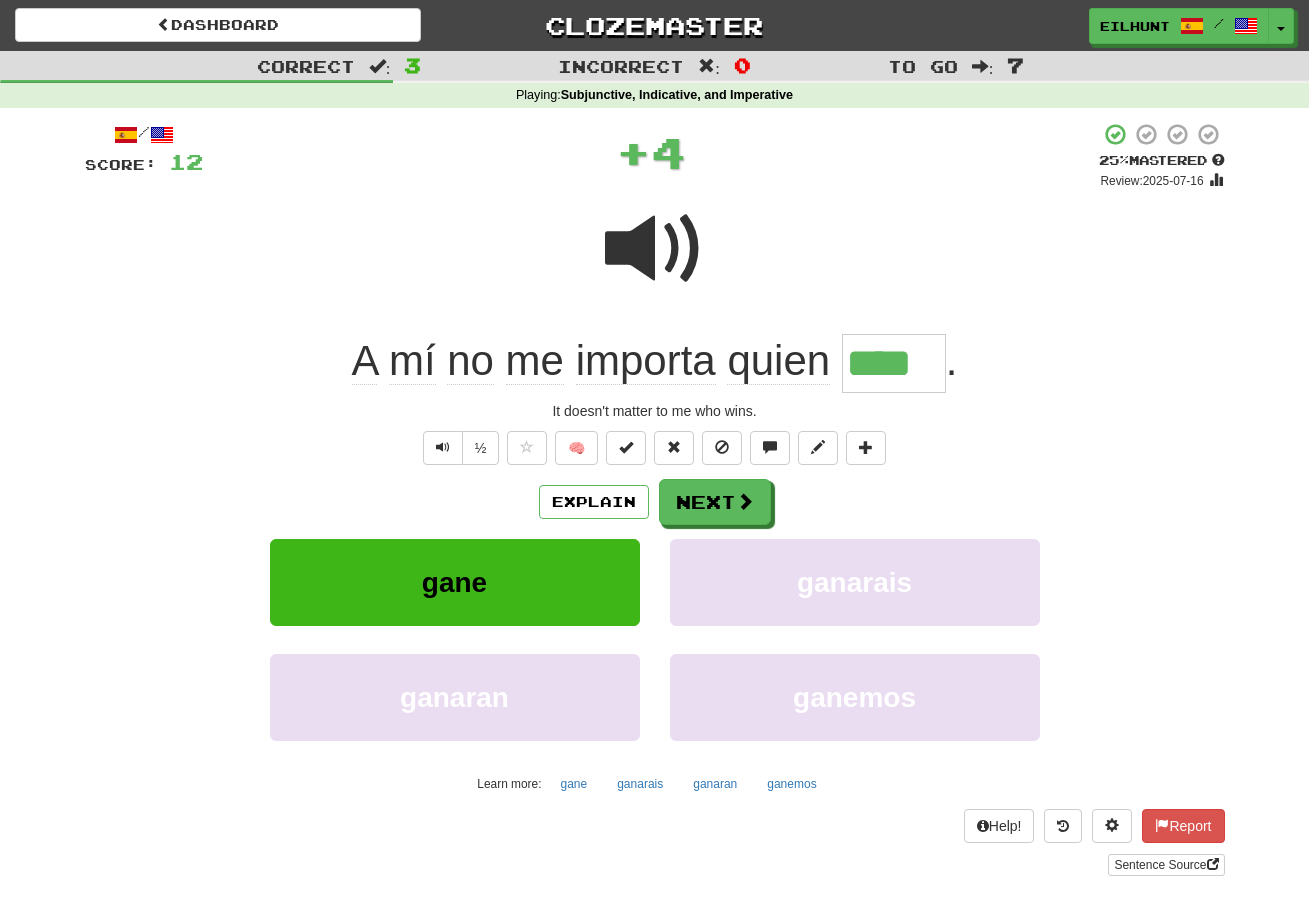 click on "Explain" at bounding box center (594, 502) 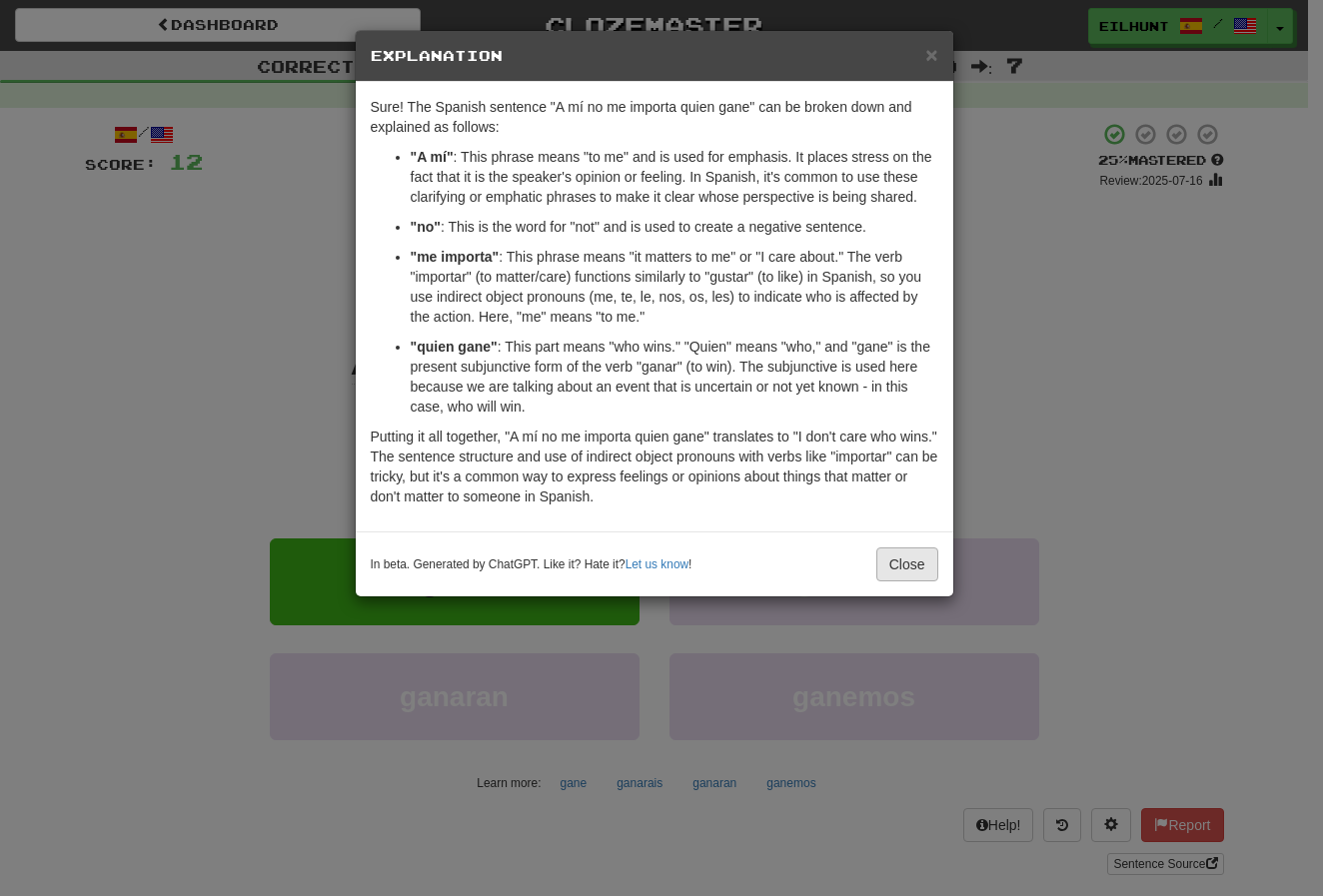 click on "Close" at bounding box center [907, 564] 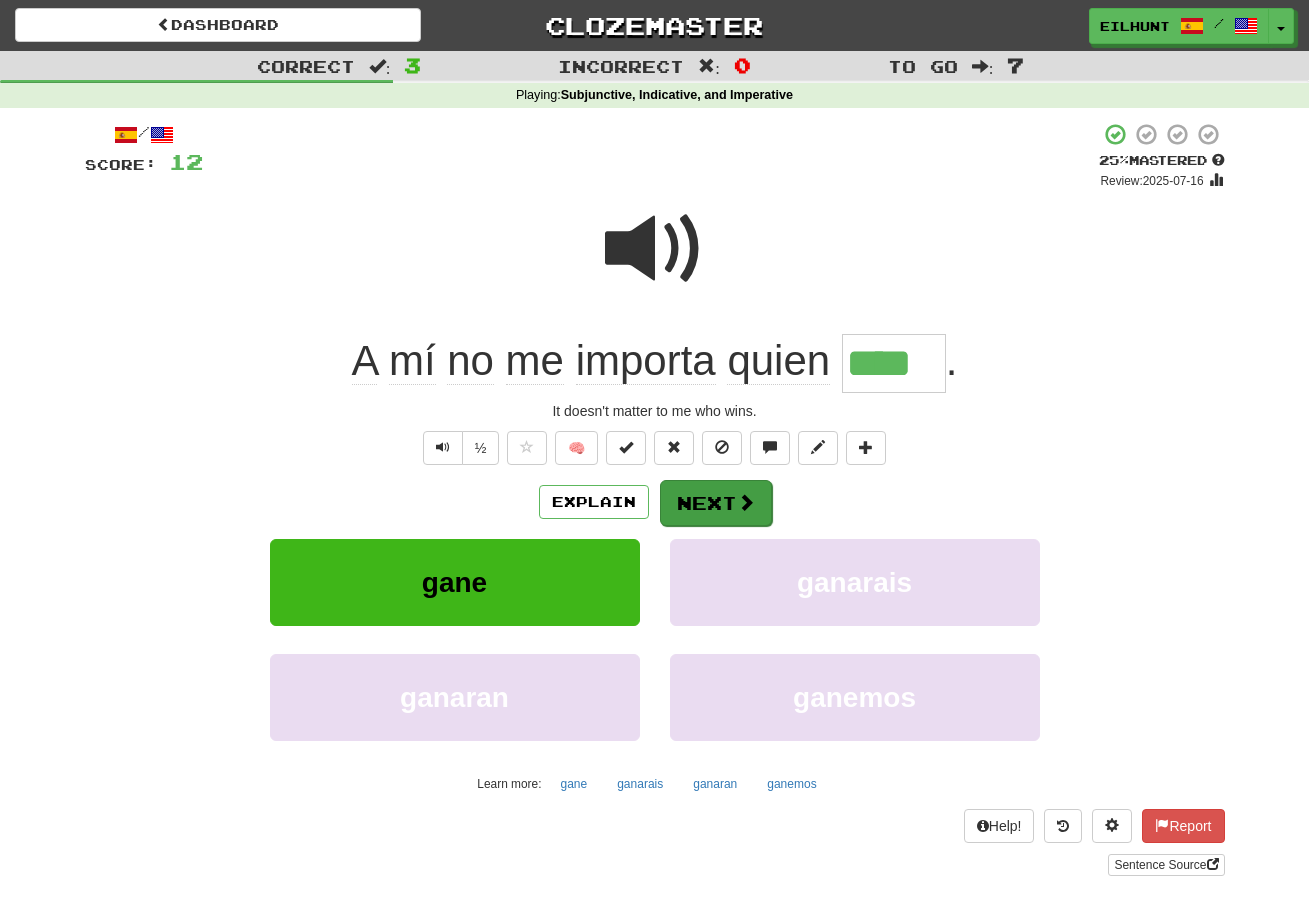 click on "Next" at bounding box center [716, 503] 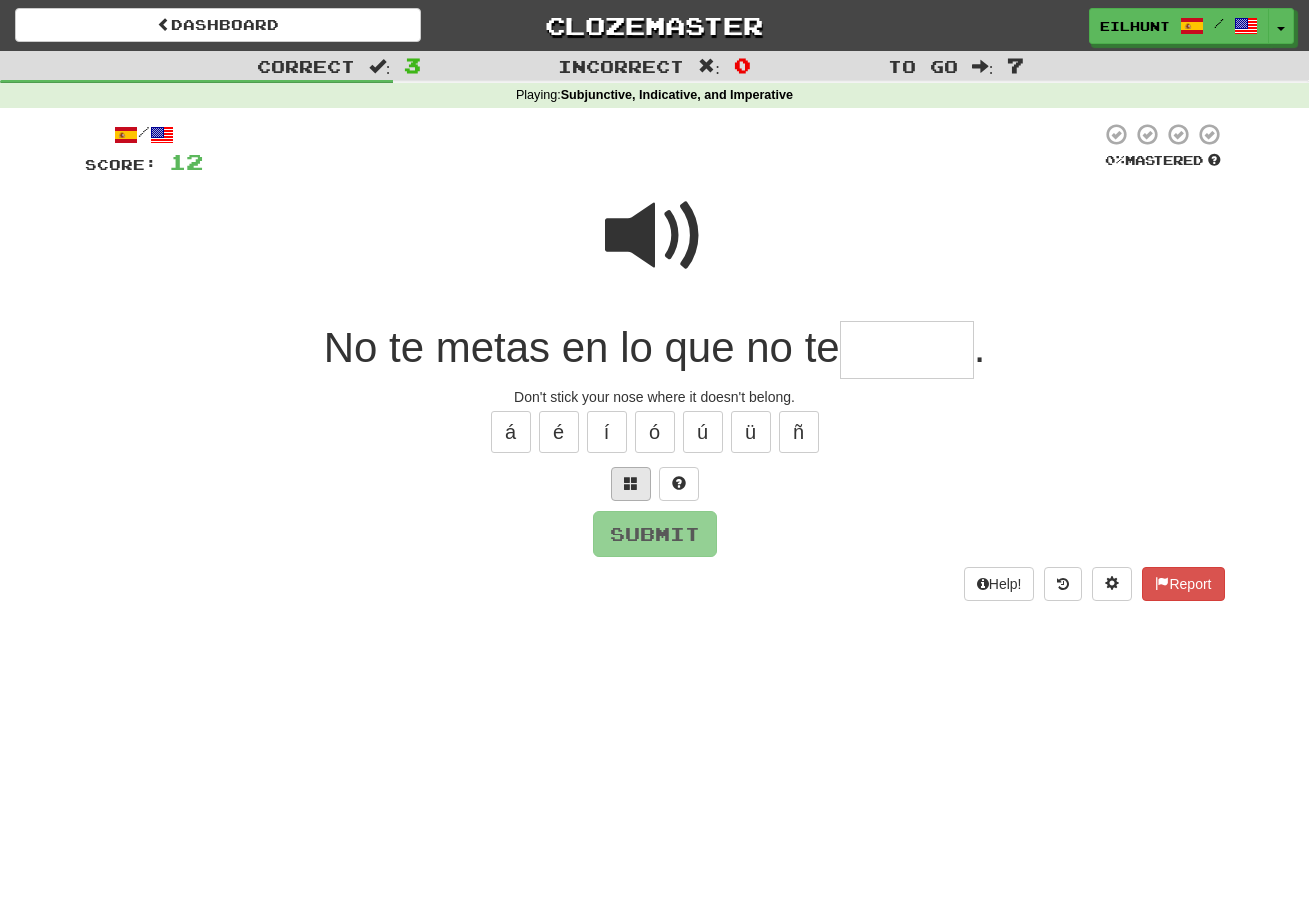 click at bounding box center [631, 483] 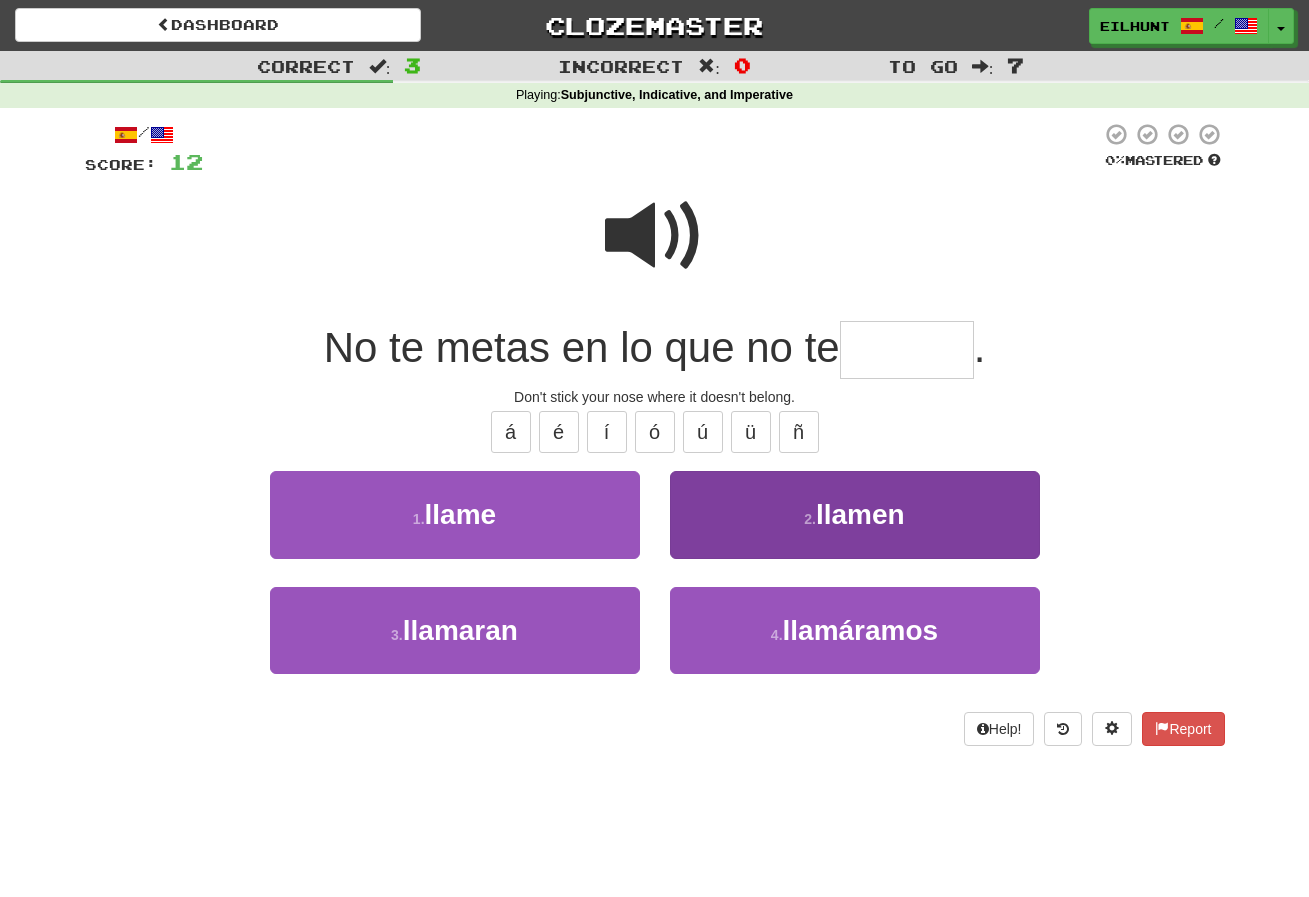 click on "2 .  llamen" at bounding box center [855, 514] 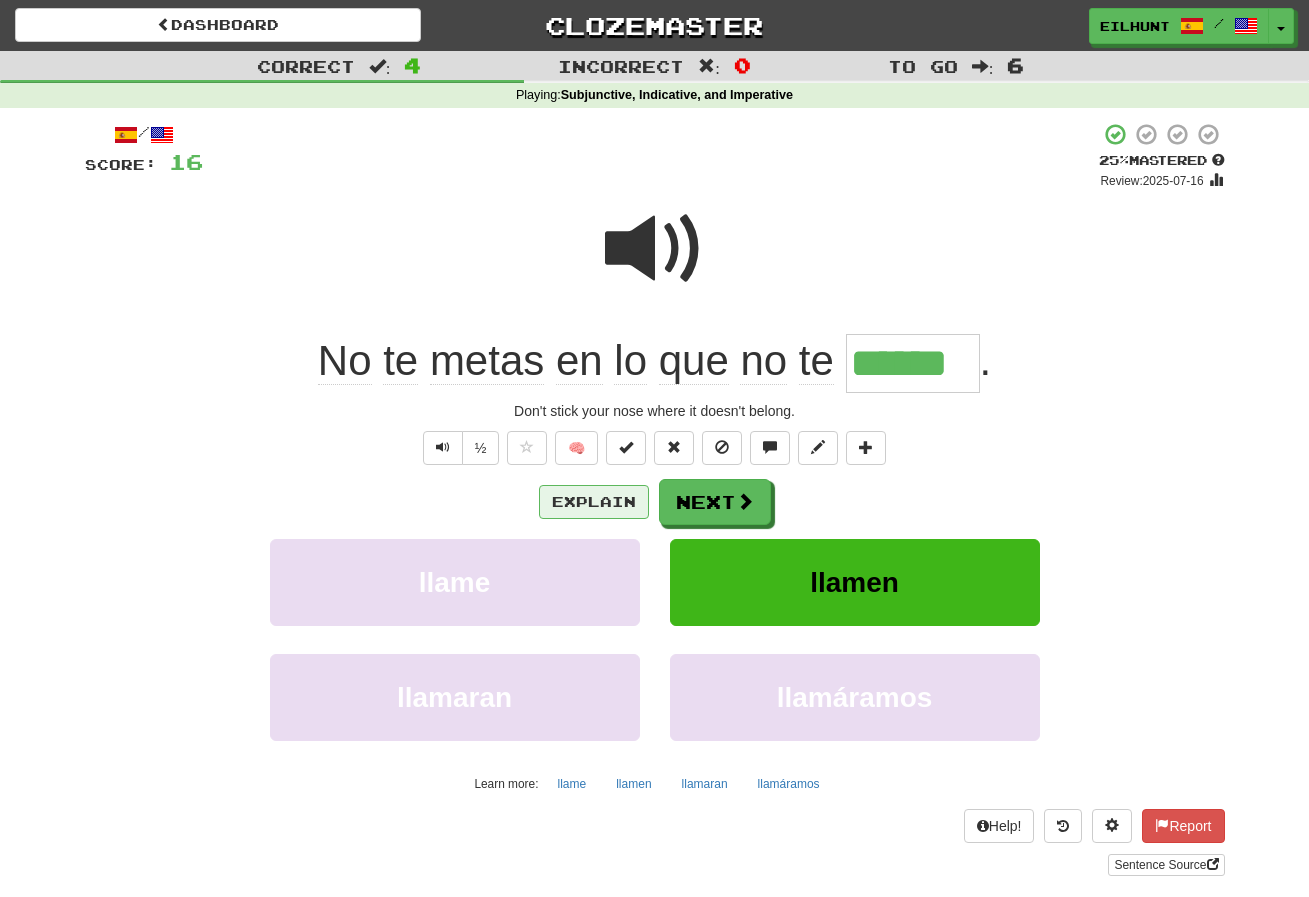 click on "Explain" at bounding box center [594, 502] 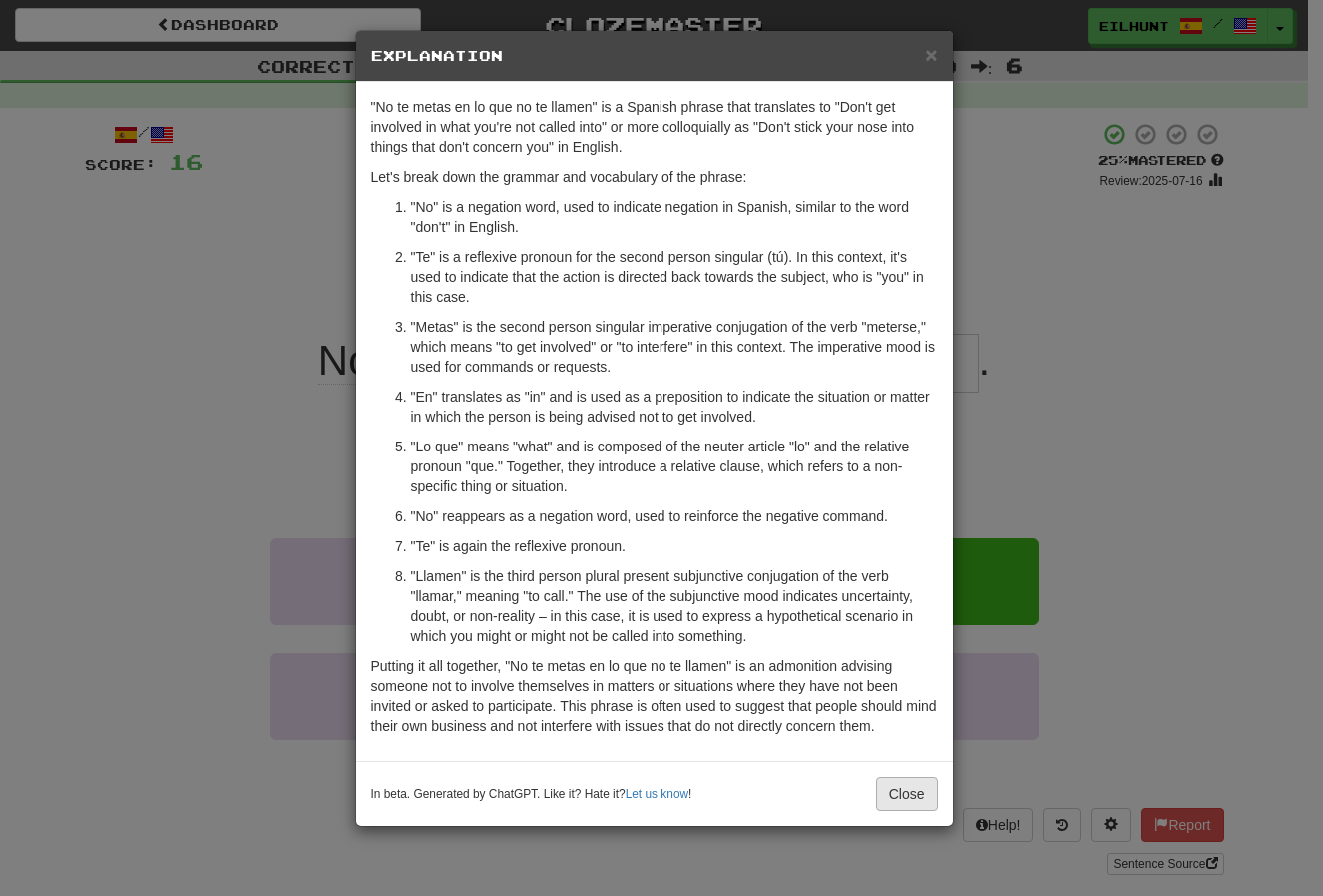 click on "Close" at bounding box center (907, 794) 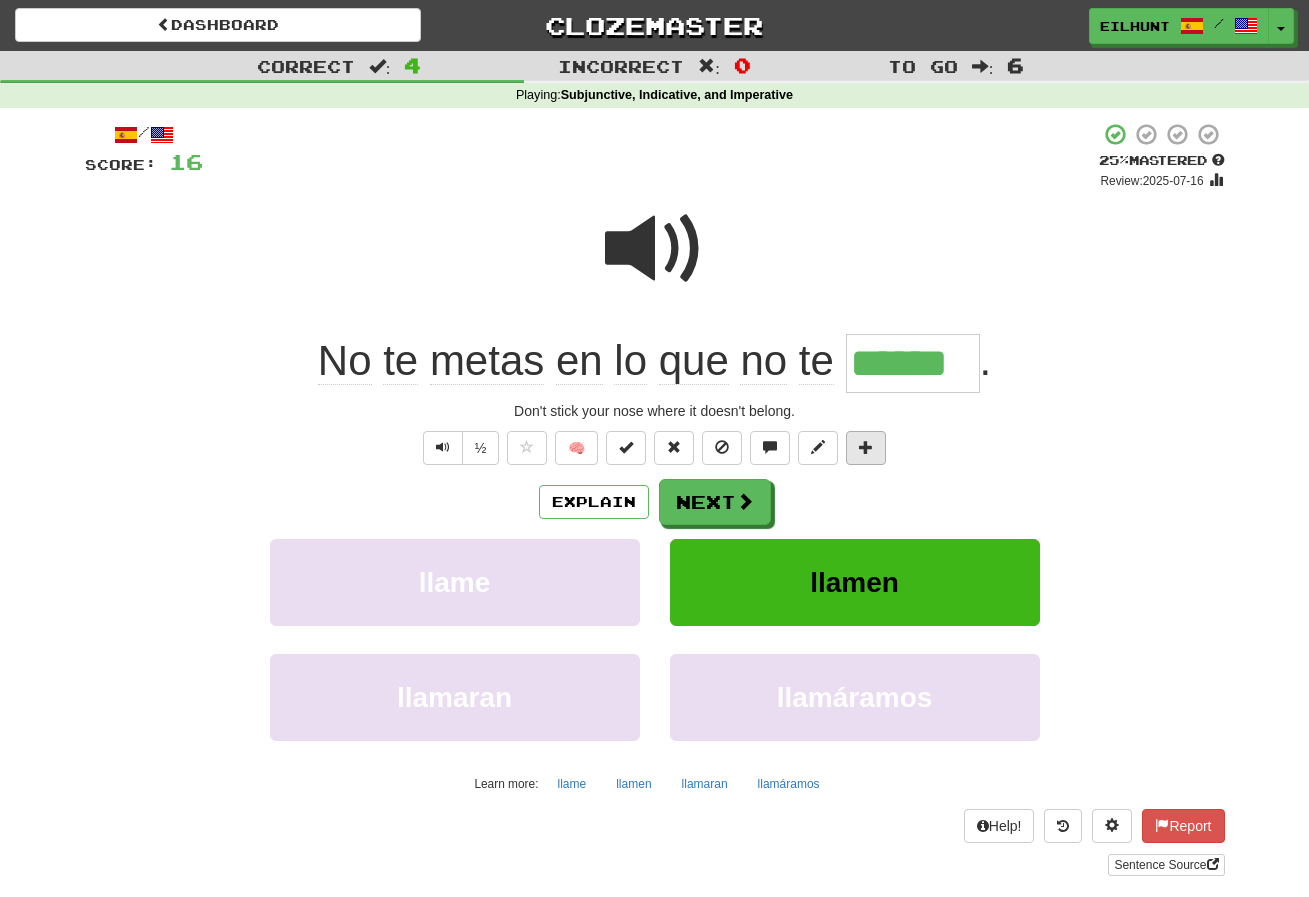click at bounding box center (866, 447) 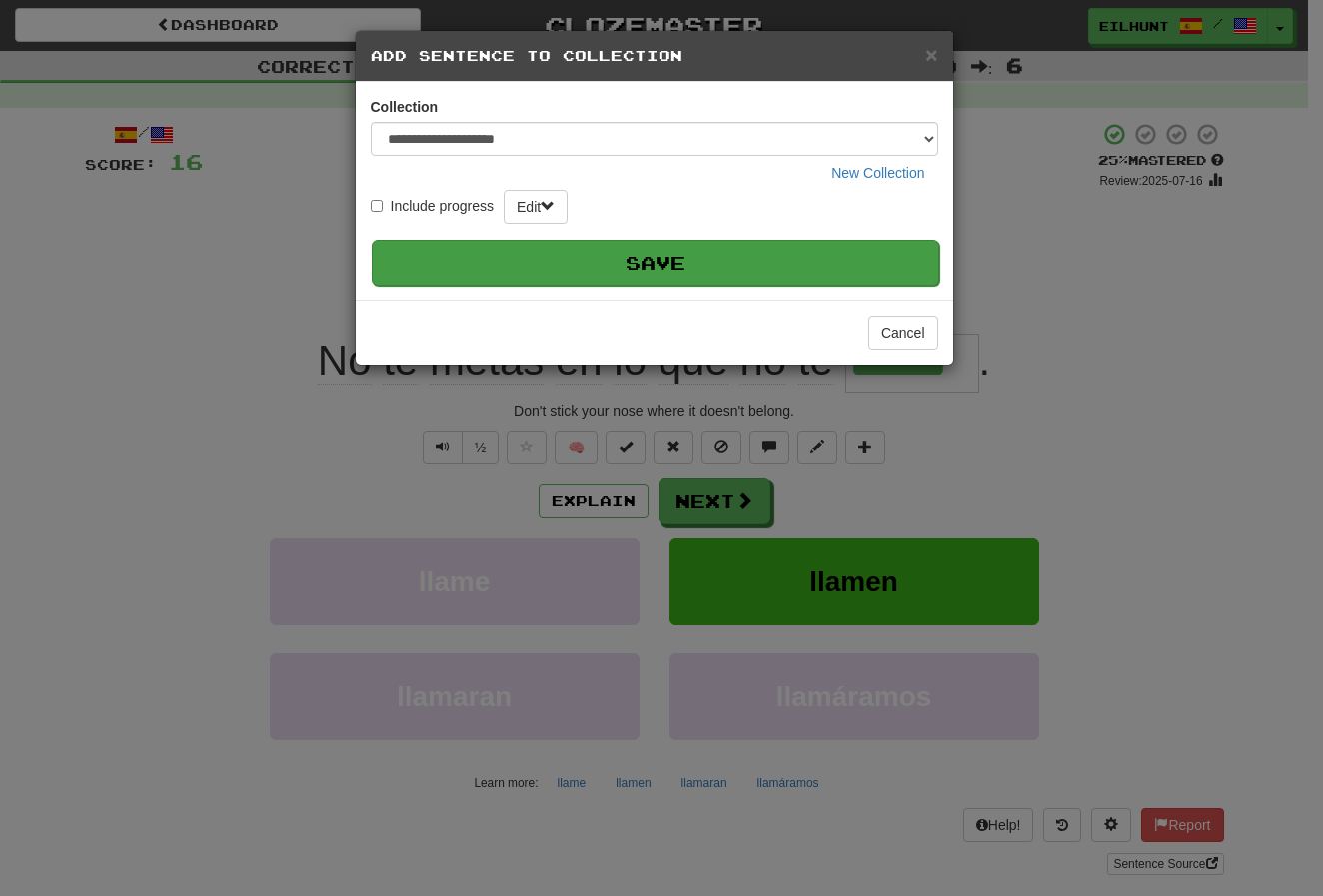 click on "Save" at bounding box center (656, 263) 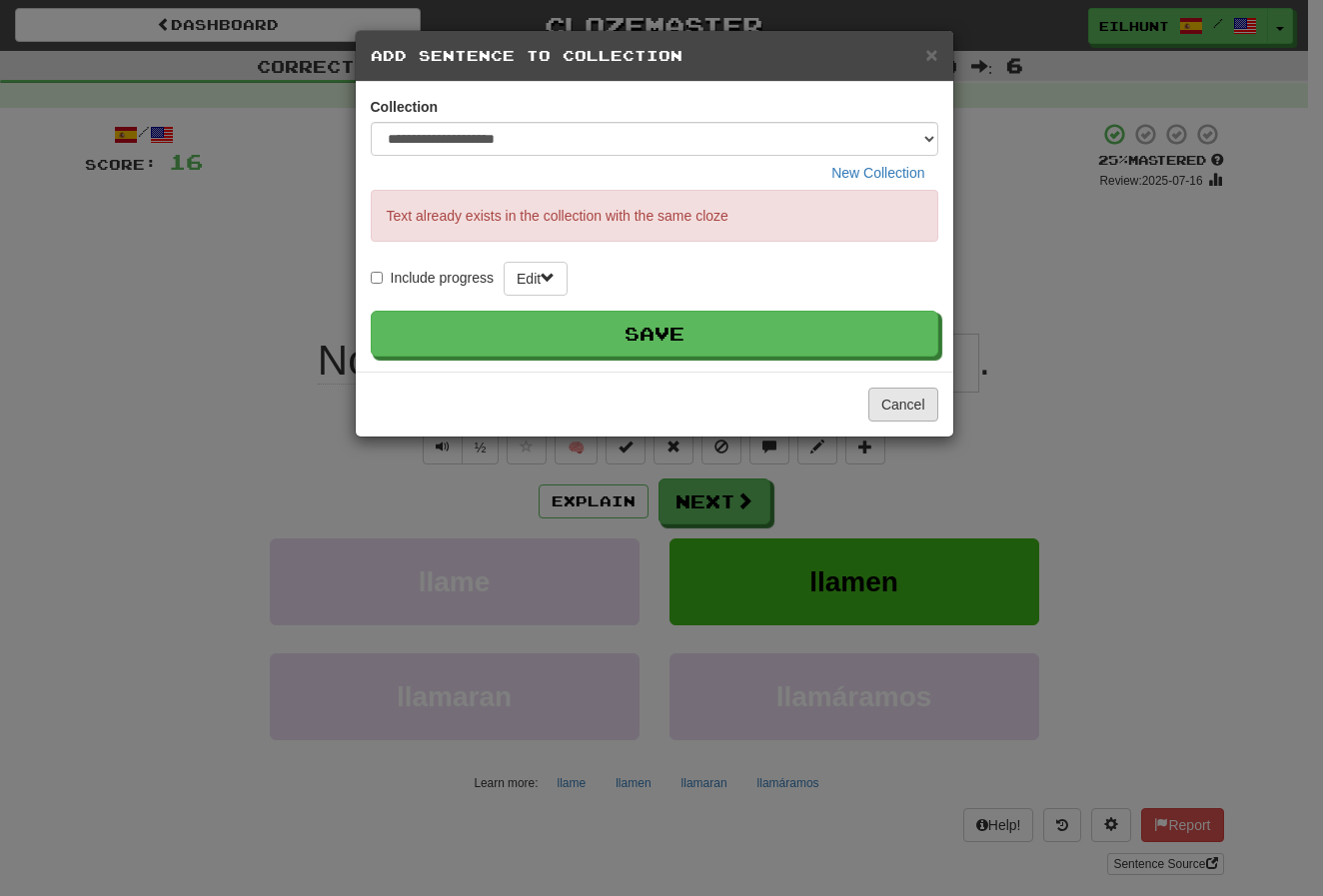 click on "Cancel" at bounding box center [903, 405] 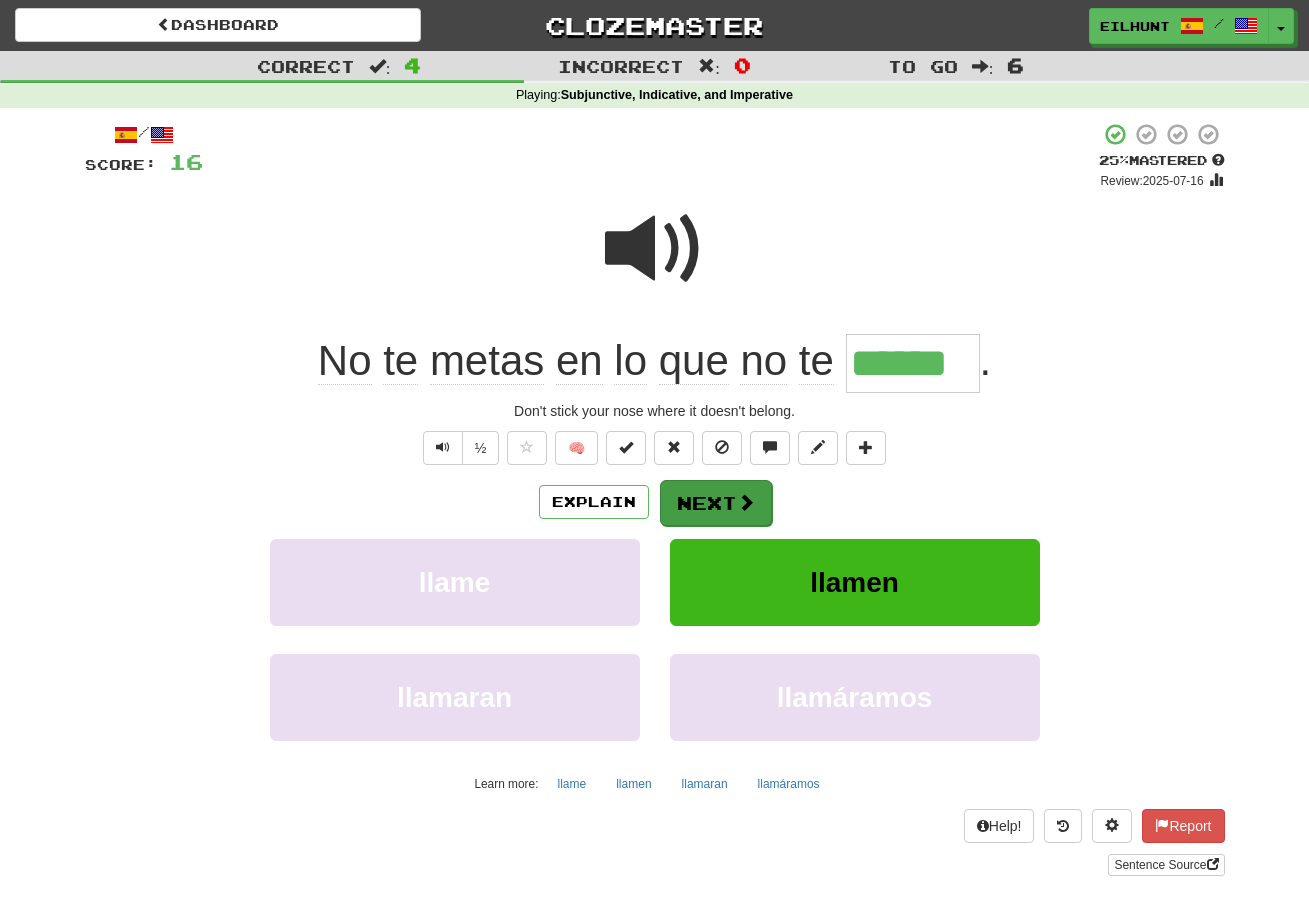 click on "Next" at bounding box center (716, 503) 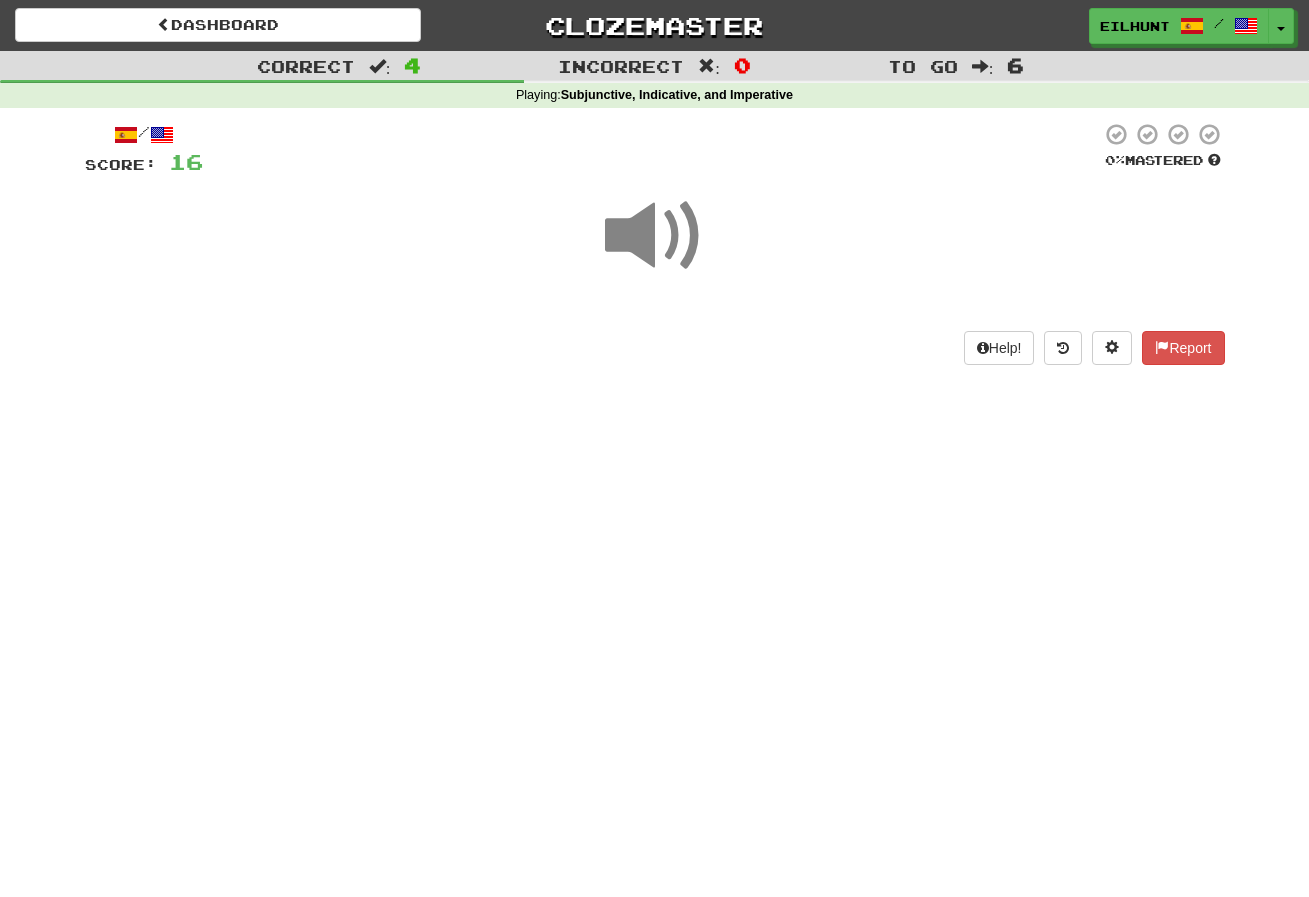 click on "Dashboard
Clozemaster
eilhunt
/
Toggle Dropdown
Dashboard
Leaderboard
Activity Feed
Notifications
Profile
Discussions
Español
/
English
Streak:
1
Review:
44
Points Today: 268
Languages
Account
Logout
eilhunt
/
Toggle Dropdown
Dashboard
Leaderboard
Activity Feed
Notifications
Profile
Discussions
Español
/
English
Streak:
1
Review:
44
Points Today: 268
Languages
Account
Logout
clozemaster
Correct   :   4 Incorrect   :   0 To go   :   6 Playing :  Subjunctive, Indicative, and Imperative  /  Score:   16 0 %  Mastered  Help!  Report" at bounding box center [654, 448] 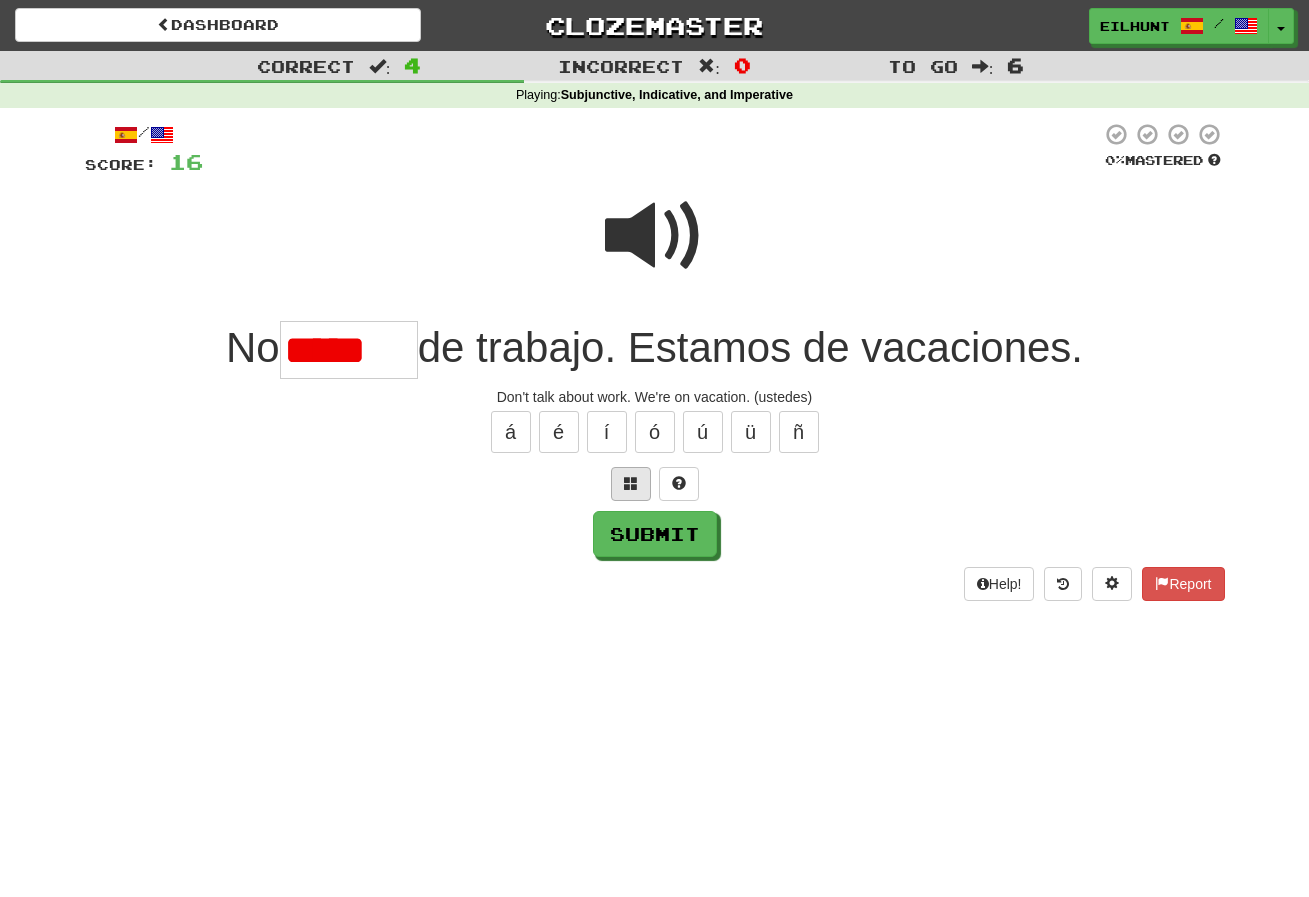 click at bounding box center [631, 483] 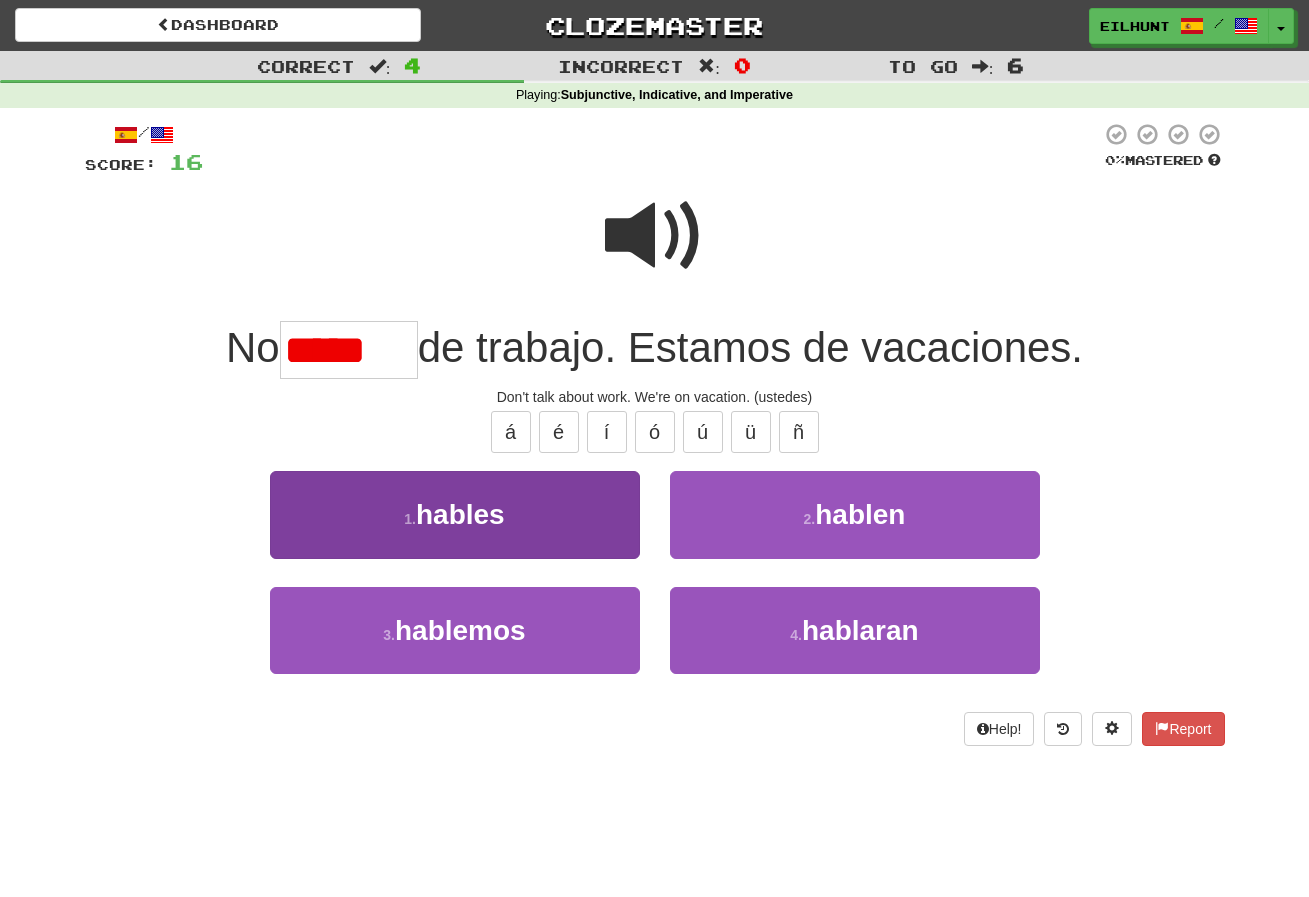 click on "1 .  hables" at bounding box center [455, 514] 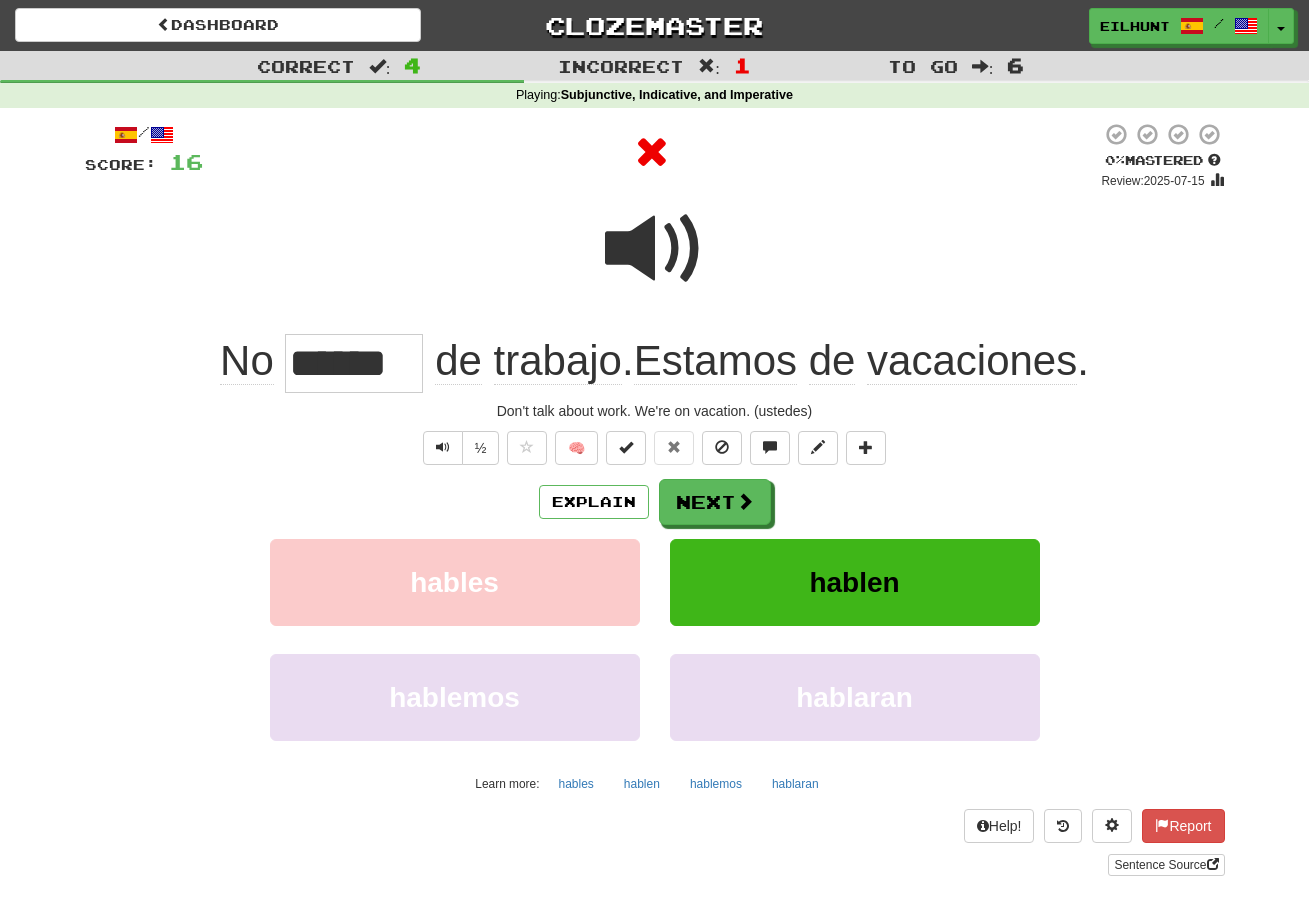 click on "Explain" at bounding box center [594, 502] 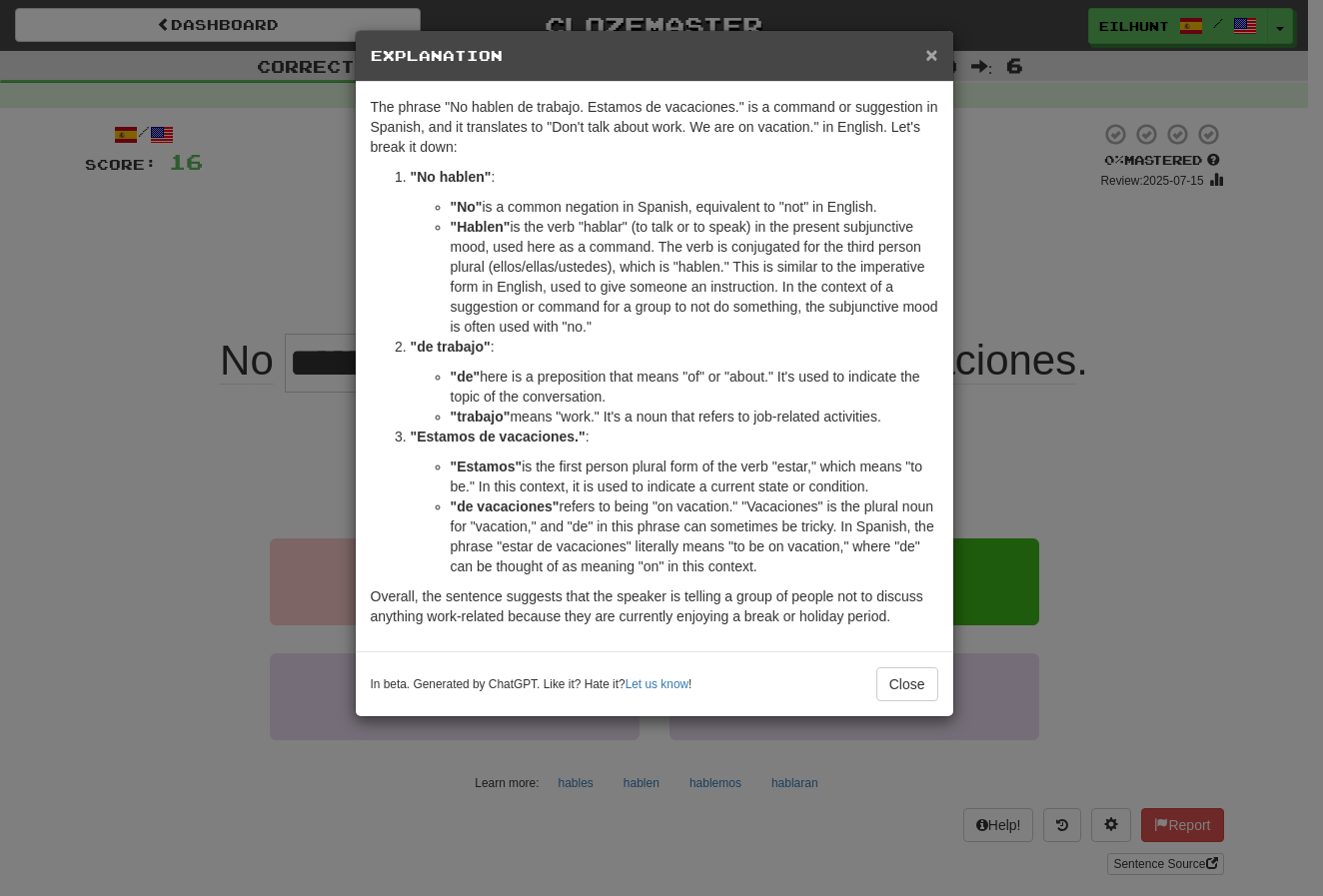 click on "×" at bounding box center [931, 54] 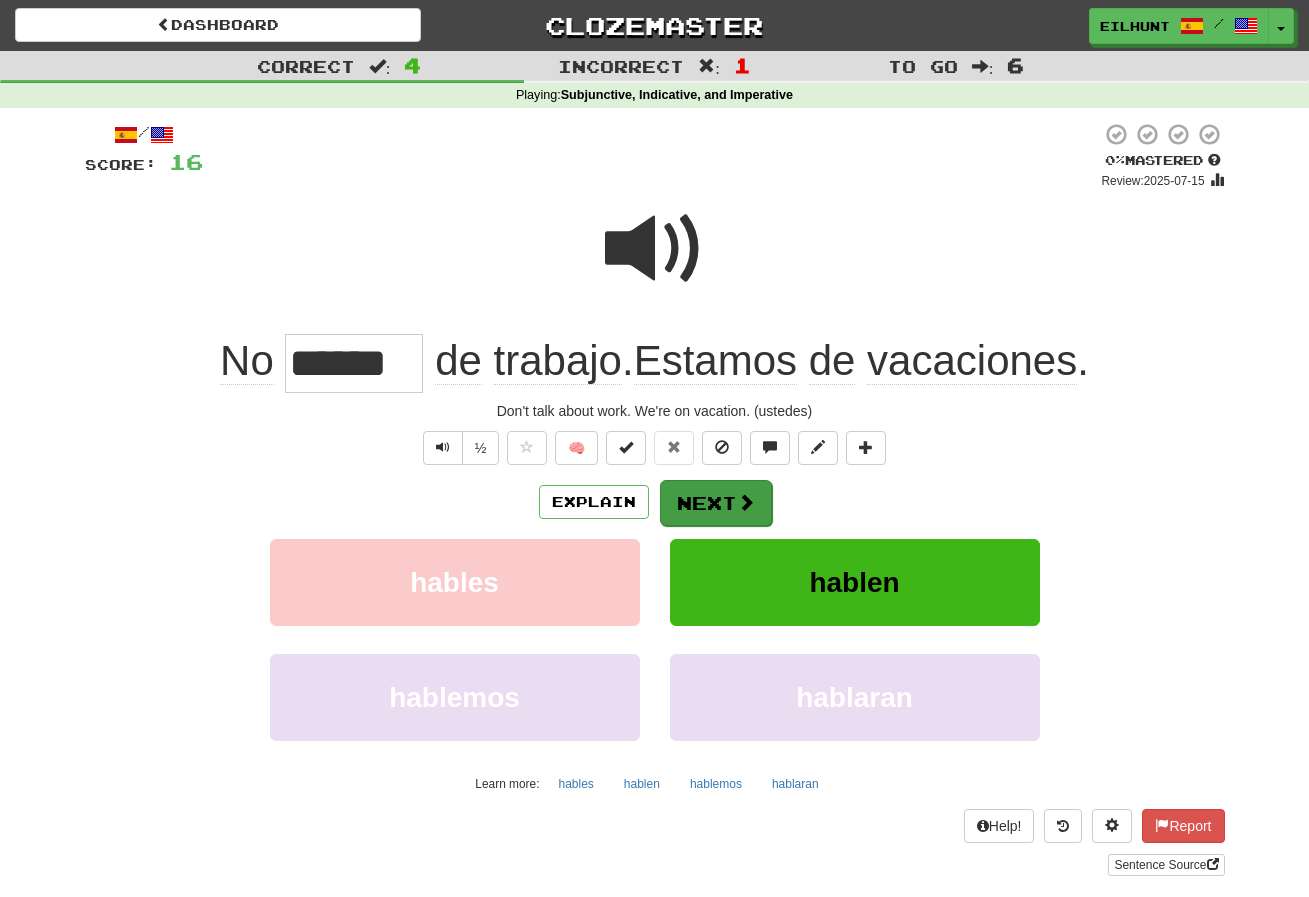 click on "Next" at bounding box center (716, 503) 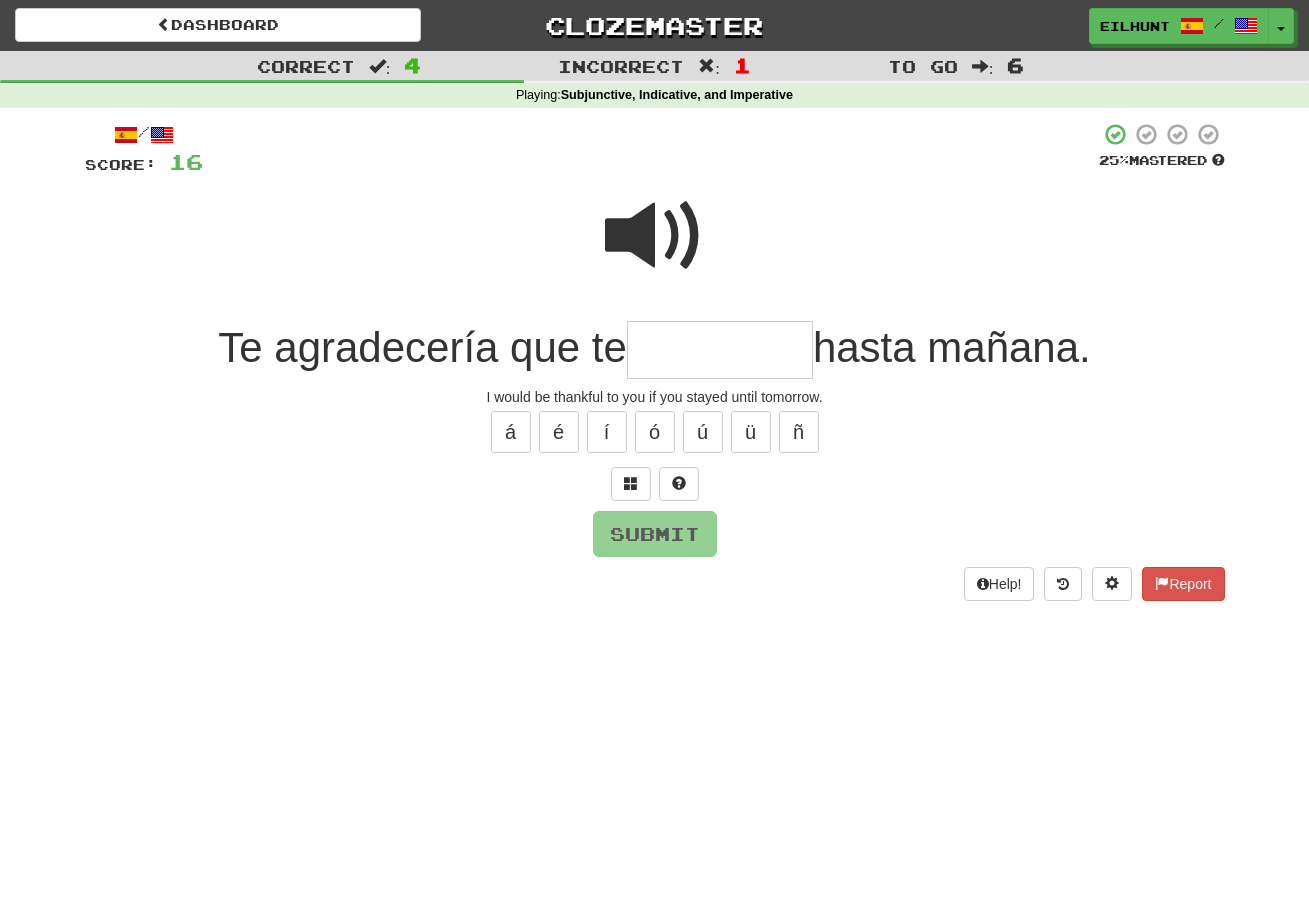 click at bounding box center (655, 236) 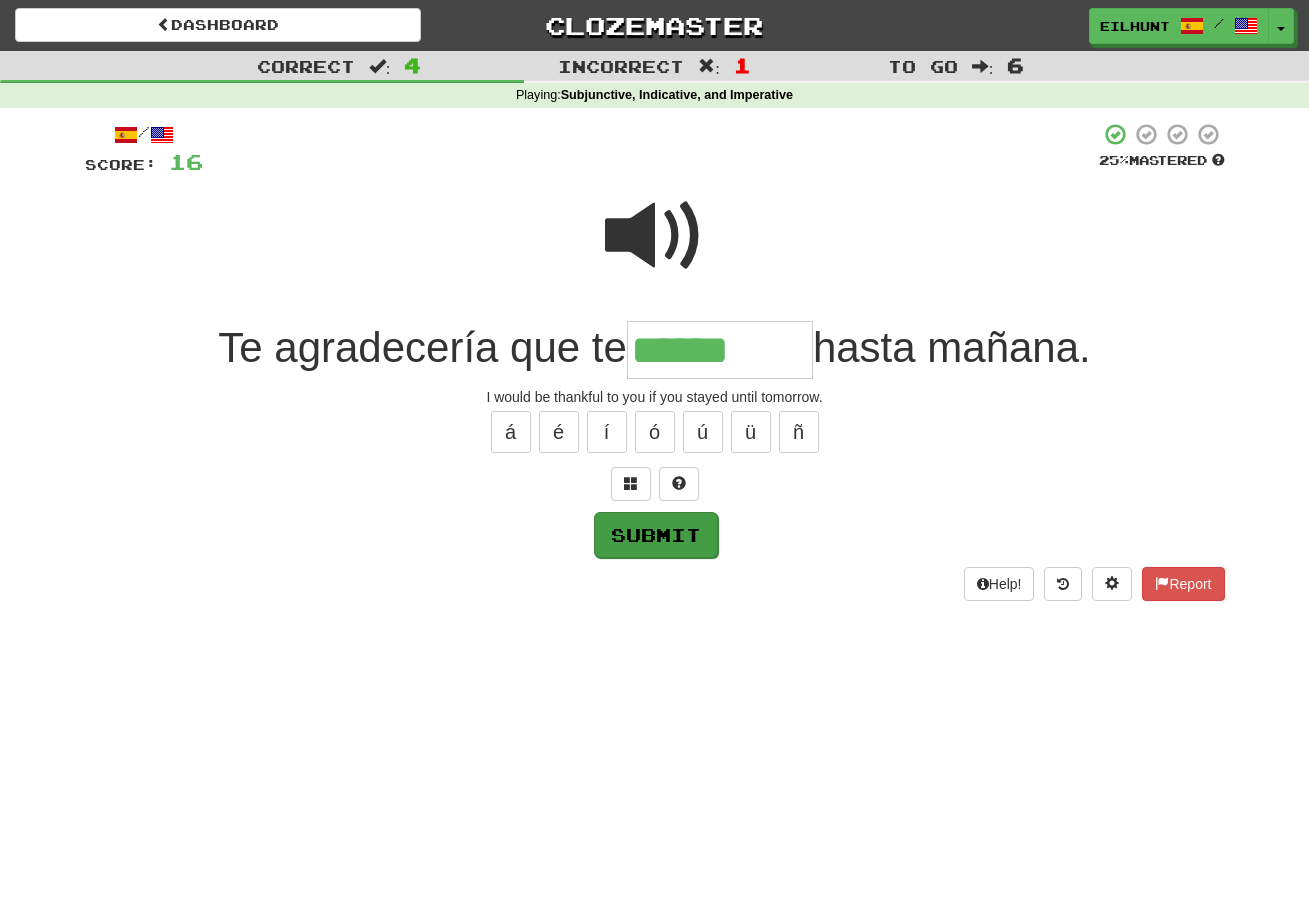 click on "Submit" at bounding box center [656, 535] 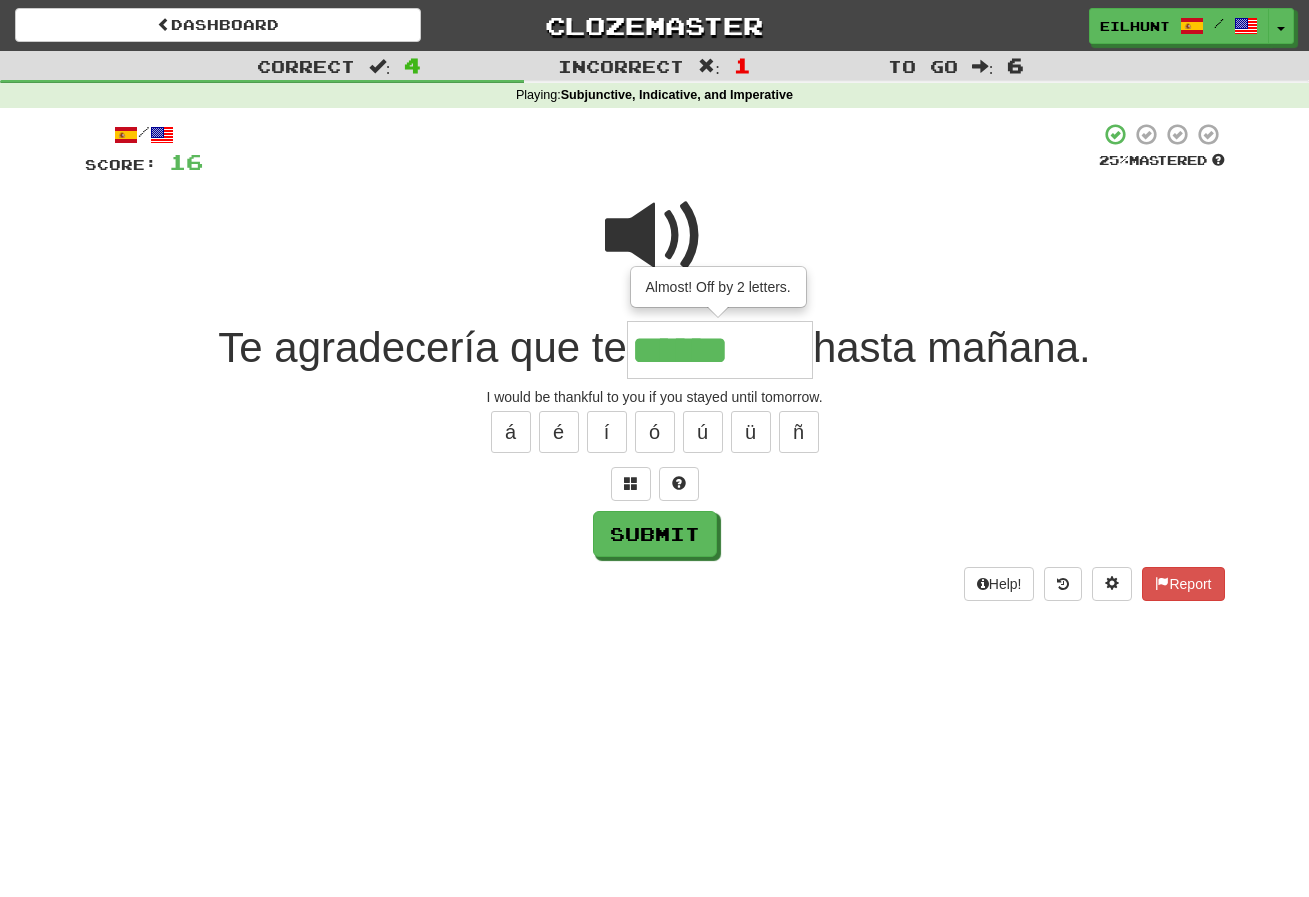 click on "******" at bounding box center (720, 350) 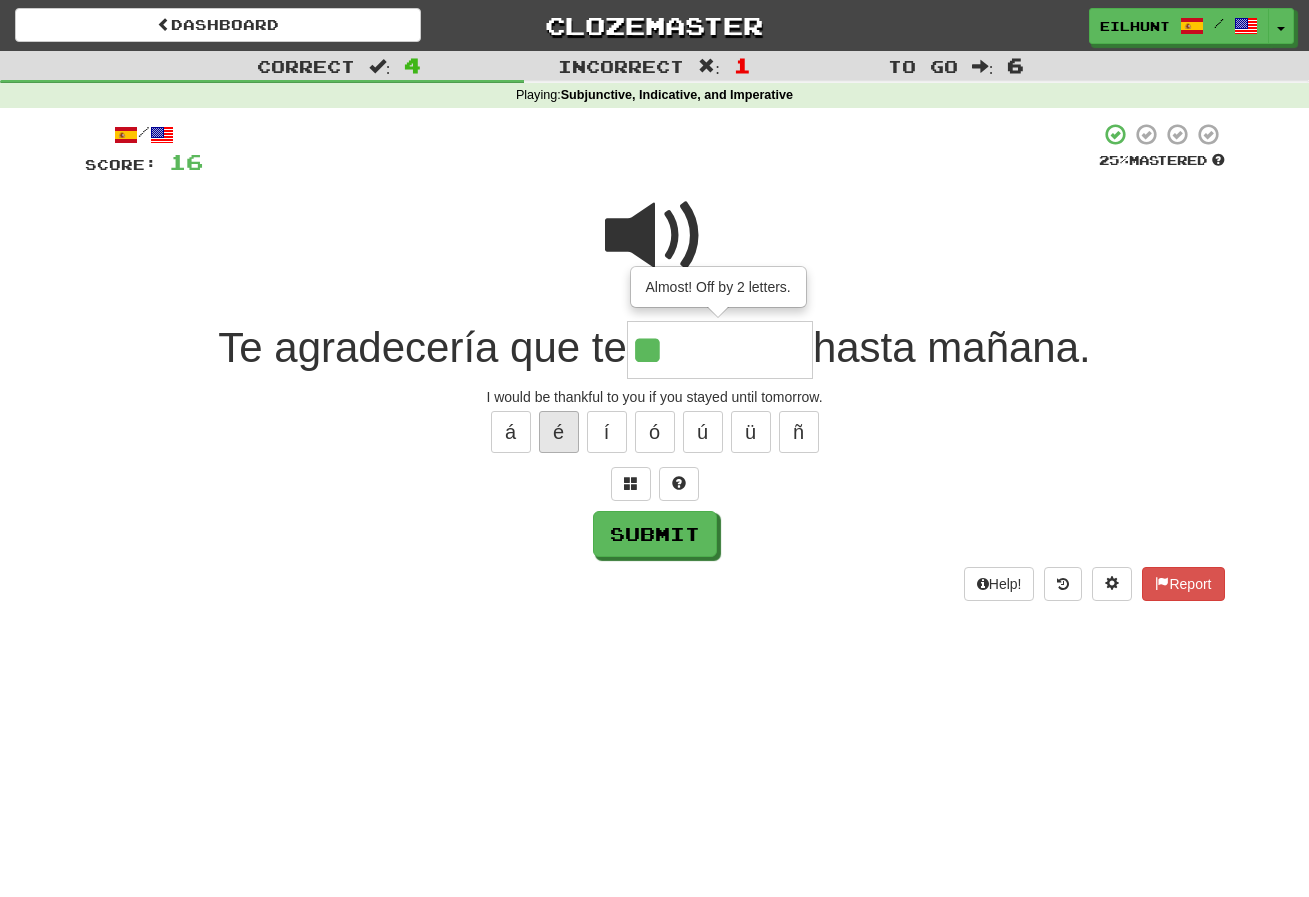 click on "é" at bounding box center [559, 432] 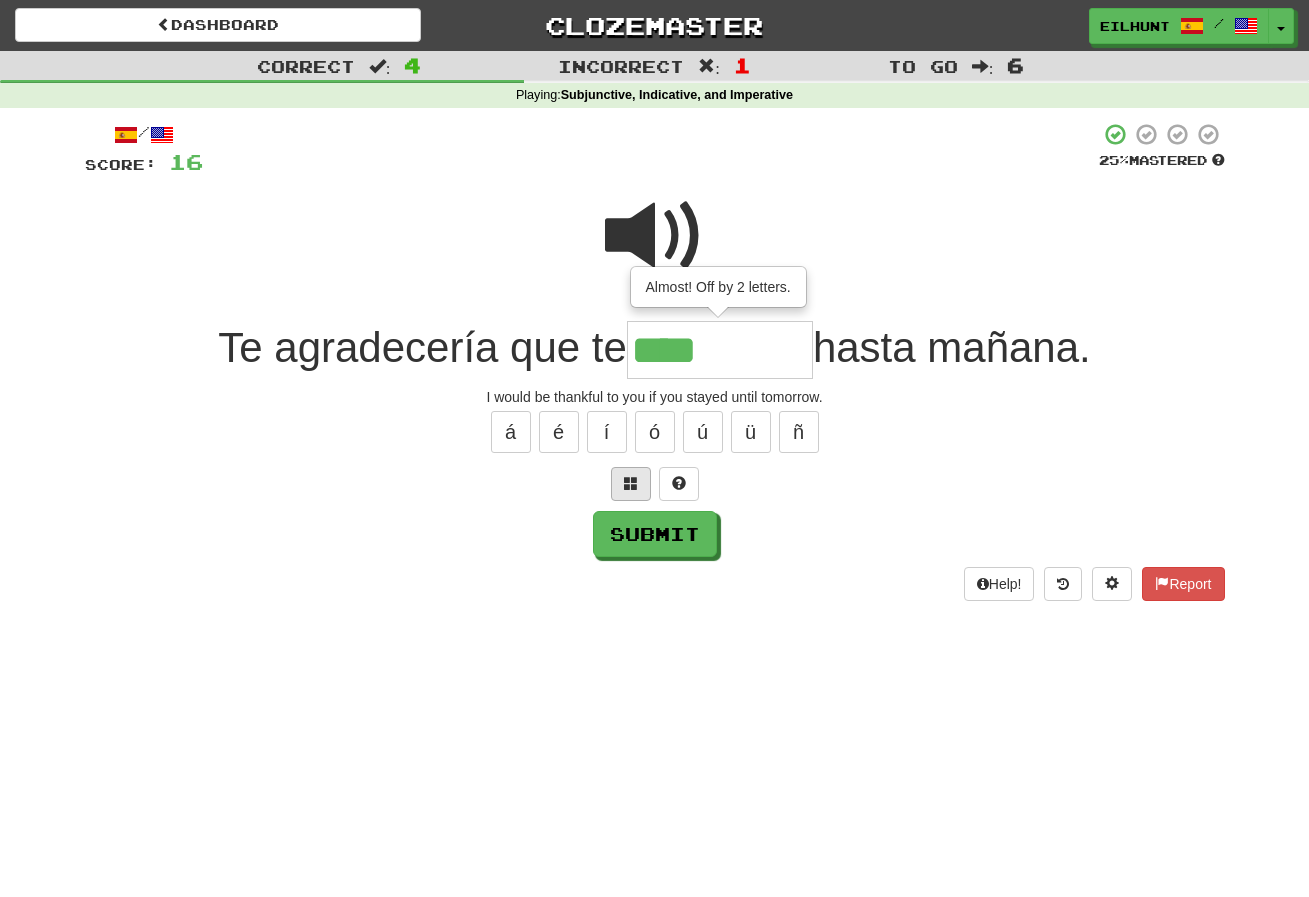 click at bounding box center [631, 483] 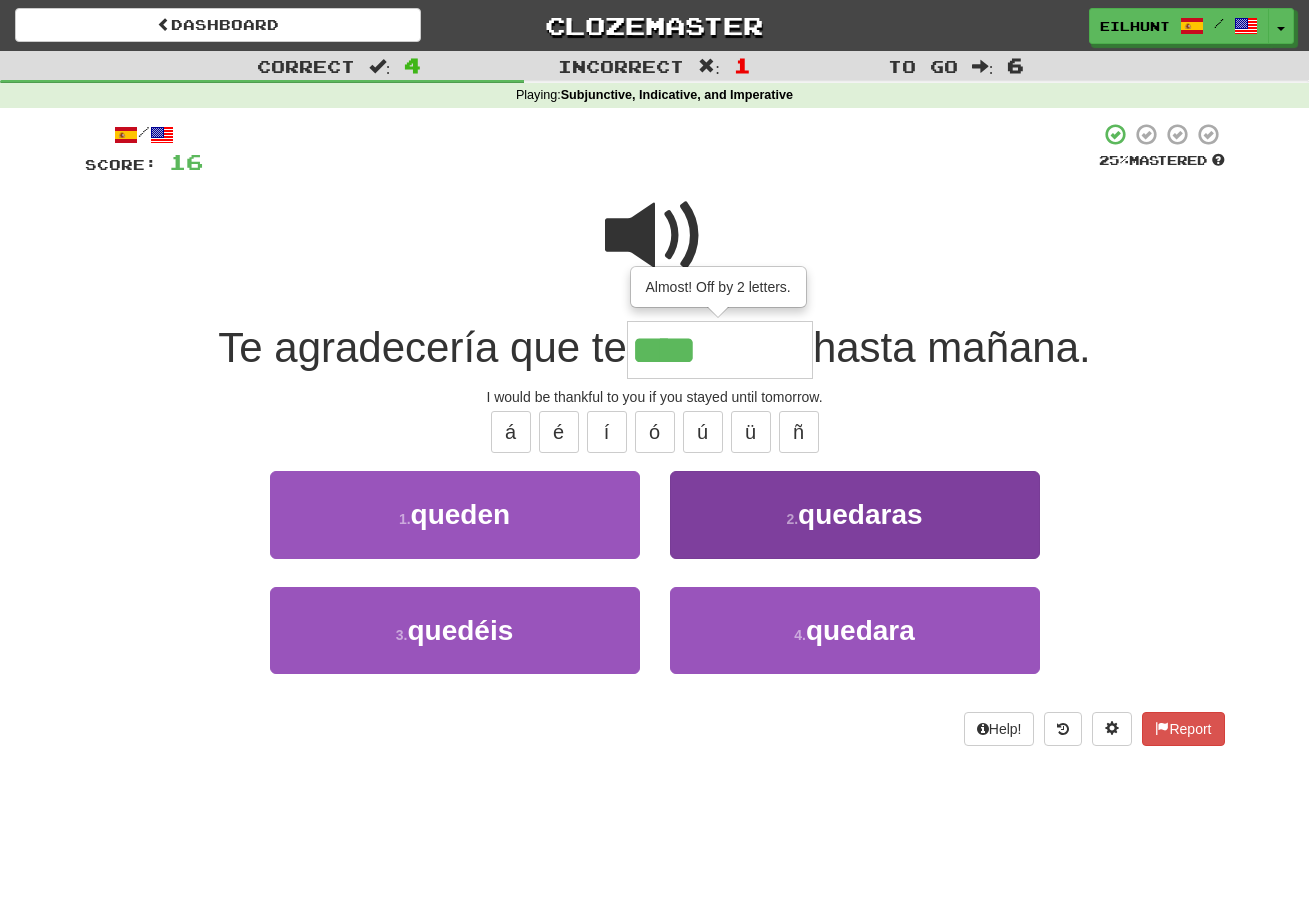 click on "2 .  quedaras" at bounding box center [855, 514] 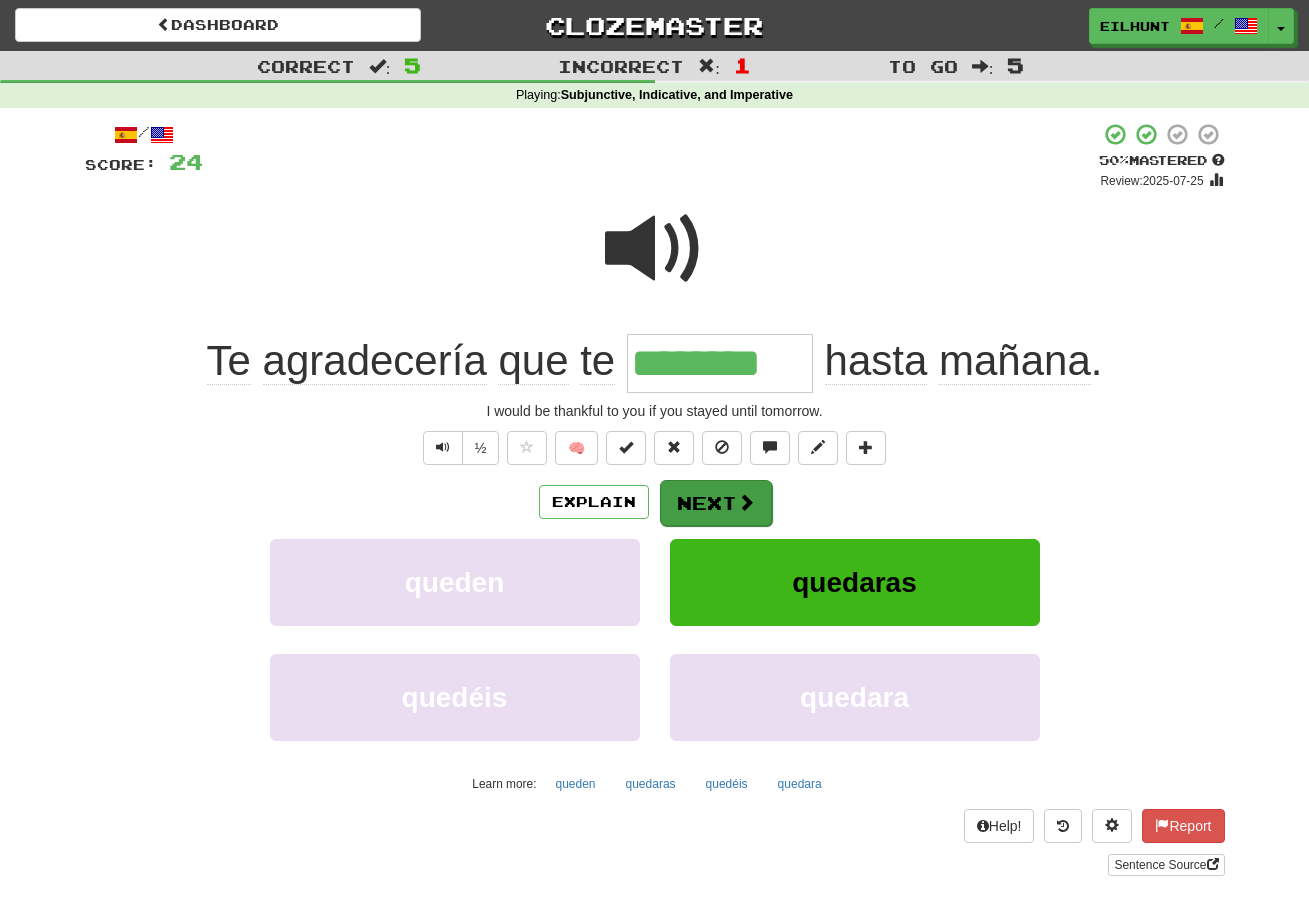 click on "Next" at bounding box center (716, 503) 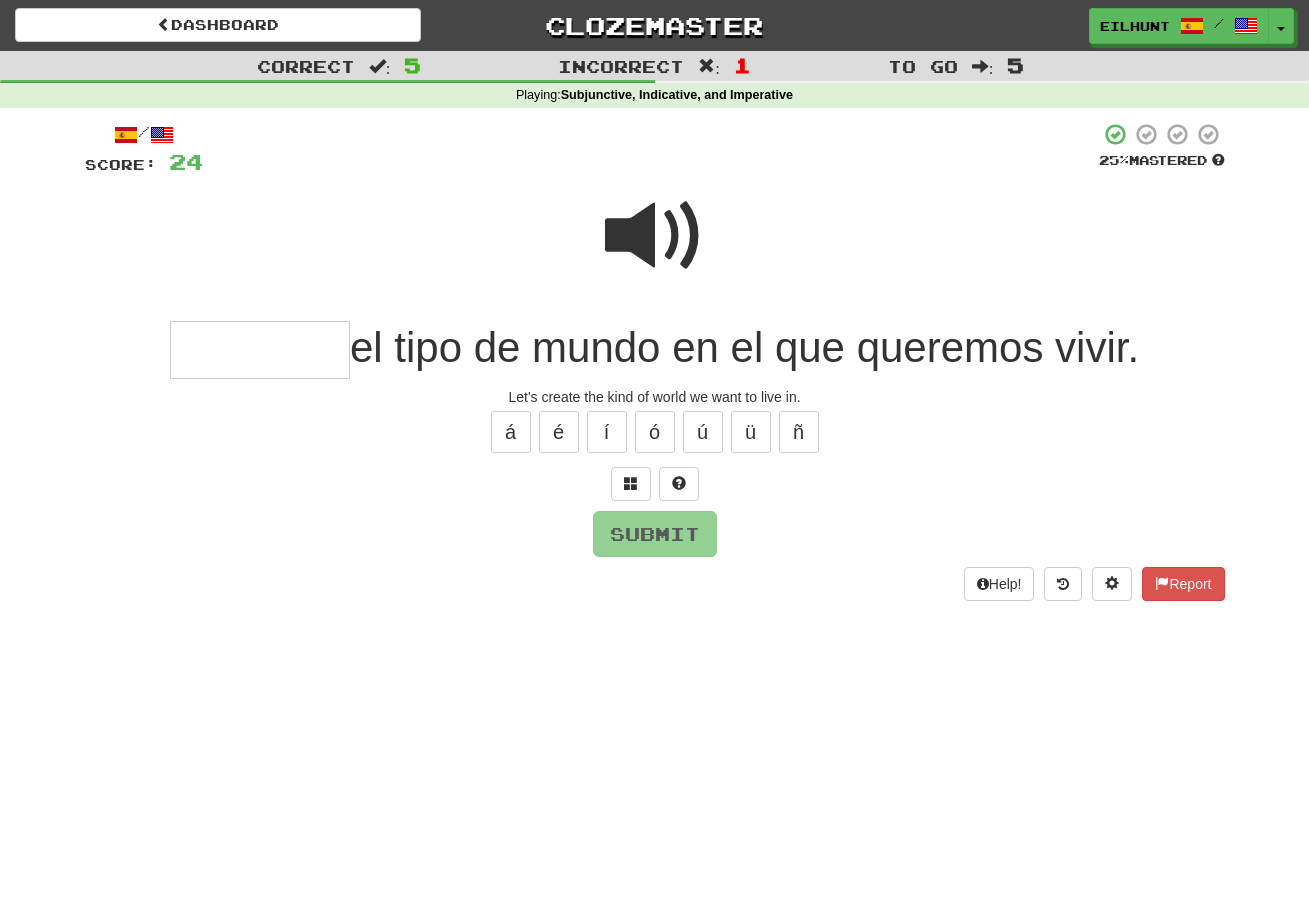 click at bounding box center [655, 236] 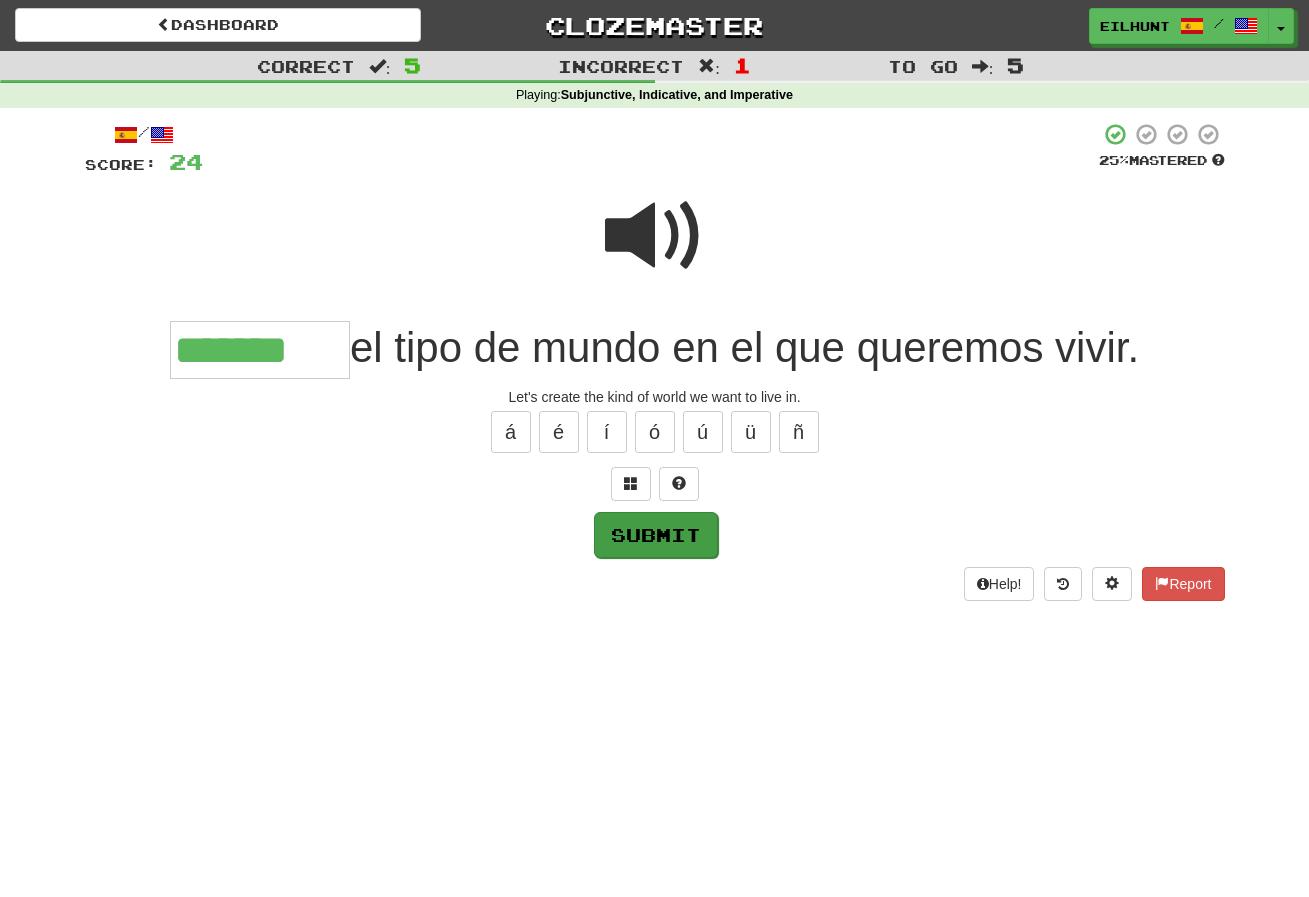 click on "Submit" at bounding box center (656, 535) 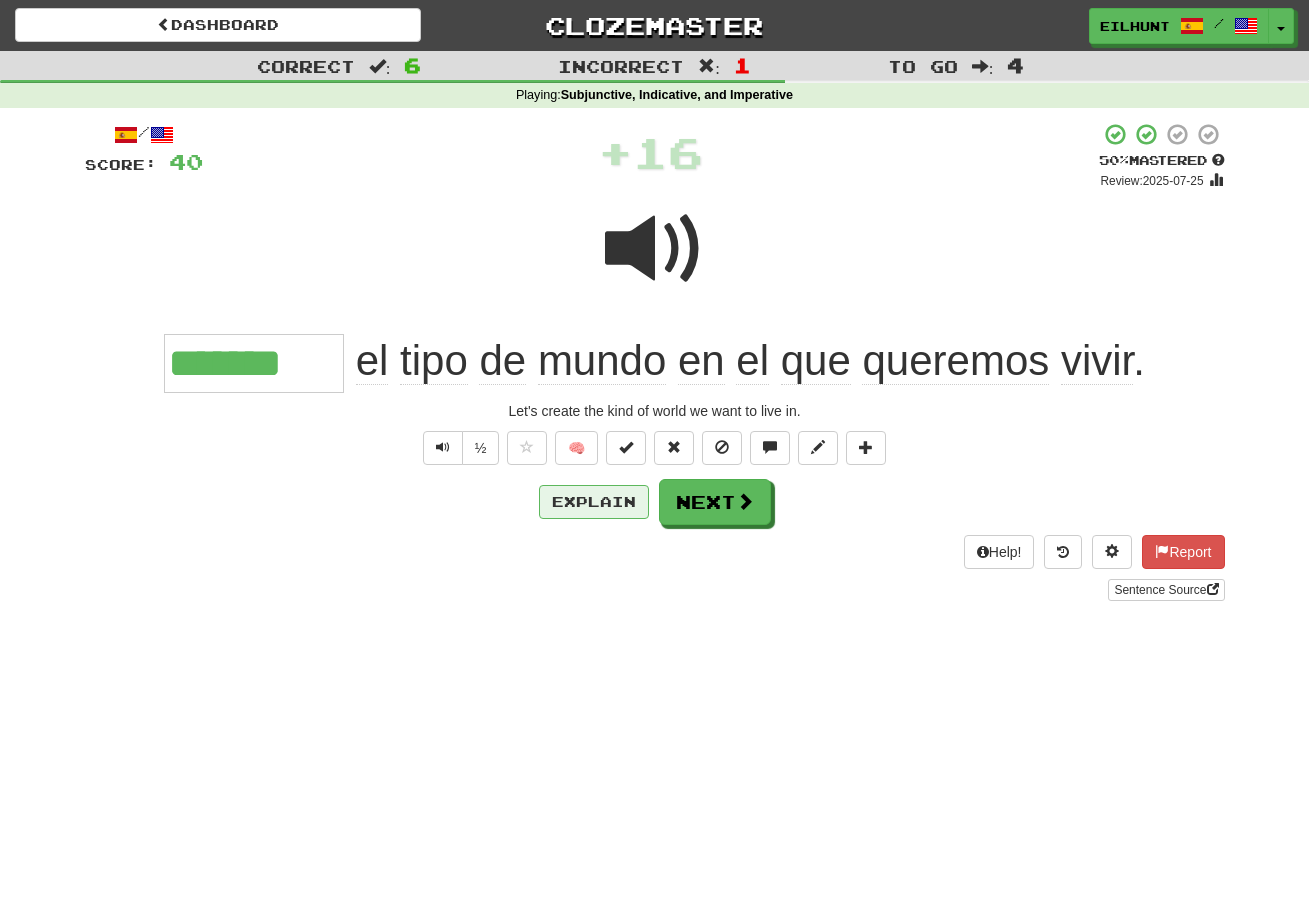 click on "Explain" at bounding box center [594, 502] 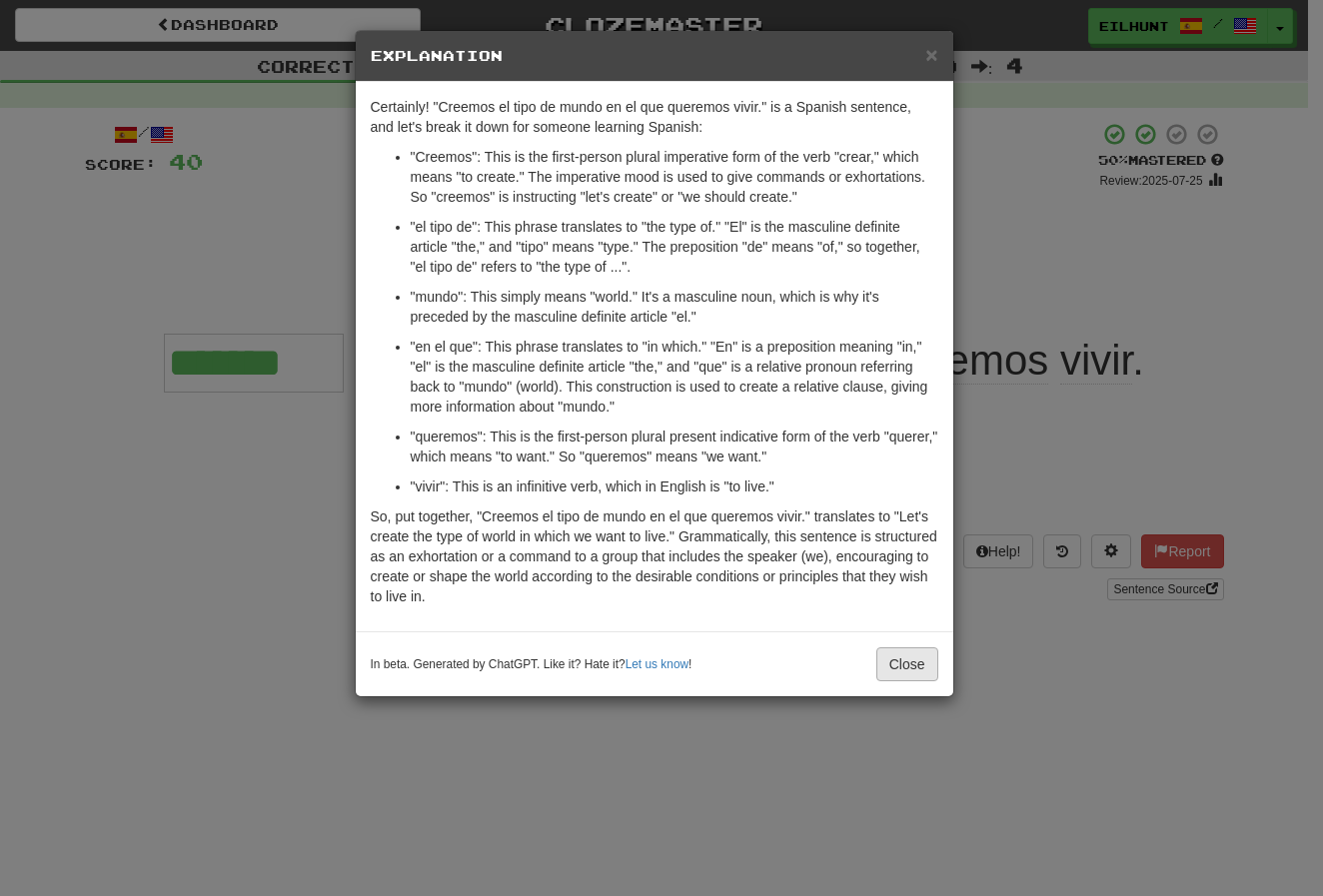 click on "Close" at bounding box center [907, 664] 